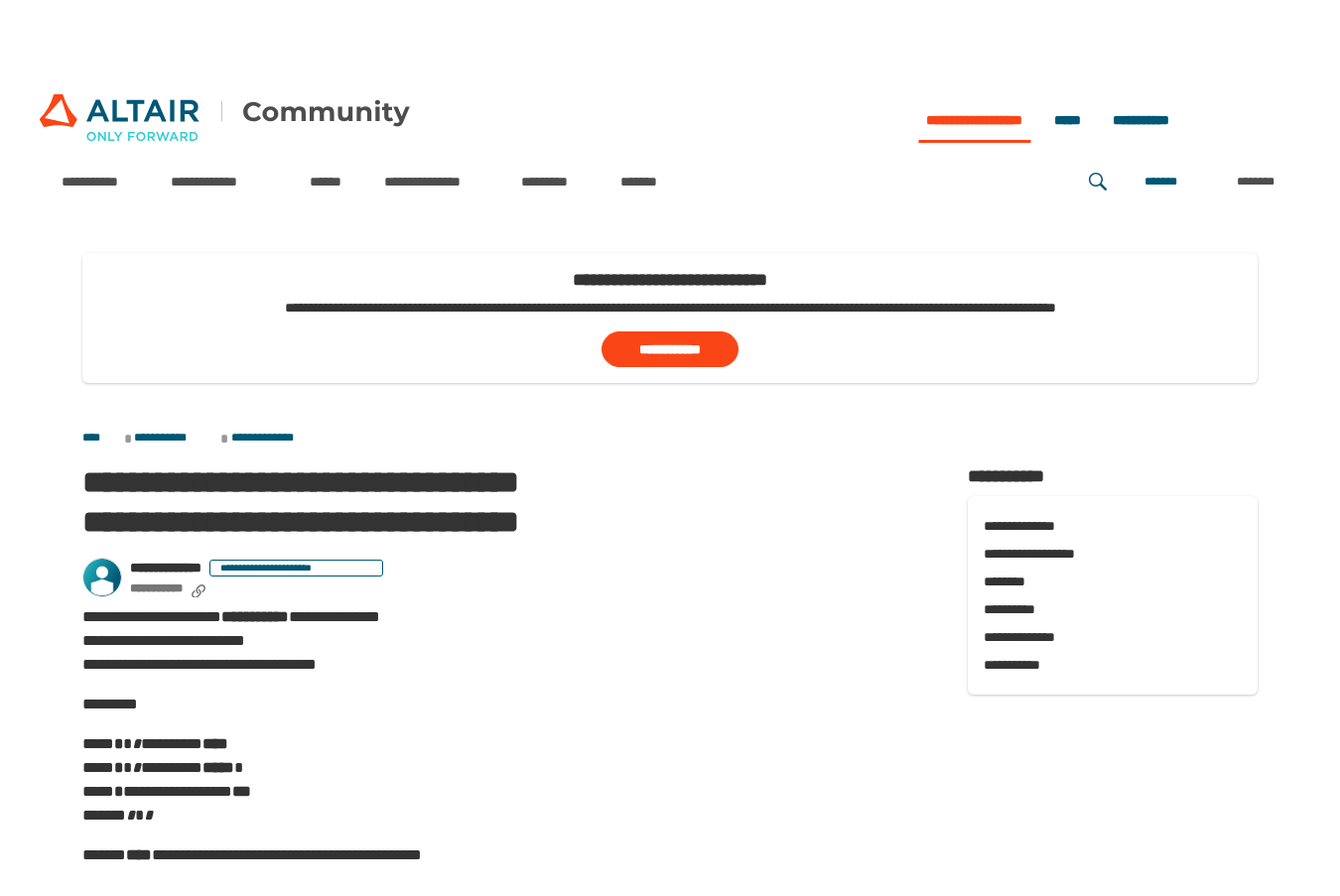 scroll, scrollTop: 2007, scrollLeft: 0, axis: vertical 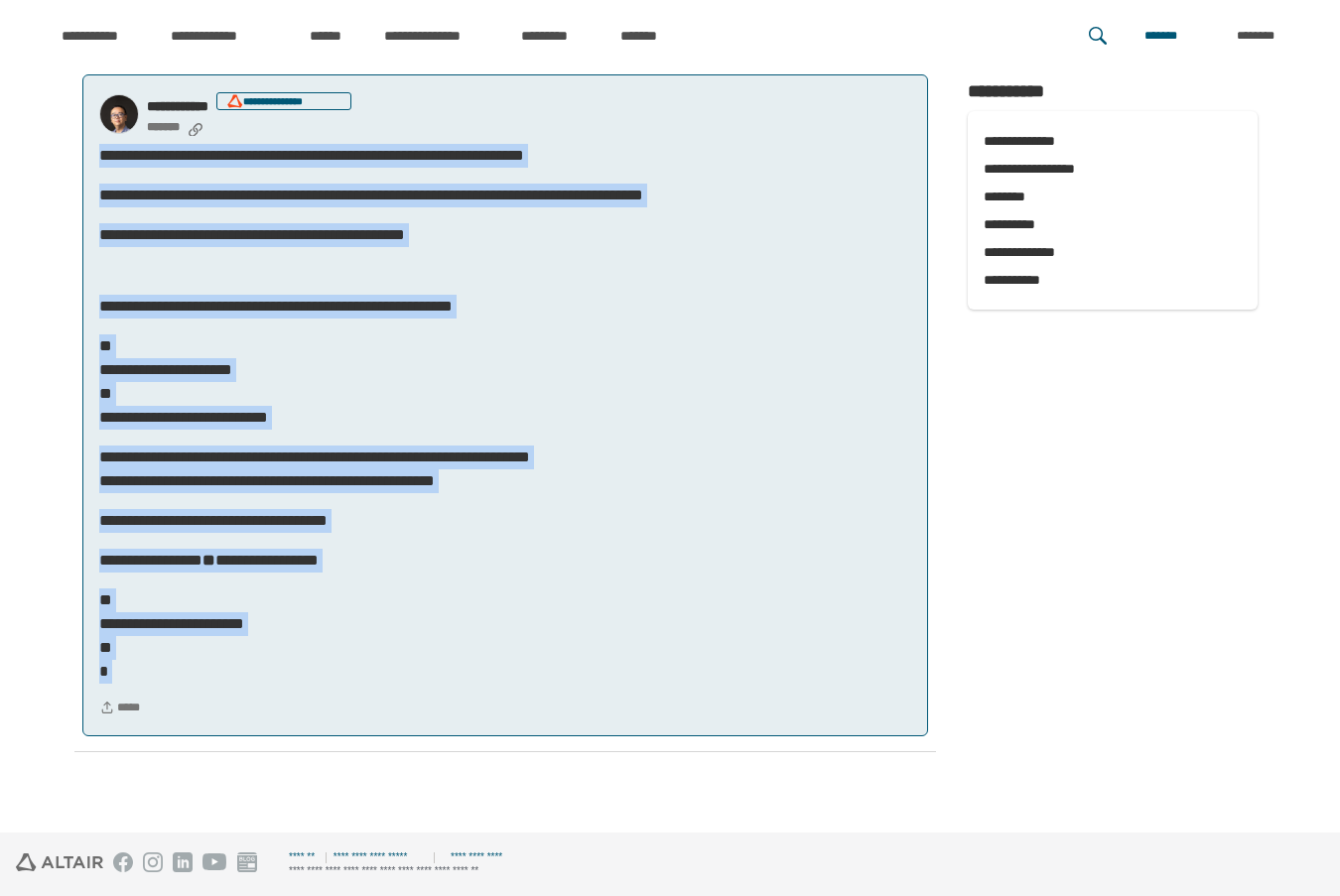 click on "**********" at bounding box center (505, 469) 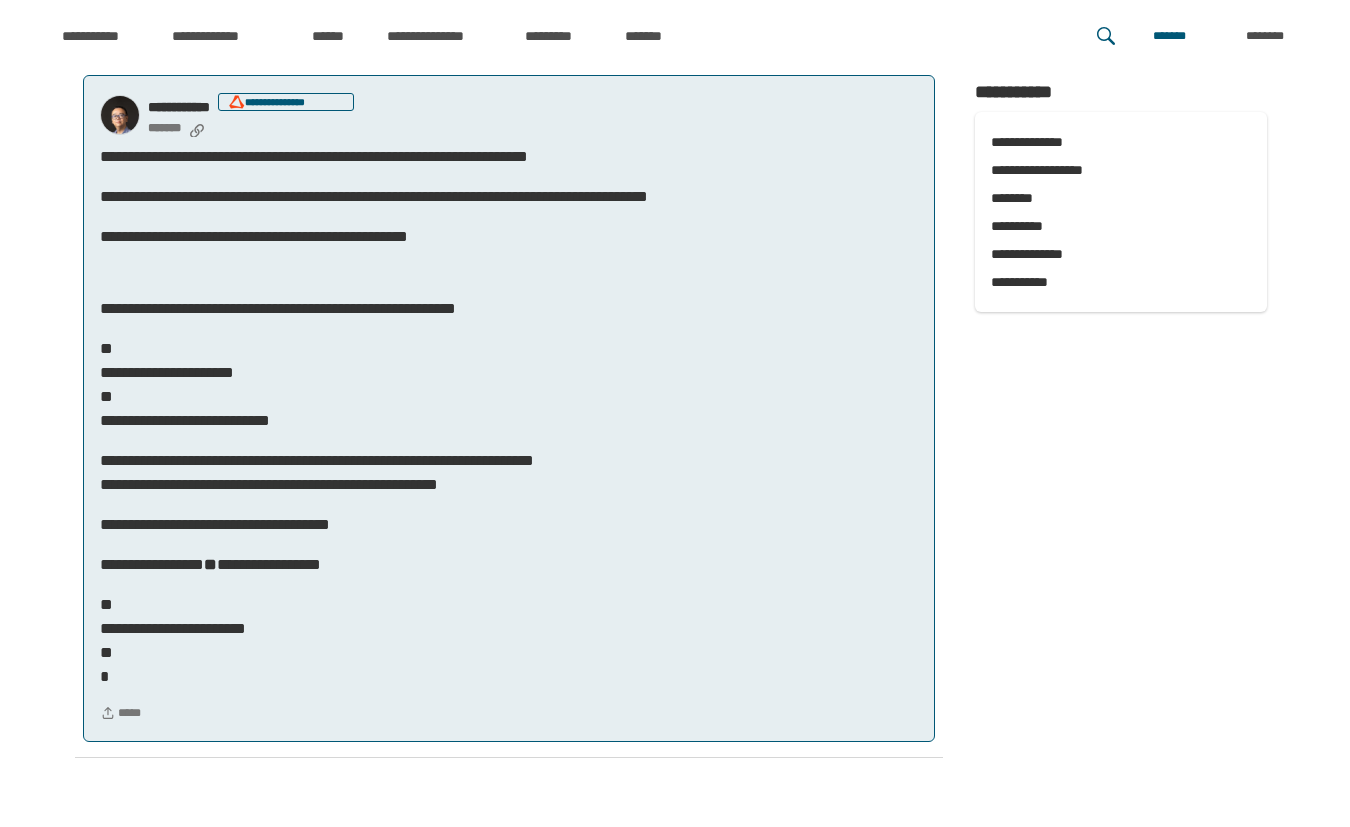 click on "**********" at bounding box center [675, -398] 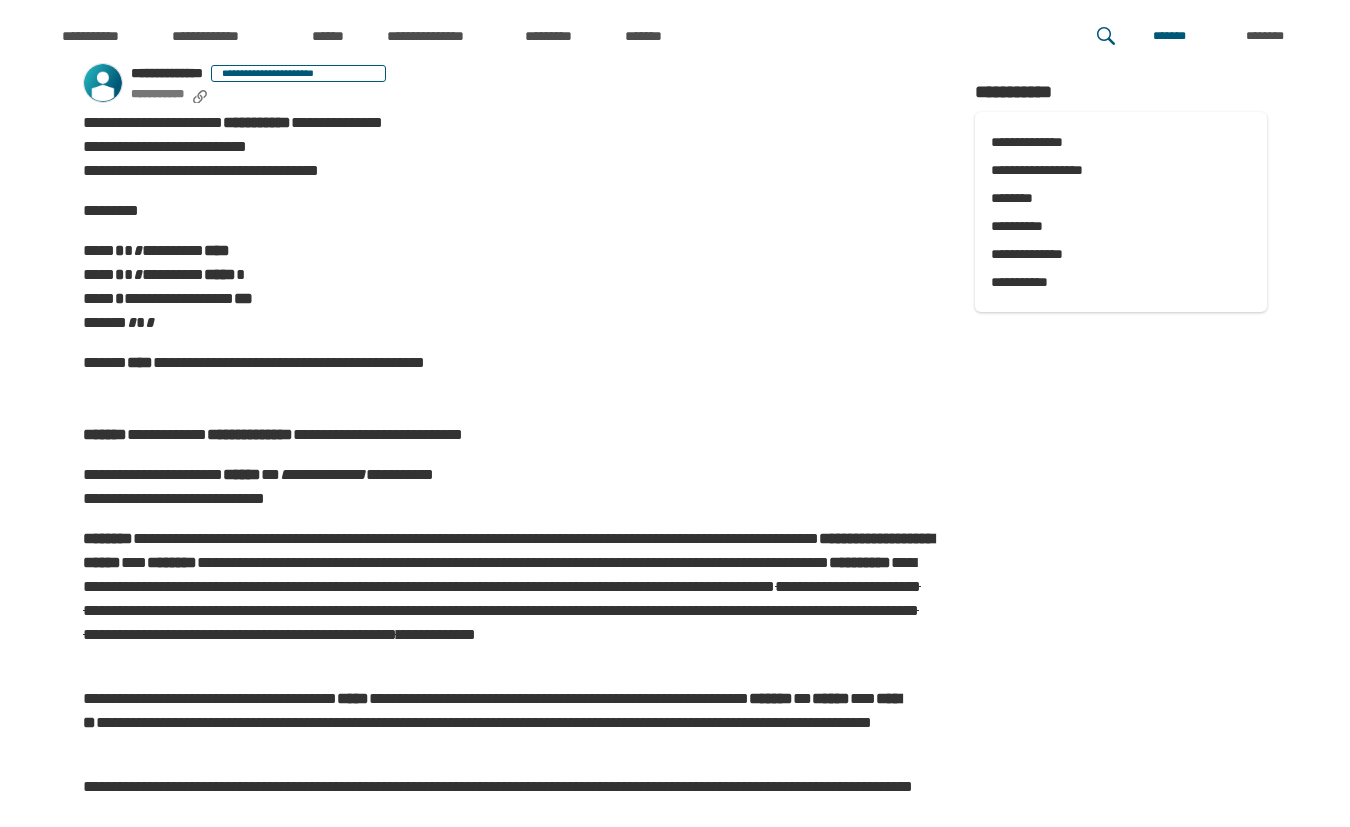 scroll, scrollTop: 0, scrollLeft: 0, axis: both 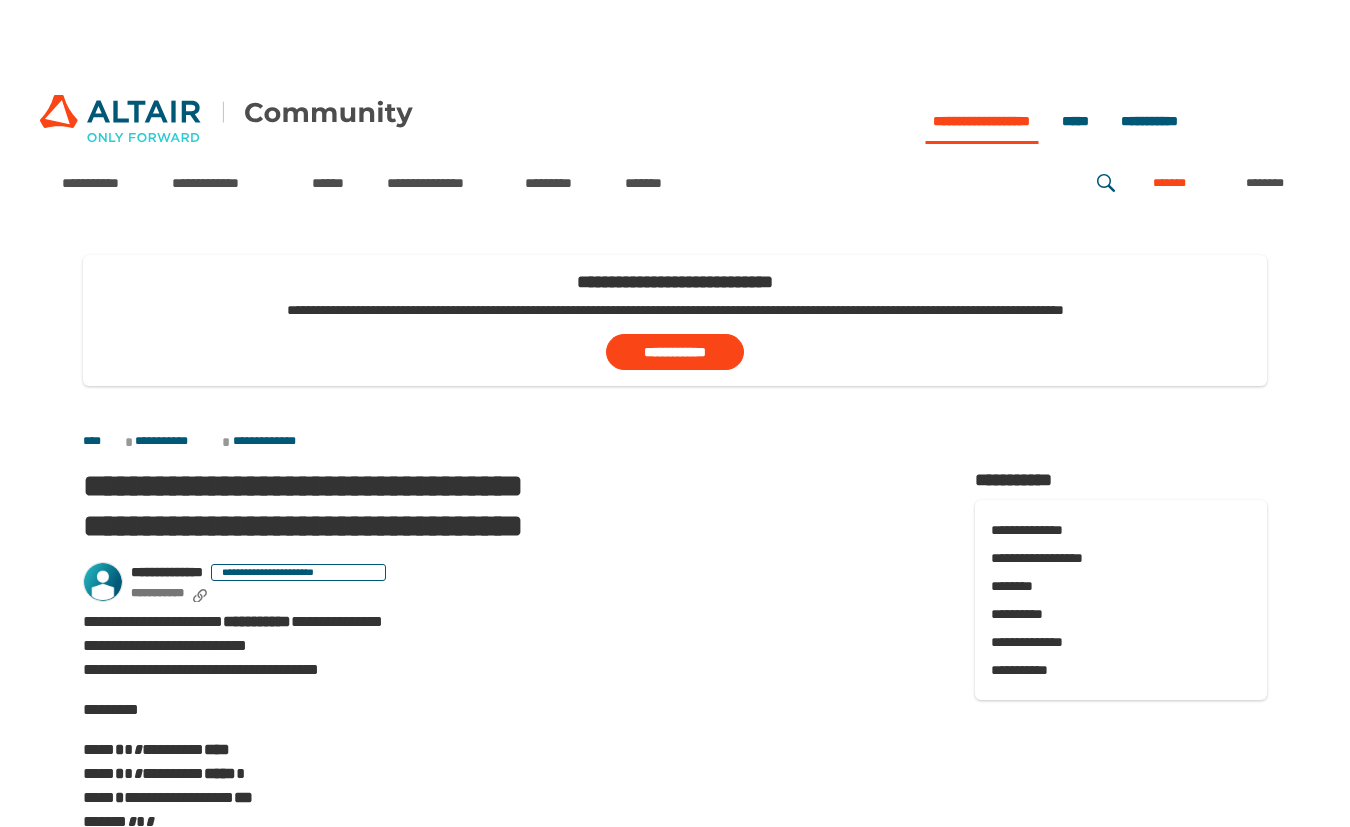 click on "*******" at bounding box center [1169, 183] 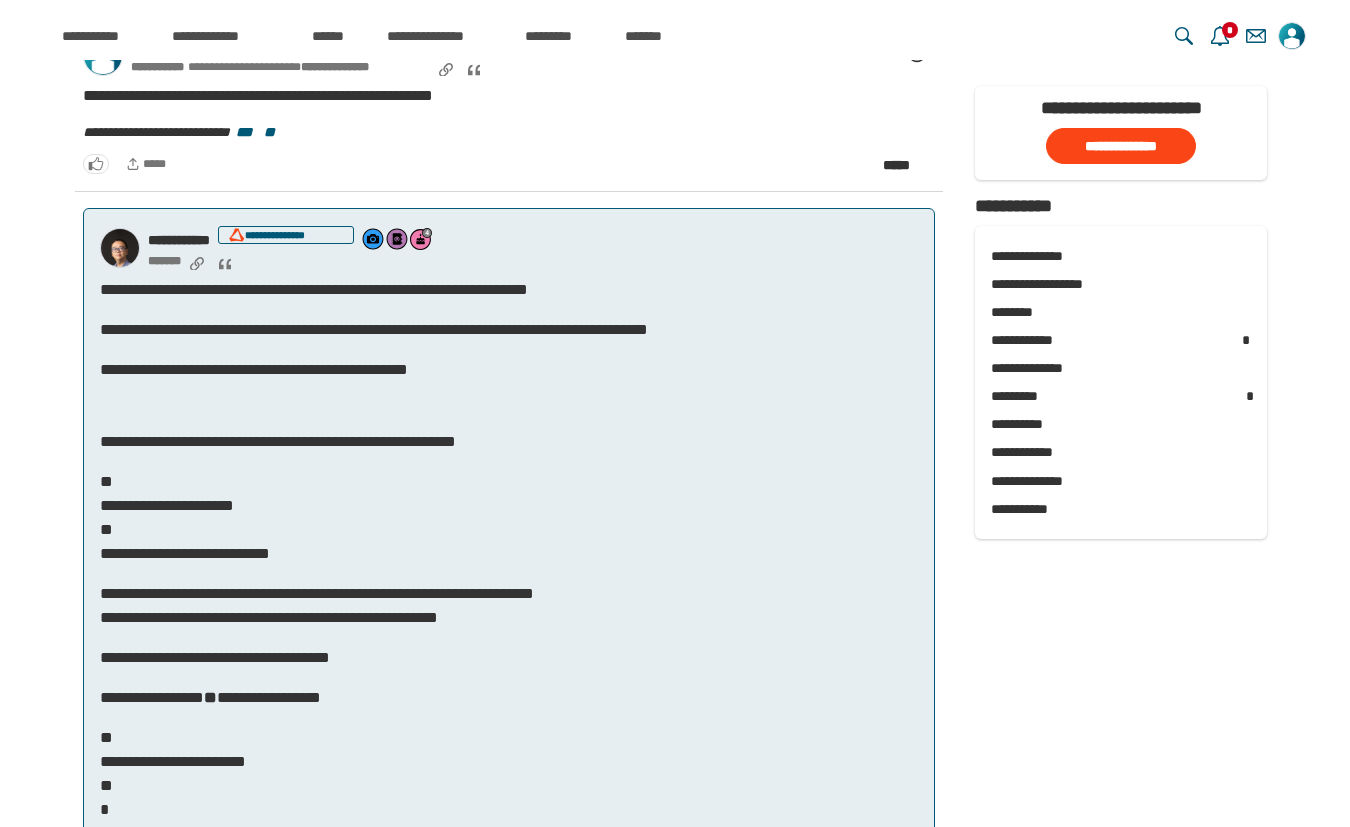 scroll, scrollTop: 2013, scrollLeft: 0, axis: vertical 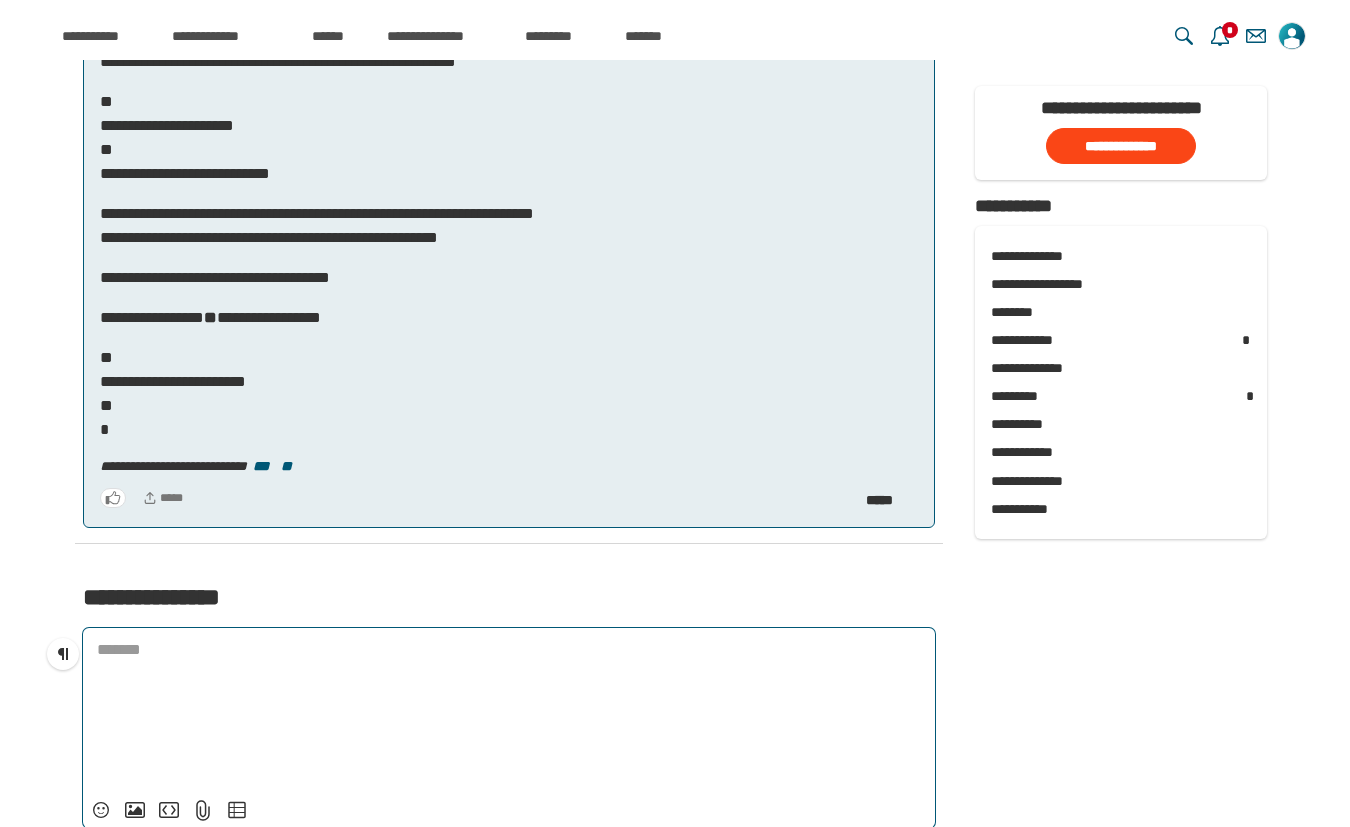 click on "﻿" at bounding box center [509, 710] 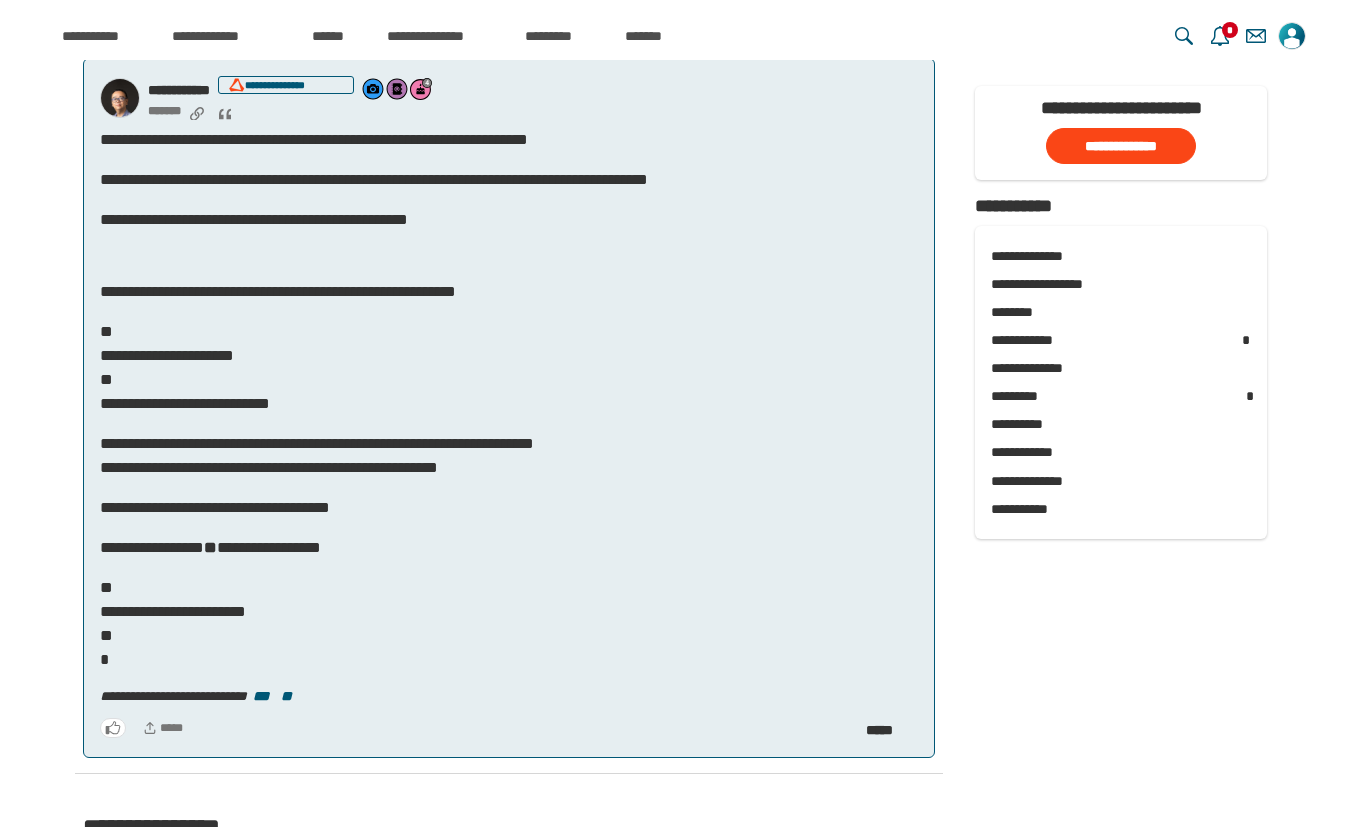type 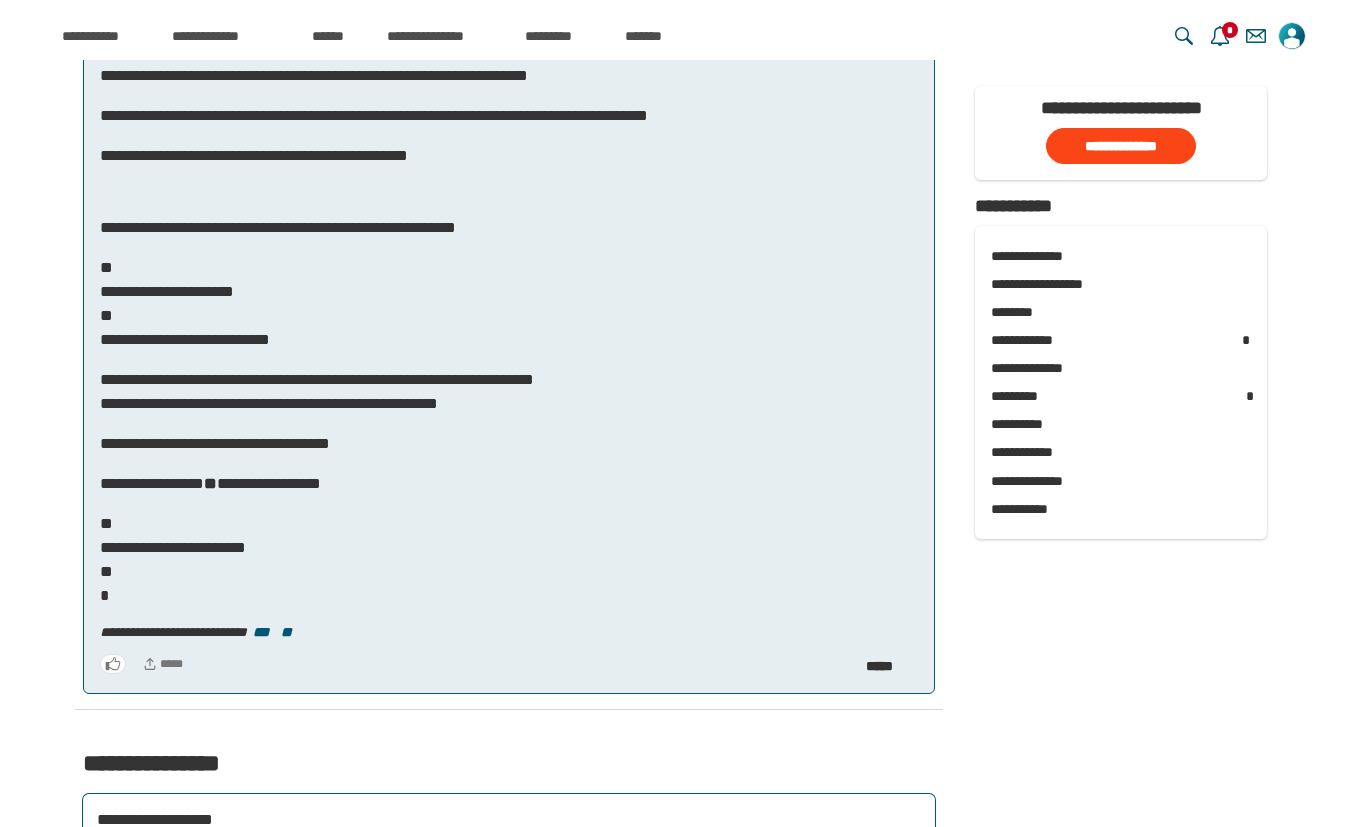 scroll, scrollTop: 2471, scrollLeft: 0, axis: vertical 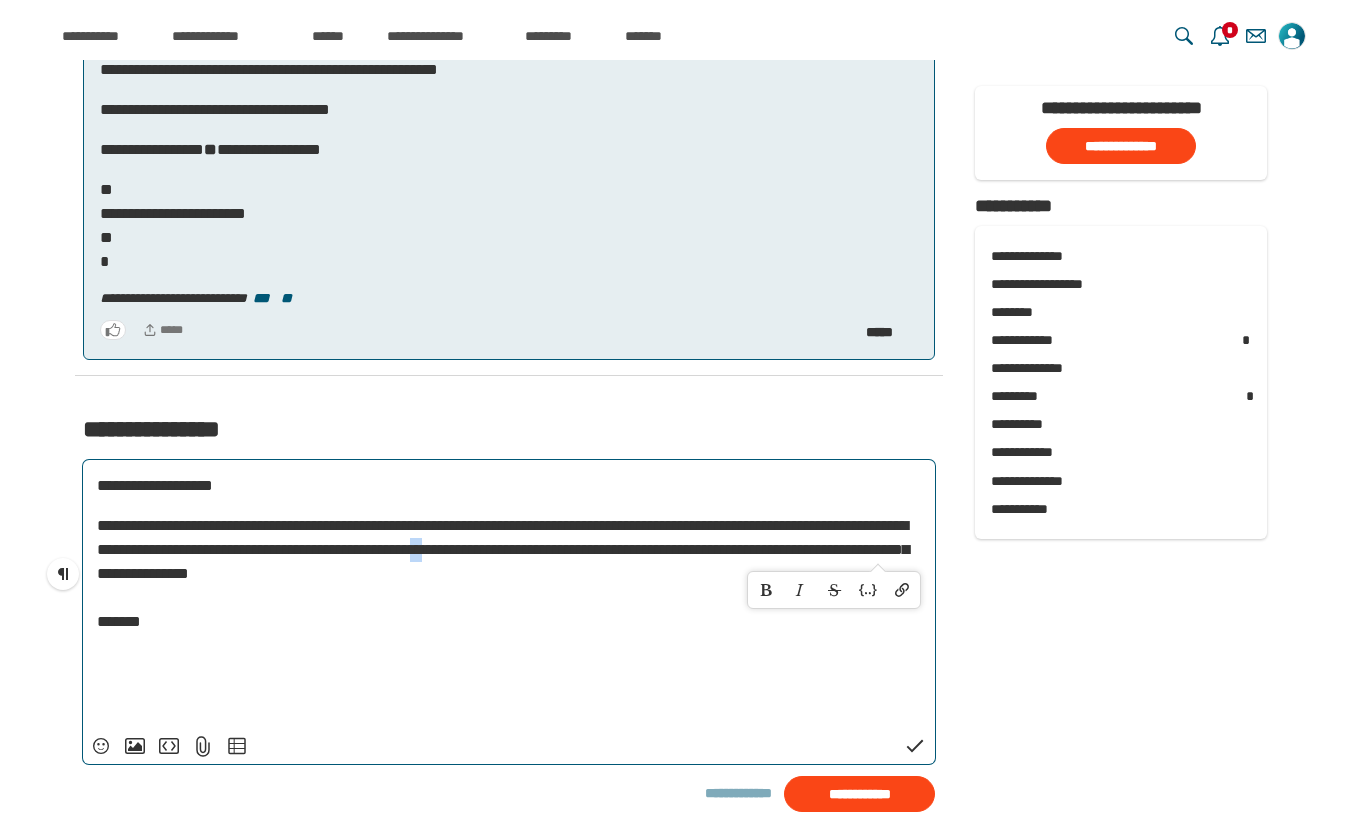 drag, startPoint x: 872, startPoint y: 553, endPoint x: 885, endPoint y: 551, distance: 13.152946 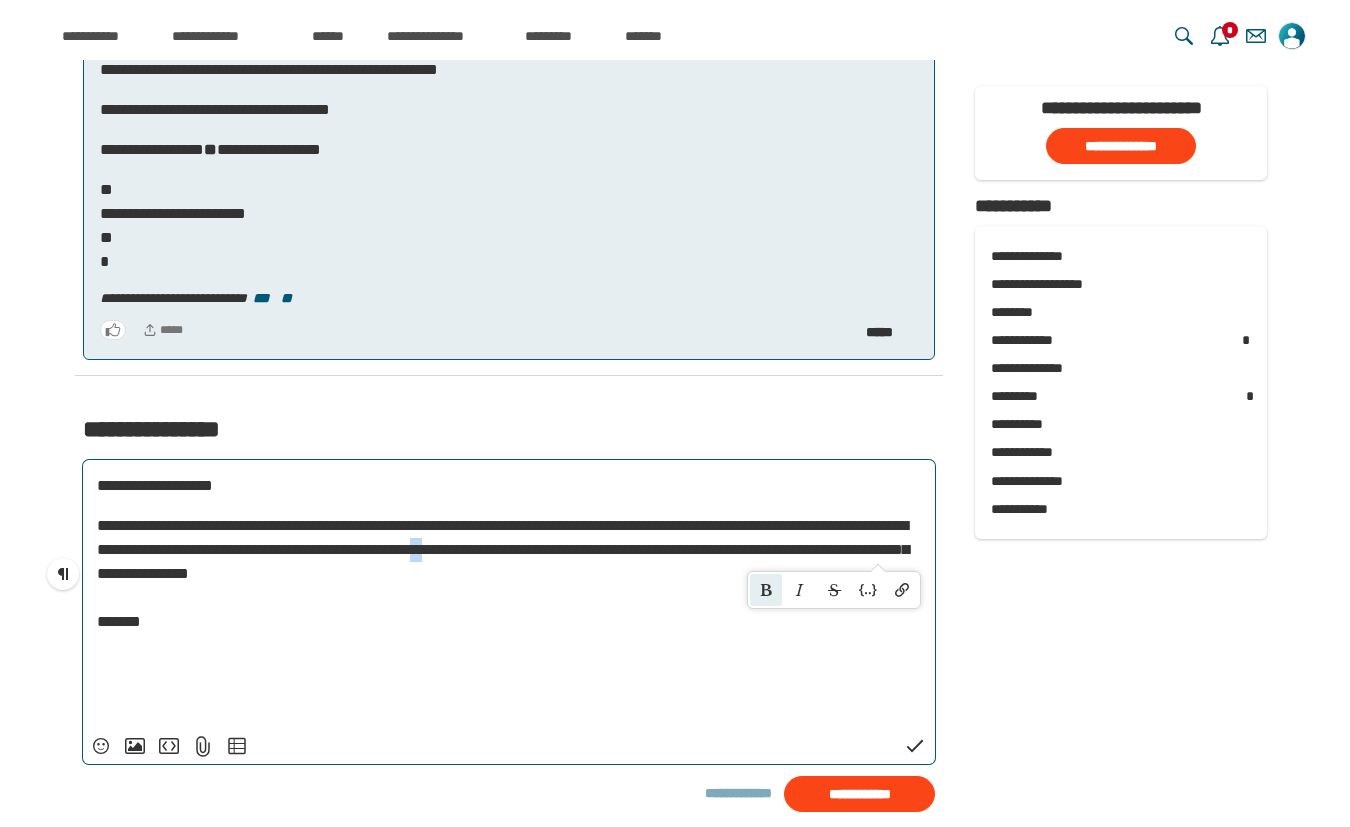 click on "****" at bounding box center (766, 590) 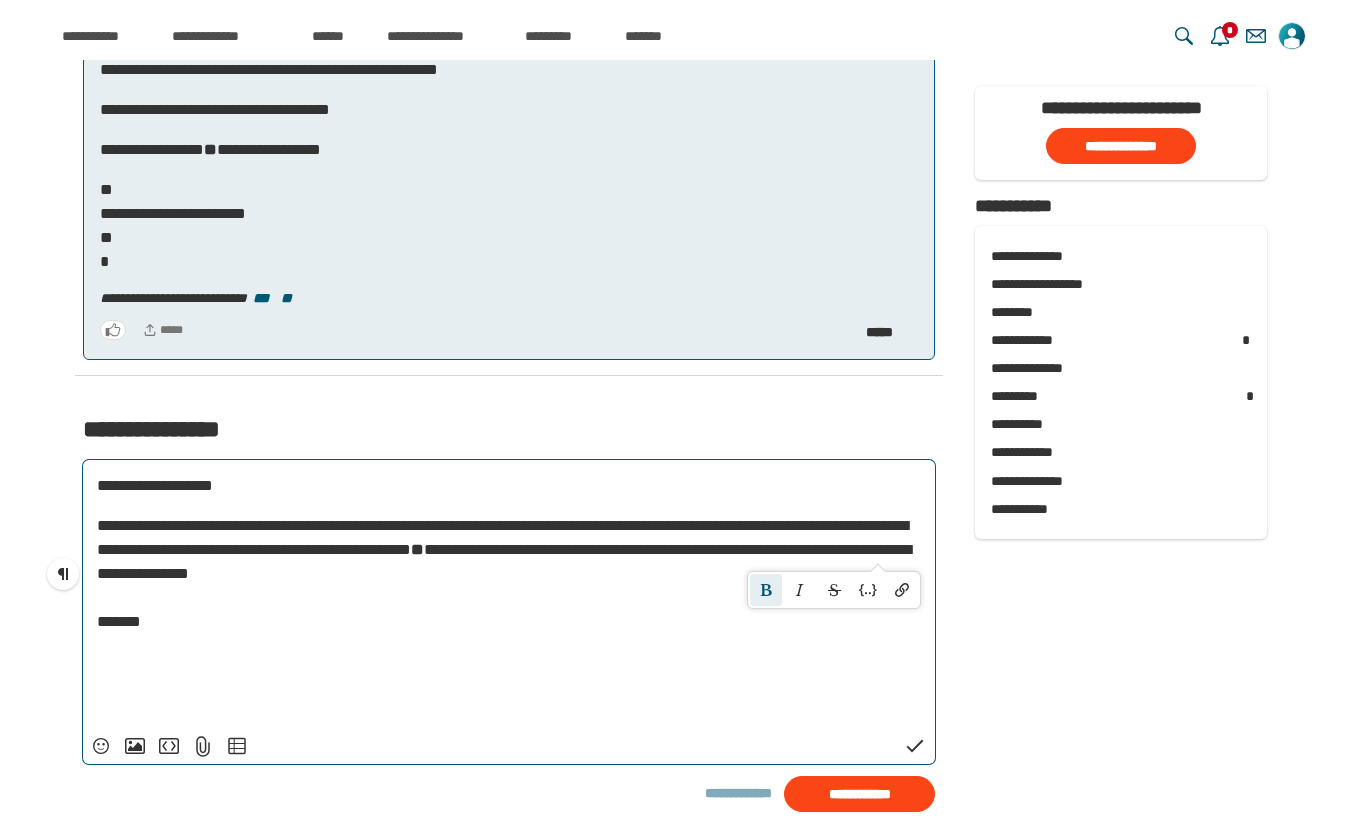 click on "**********" at bounding box center [509, 574] 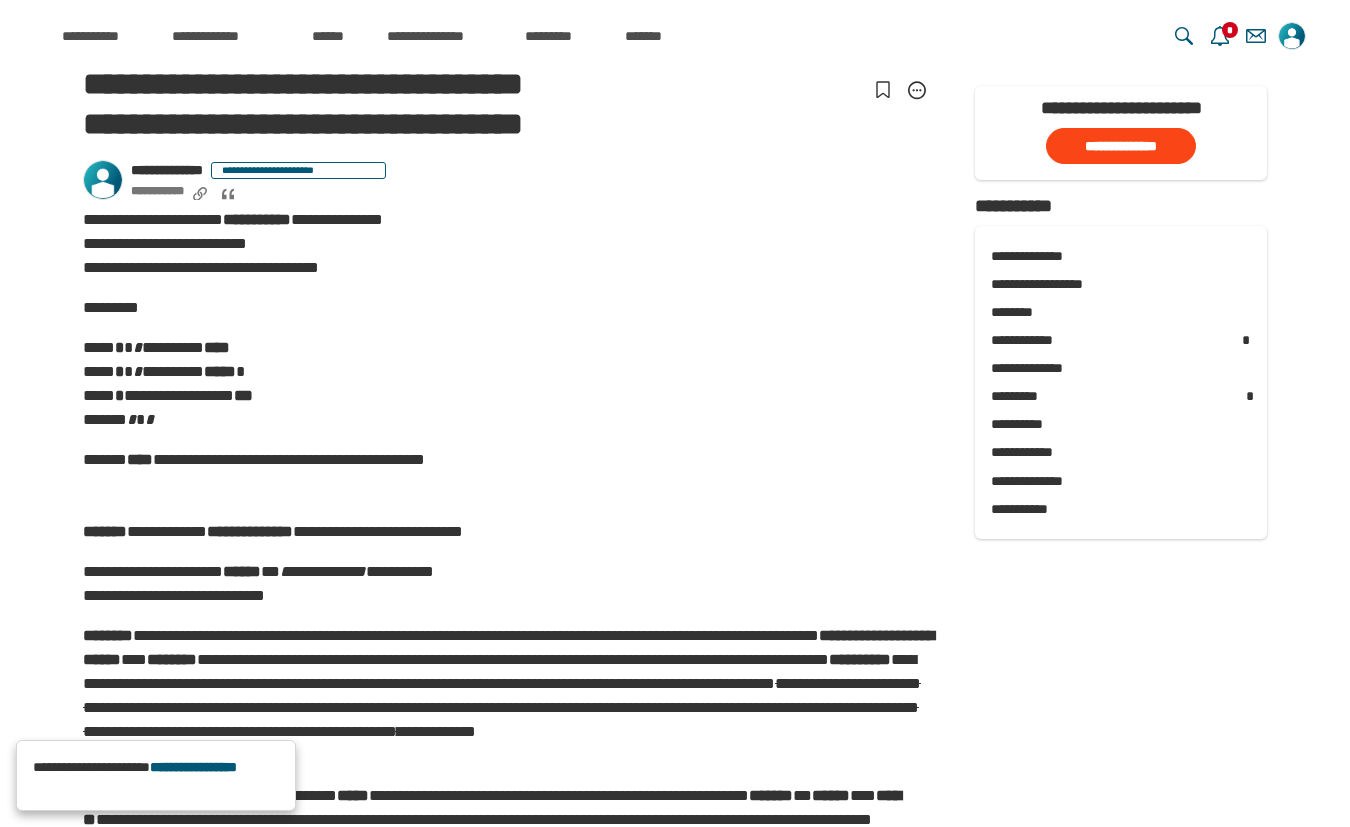 scroll, scrollTop: 371, scrollLeft: 0, axis: vertical 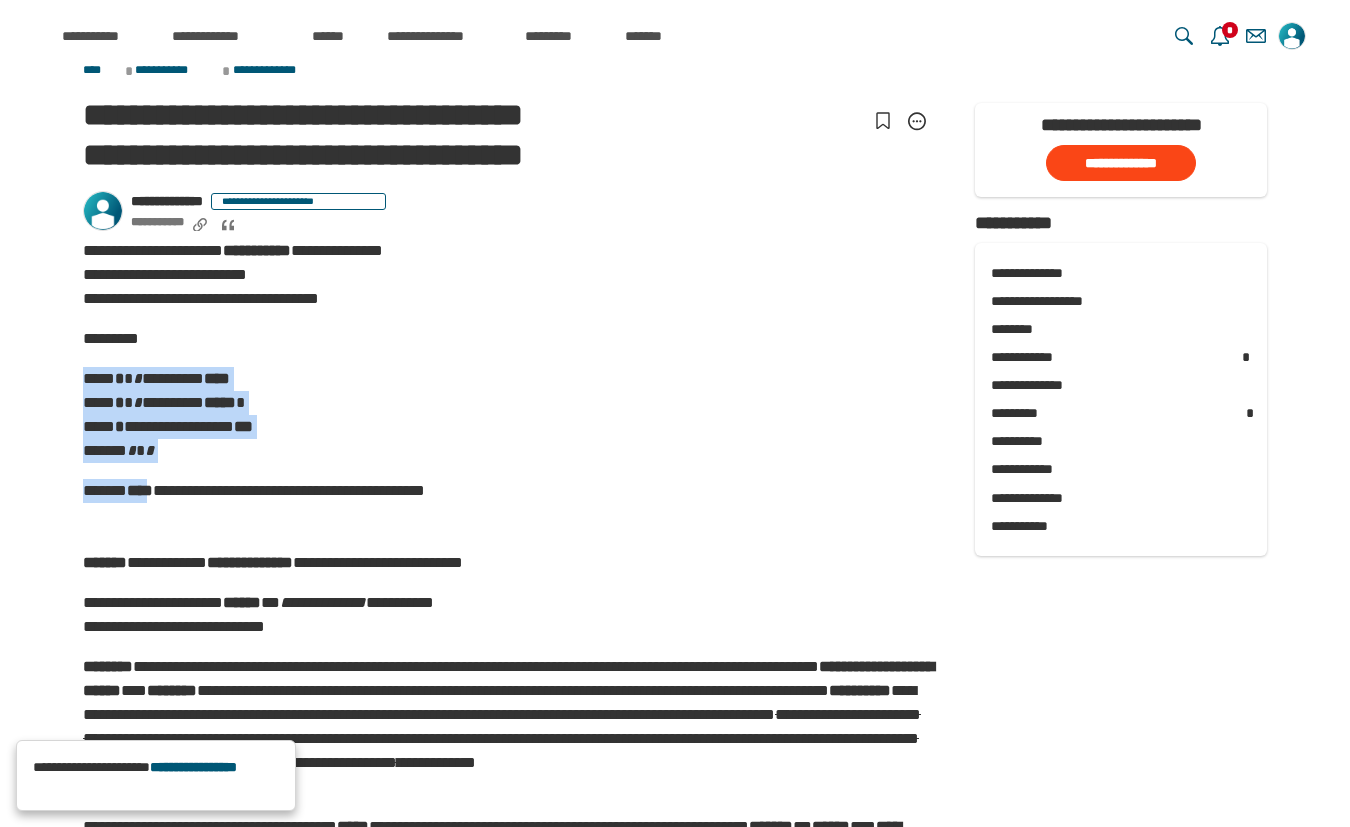 drag, startPoint x: 75, startPoint y: 369, endPoint x: 186, endPoint y: 496, distance: 168.67128 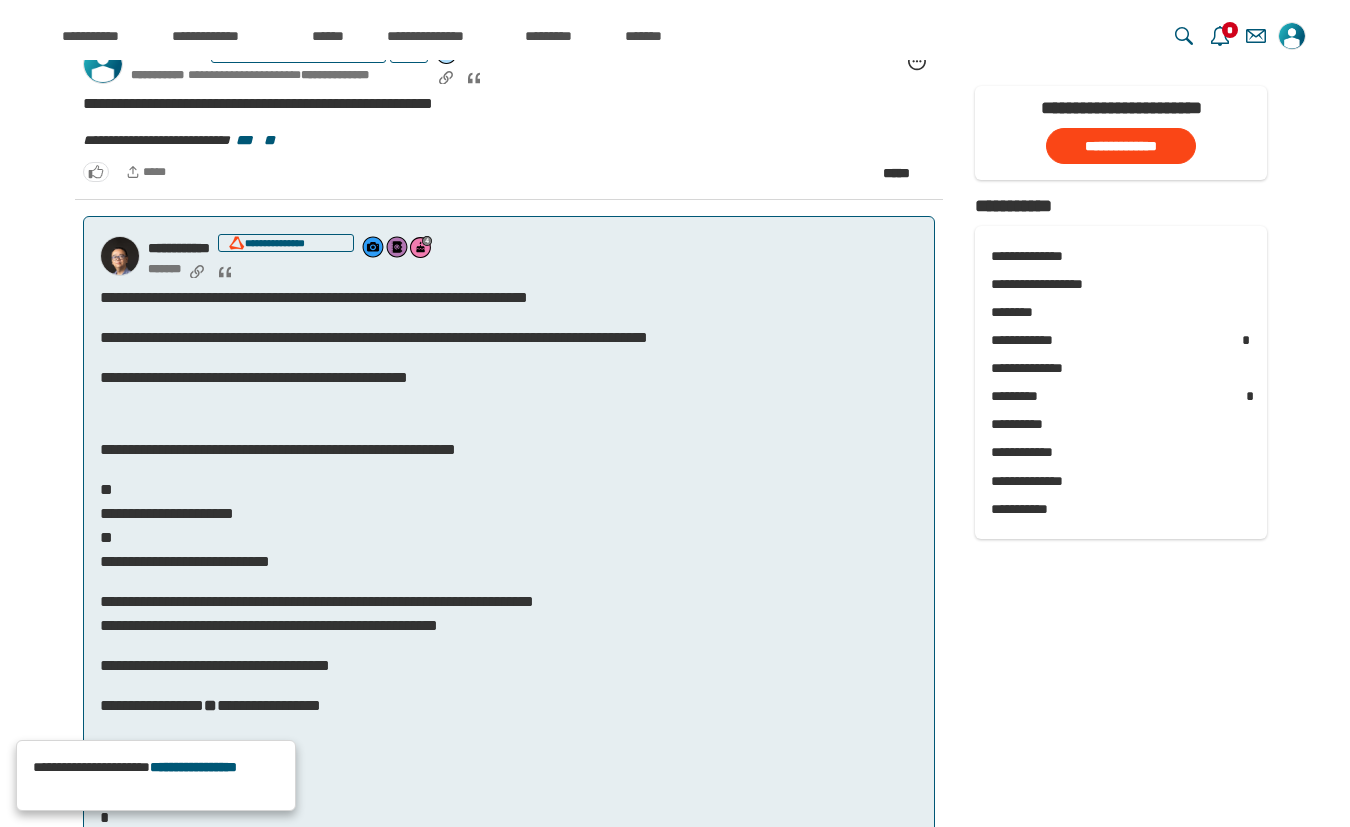 scroll, scrollTop: 1971, scrollLeft: 0, axis: vertical 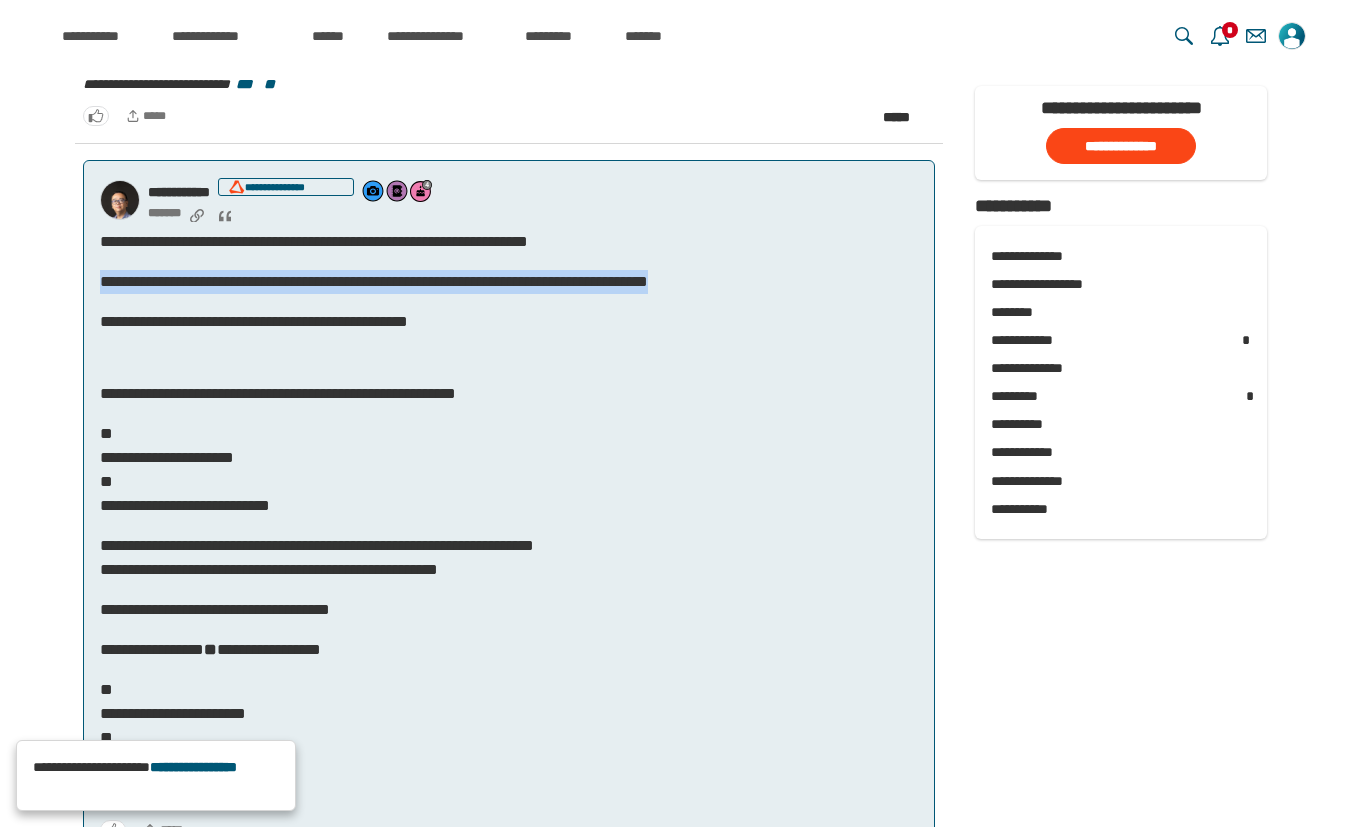 drag, startPoint x: 98, startPoint y: 279, endPoint x: 859, endPoint y: 280, distance: 761.0007 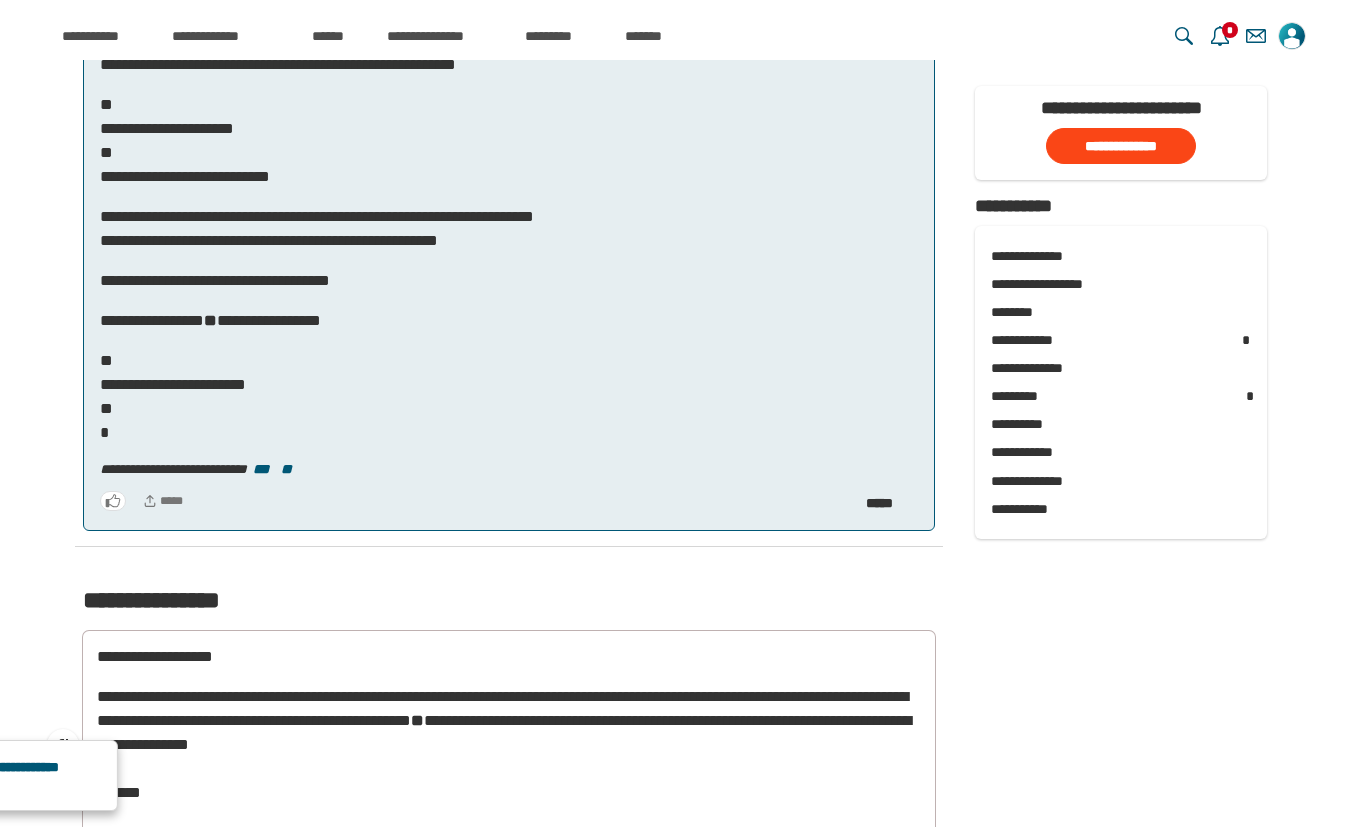 scroll, scrollTop: 2471, scrollLeft: 0, axis: vertical 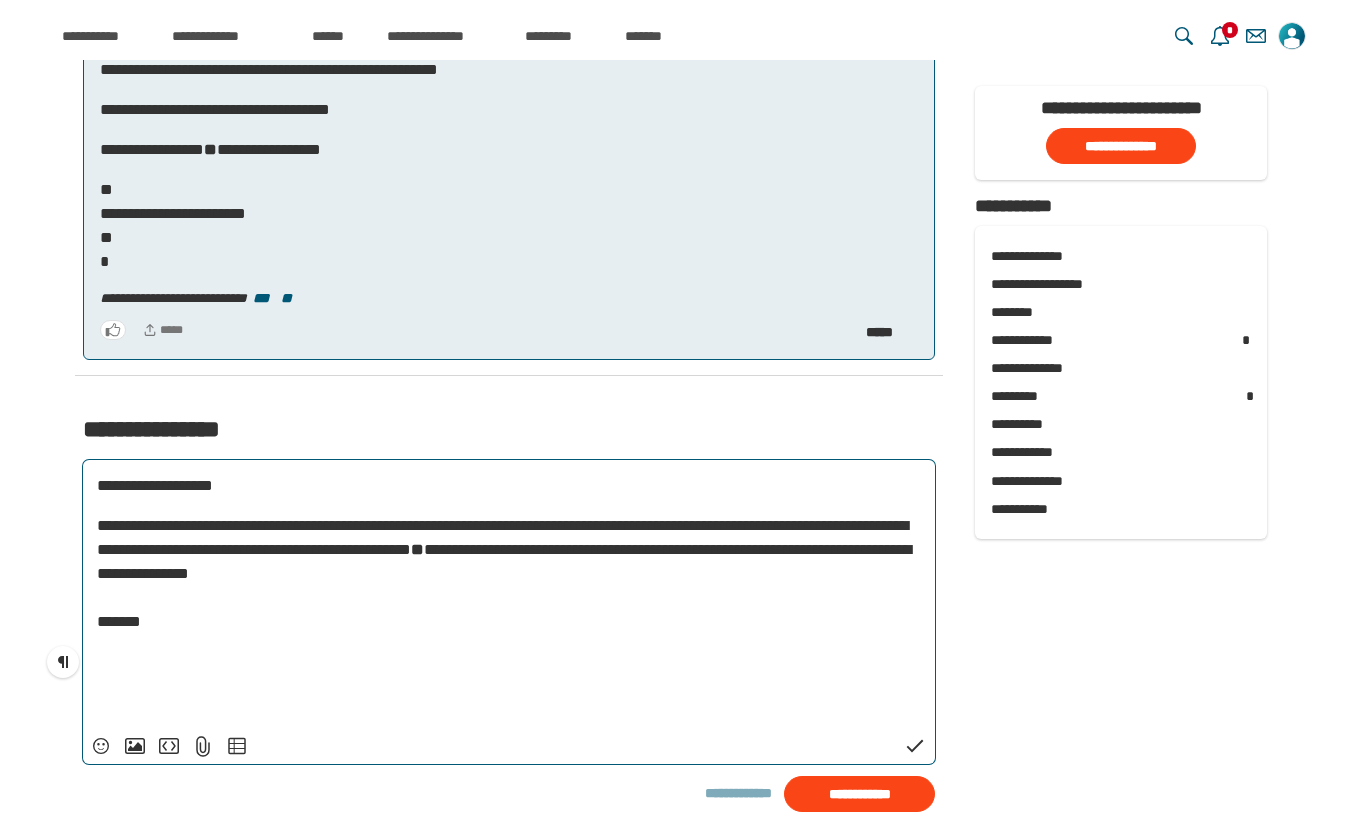 click on "**********" at bounding box center (509, 594) 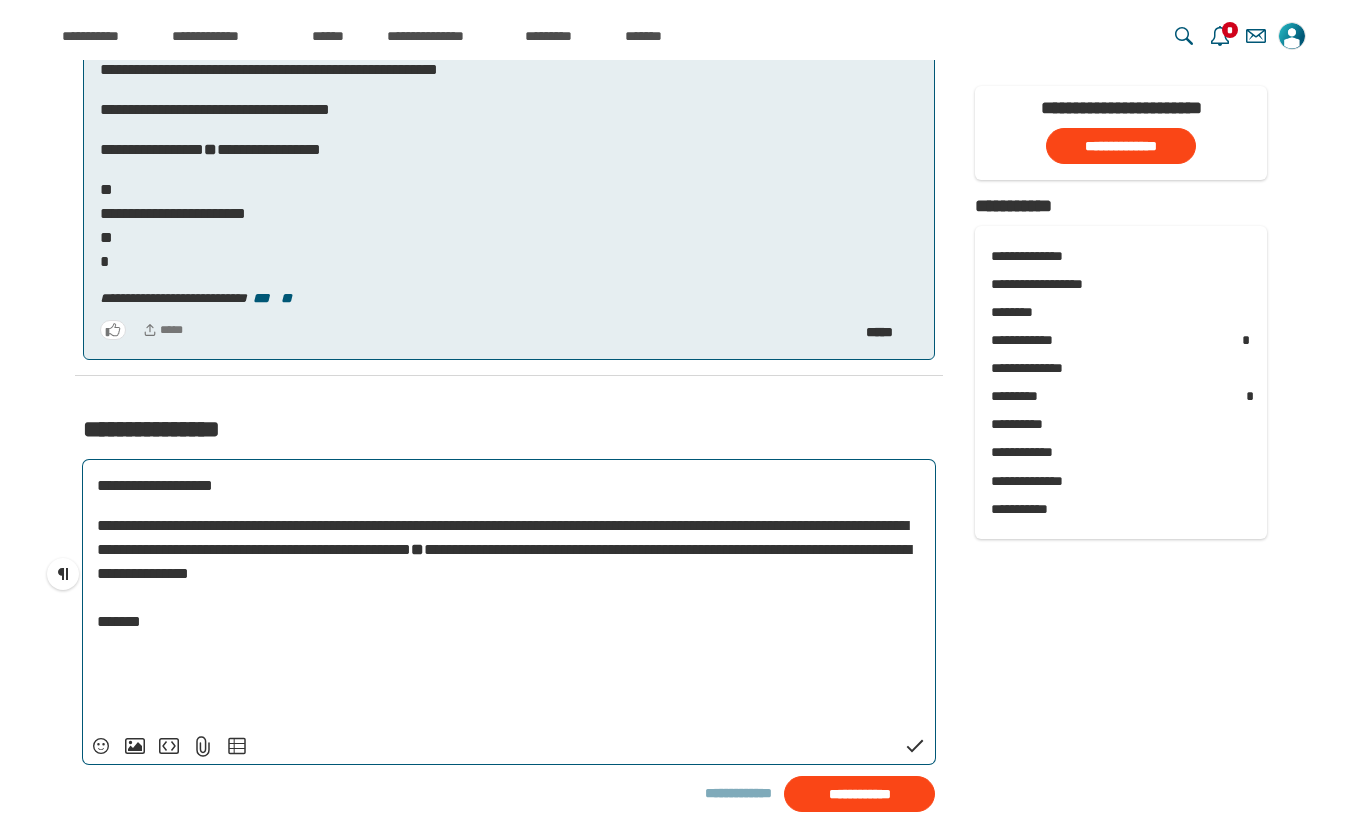 click on "**********" at bounding box center [509, 574] 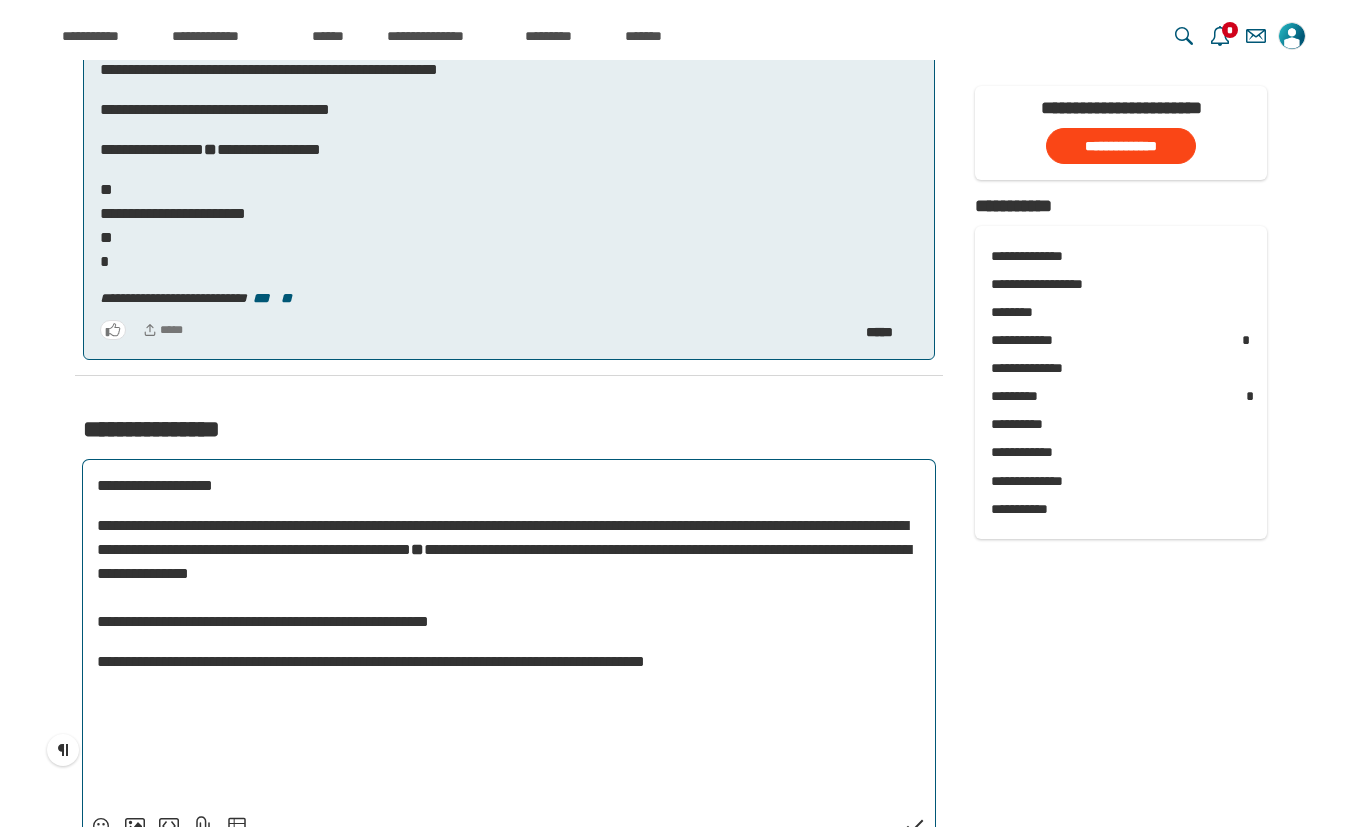 click on "**********" at bounding box center [509, 574] 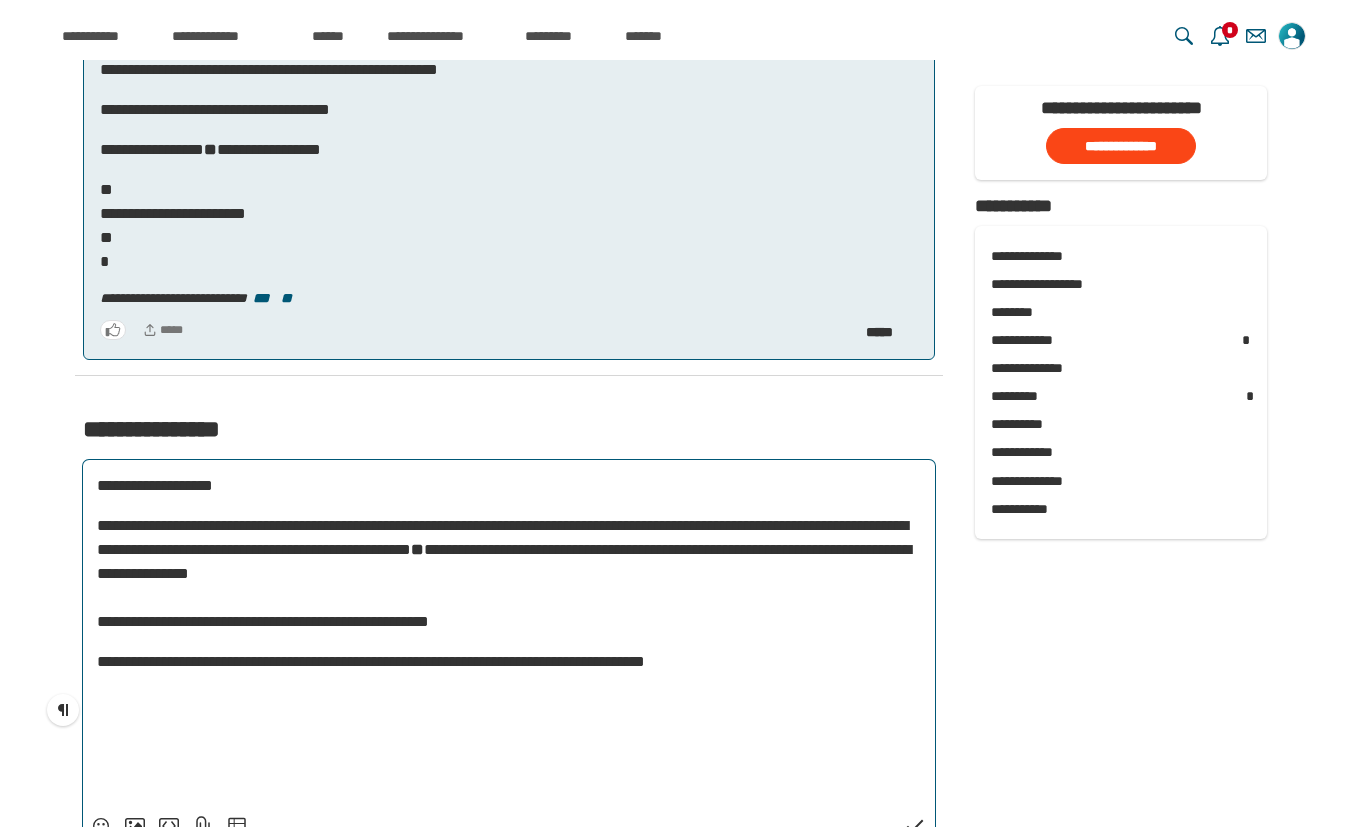 click on "**********" at bounding box center [509, 634] 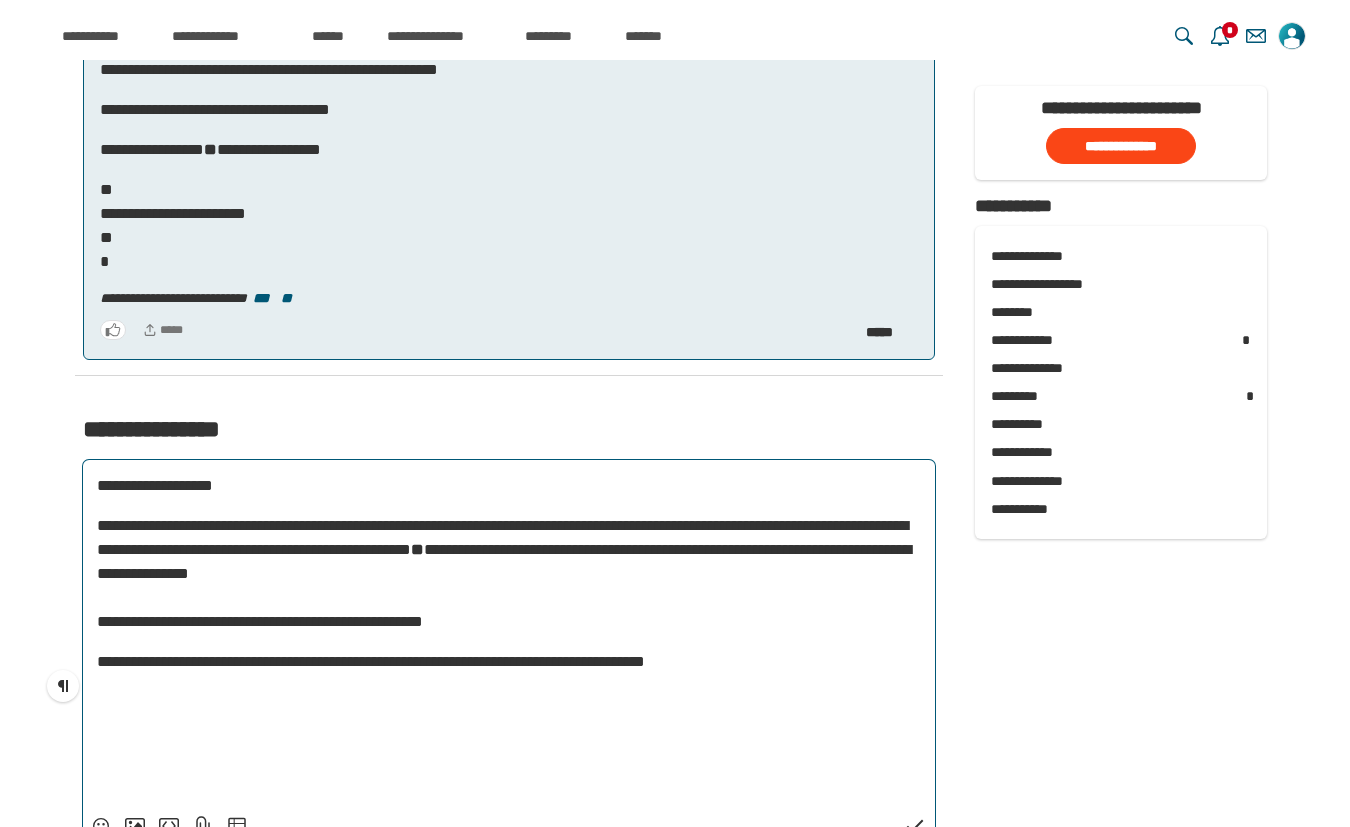click on "**********" at bounding box center (509, 634) 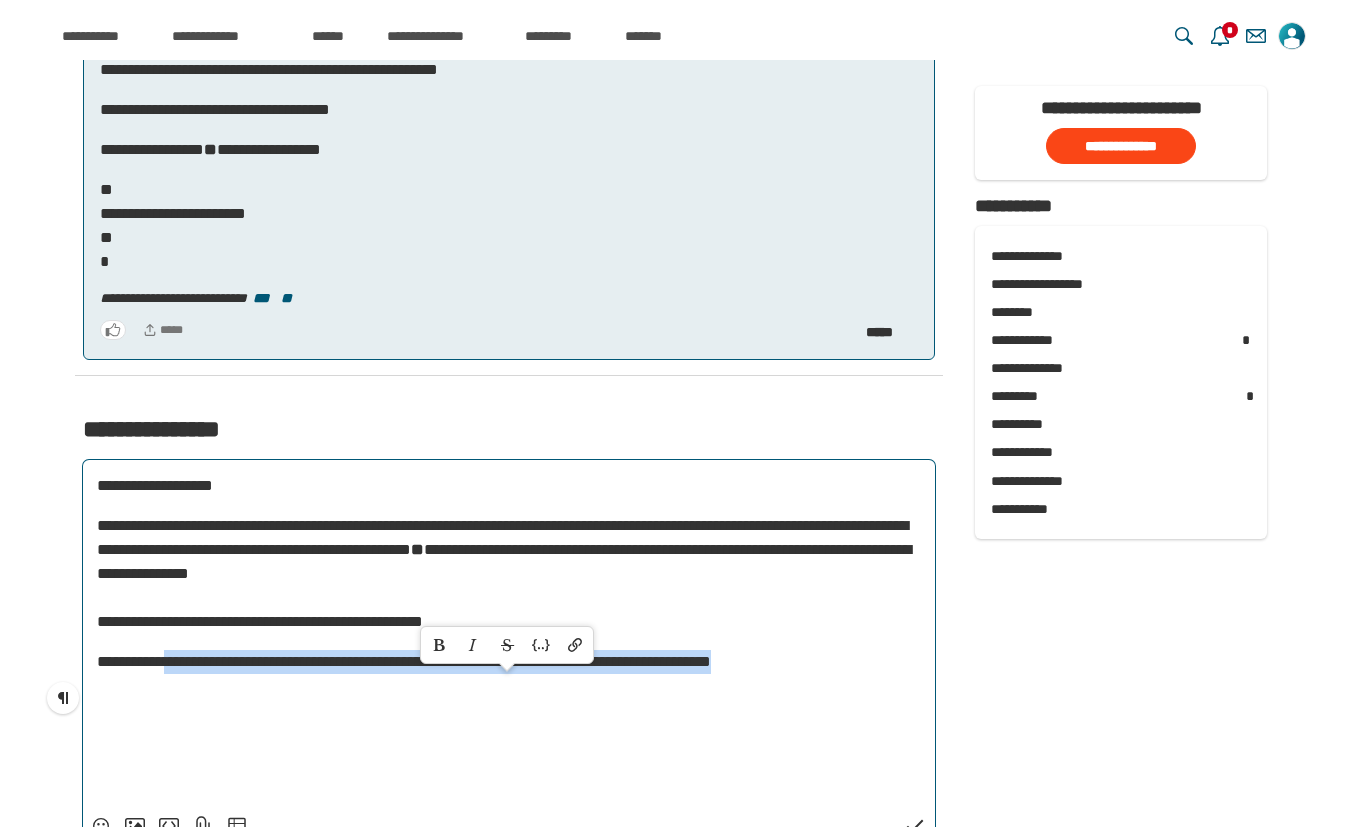 drag, startPoint x: 187, startPoint y: 683, endPoint x: 110, endPoint y: 708, distance: 80.95678 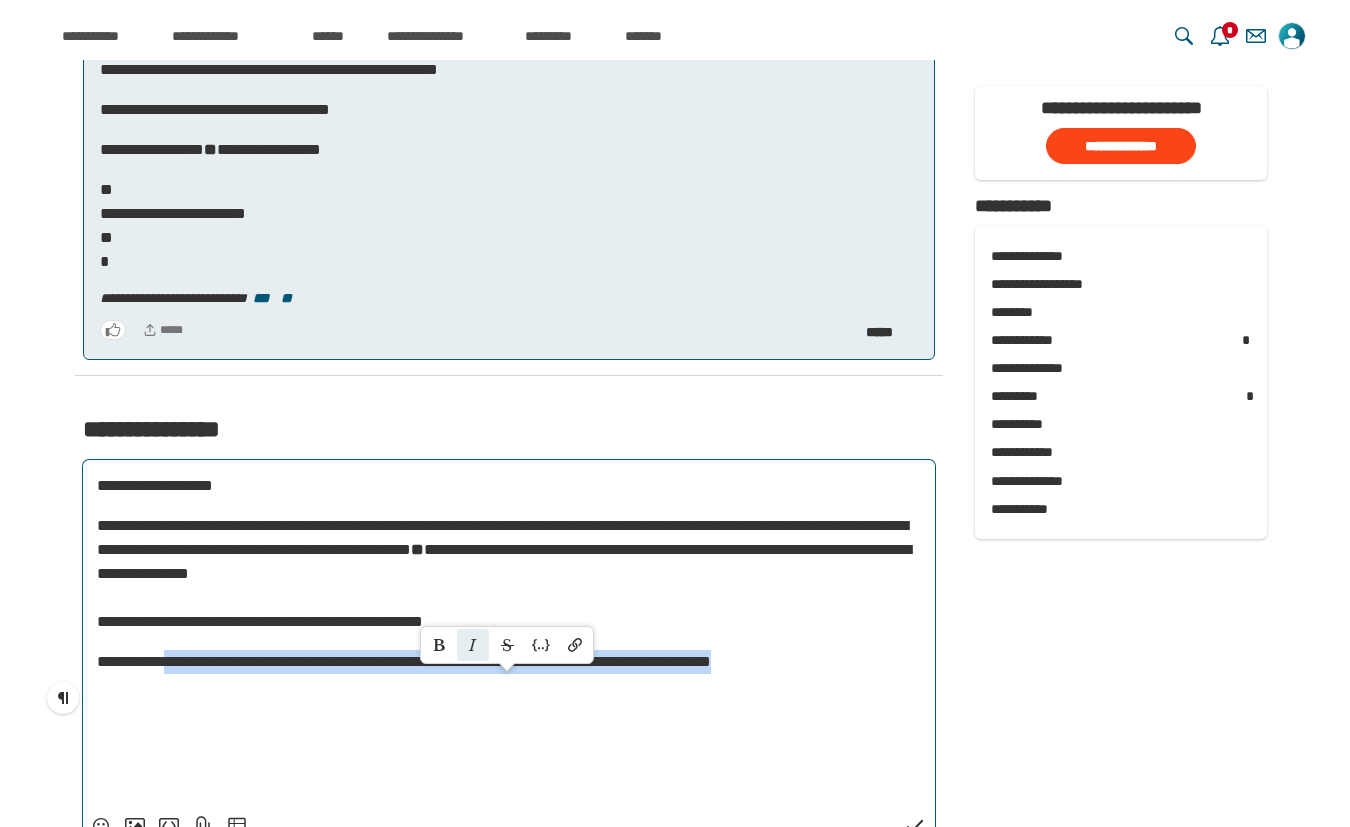 click on "******" at bounding box center [473, 645] 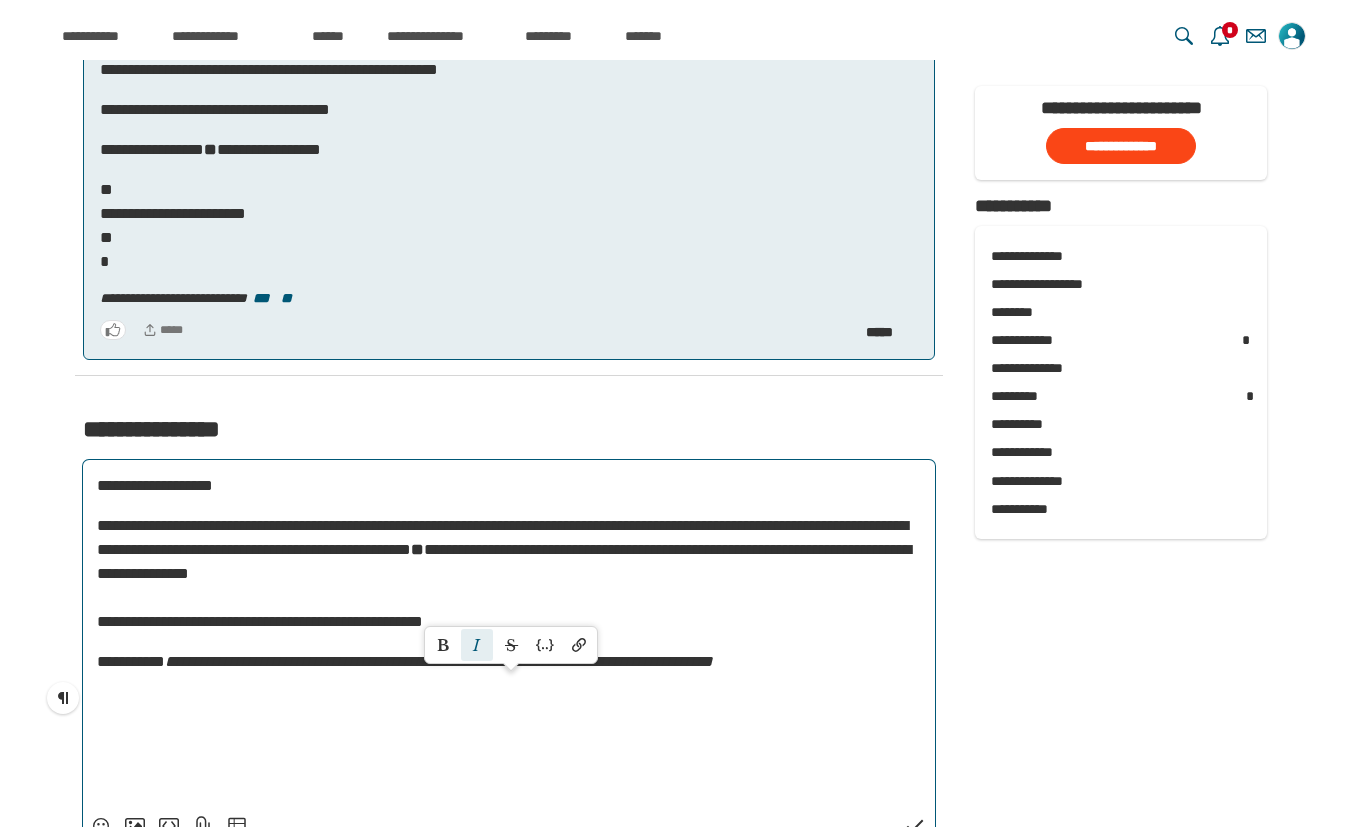 click on "**********" at bounding box center [509, 662] 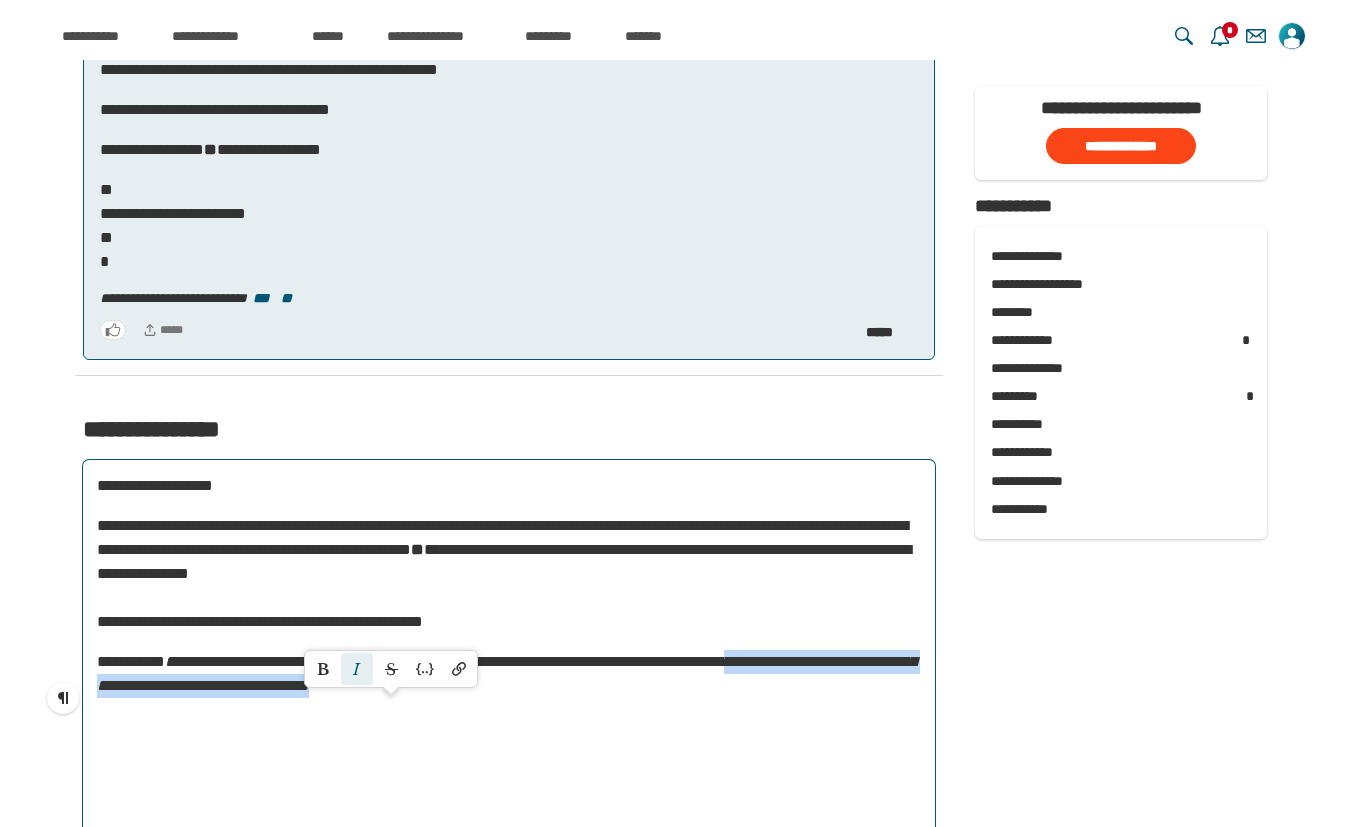 drag, startPoint x: 122, startPoint y: 706, endPoint x: 671, endPoint y: 714, distance: 549.0583 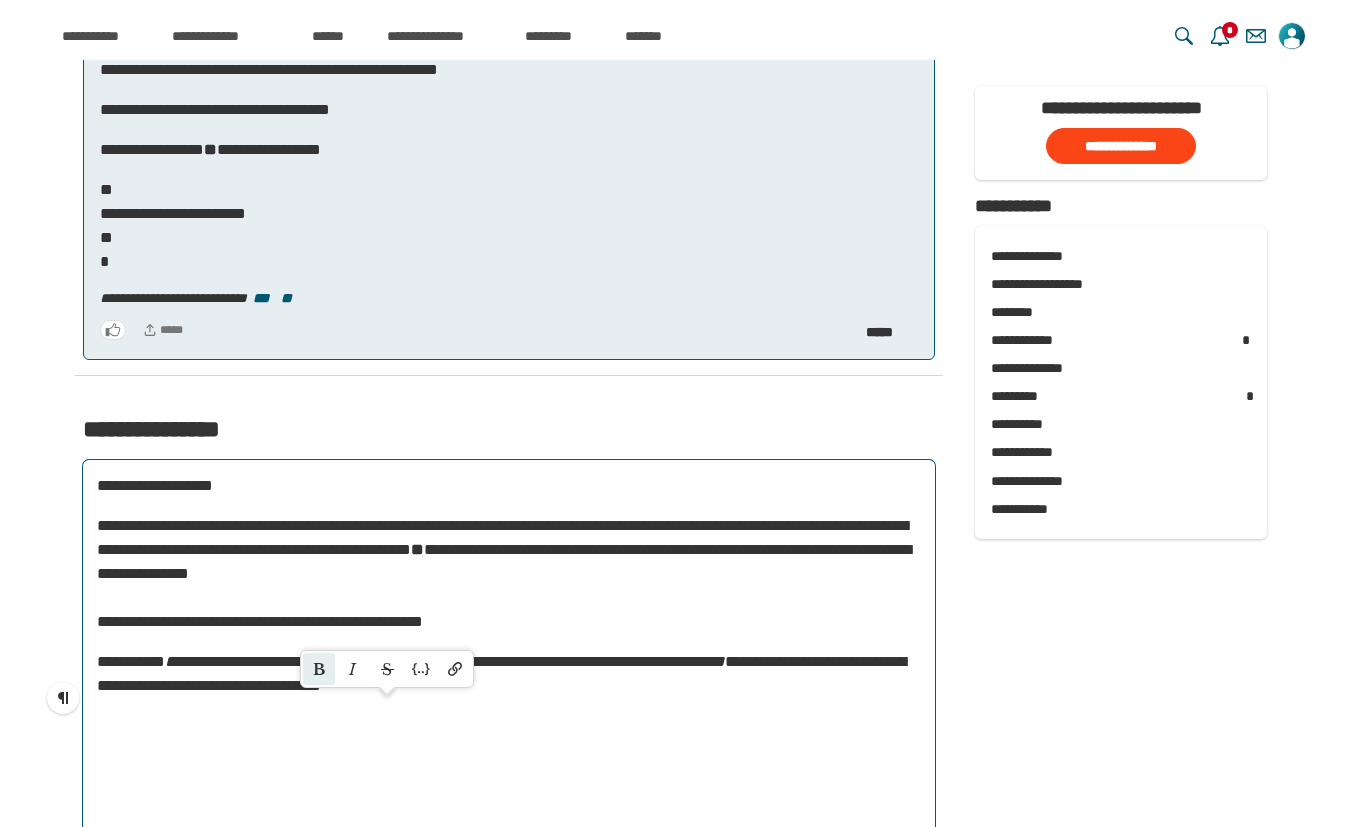 click on "****" at bounding box center [319, 669] 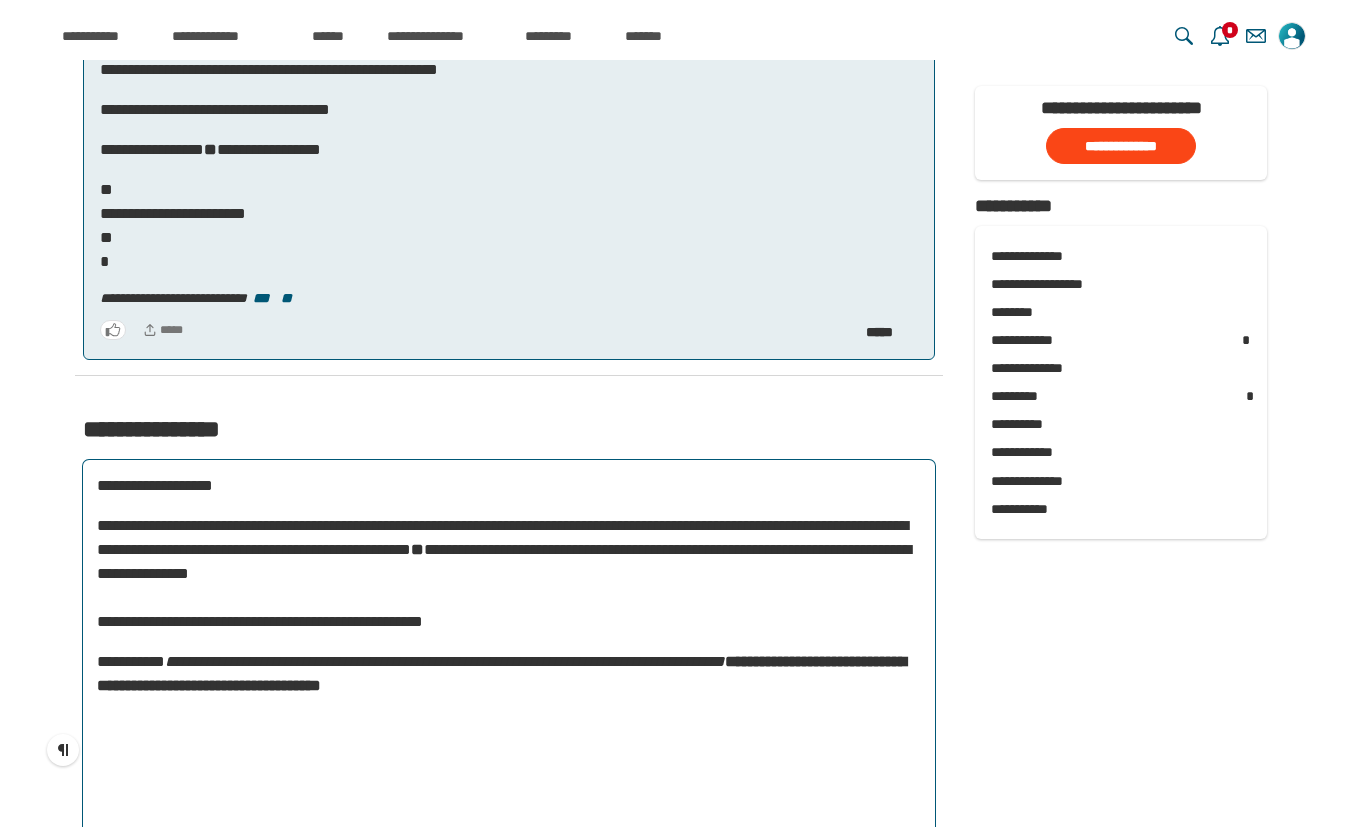 click on "﻿" at bounding box center (509, 726) 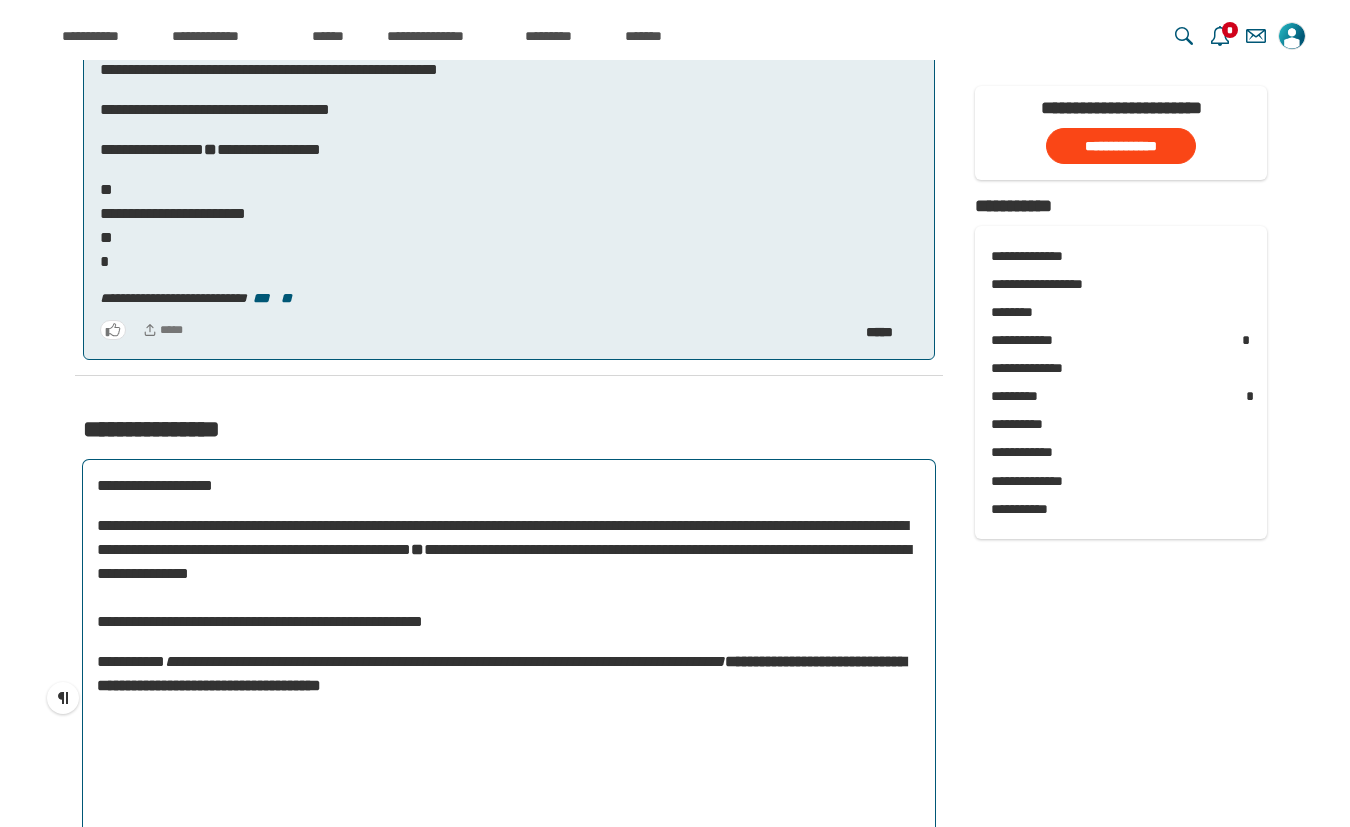 click on "**********" at bounding box center [501, 673] 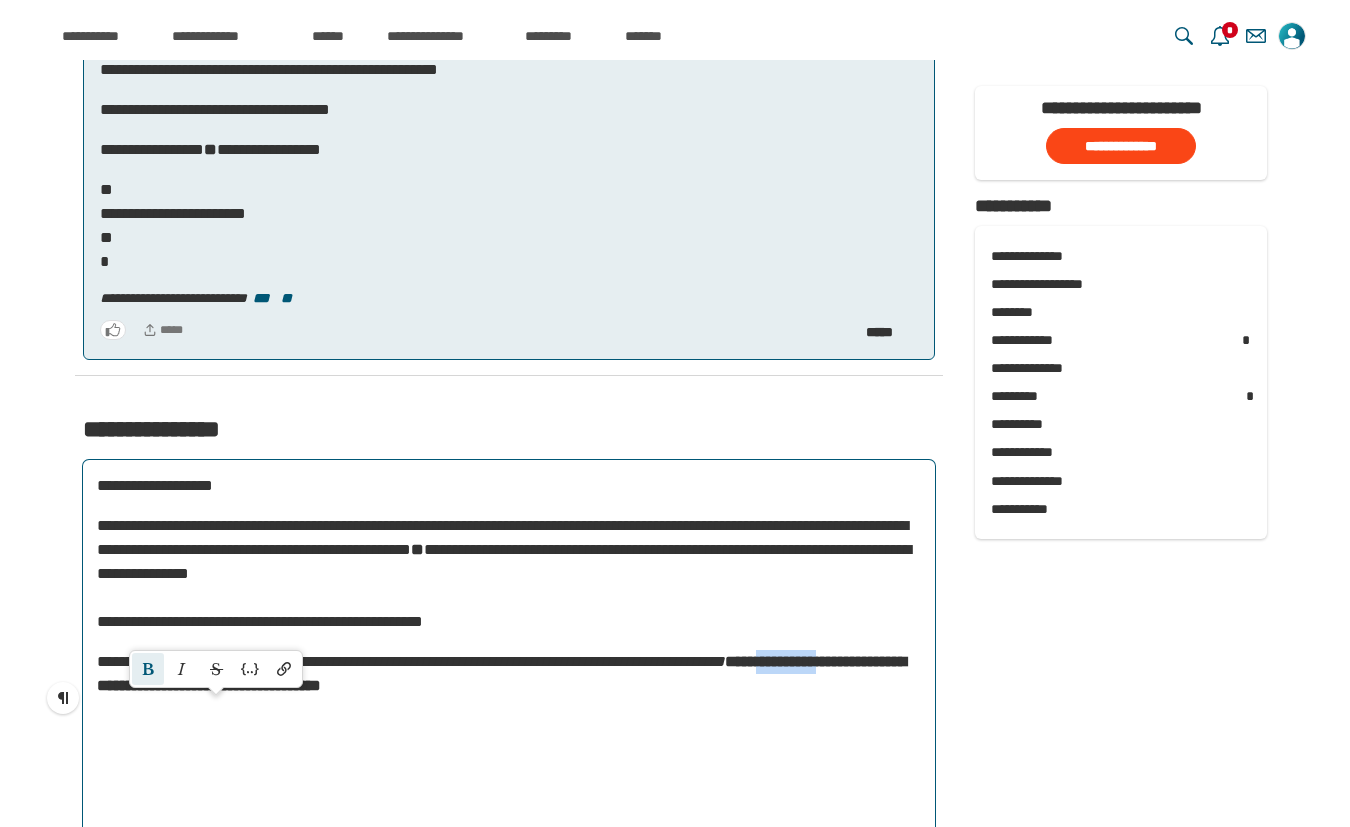 drag, startPoint x: 181, startPoint y: 708, endPoint x: 255, endPoint y: 705, distance: 74.06078 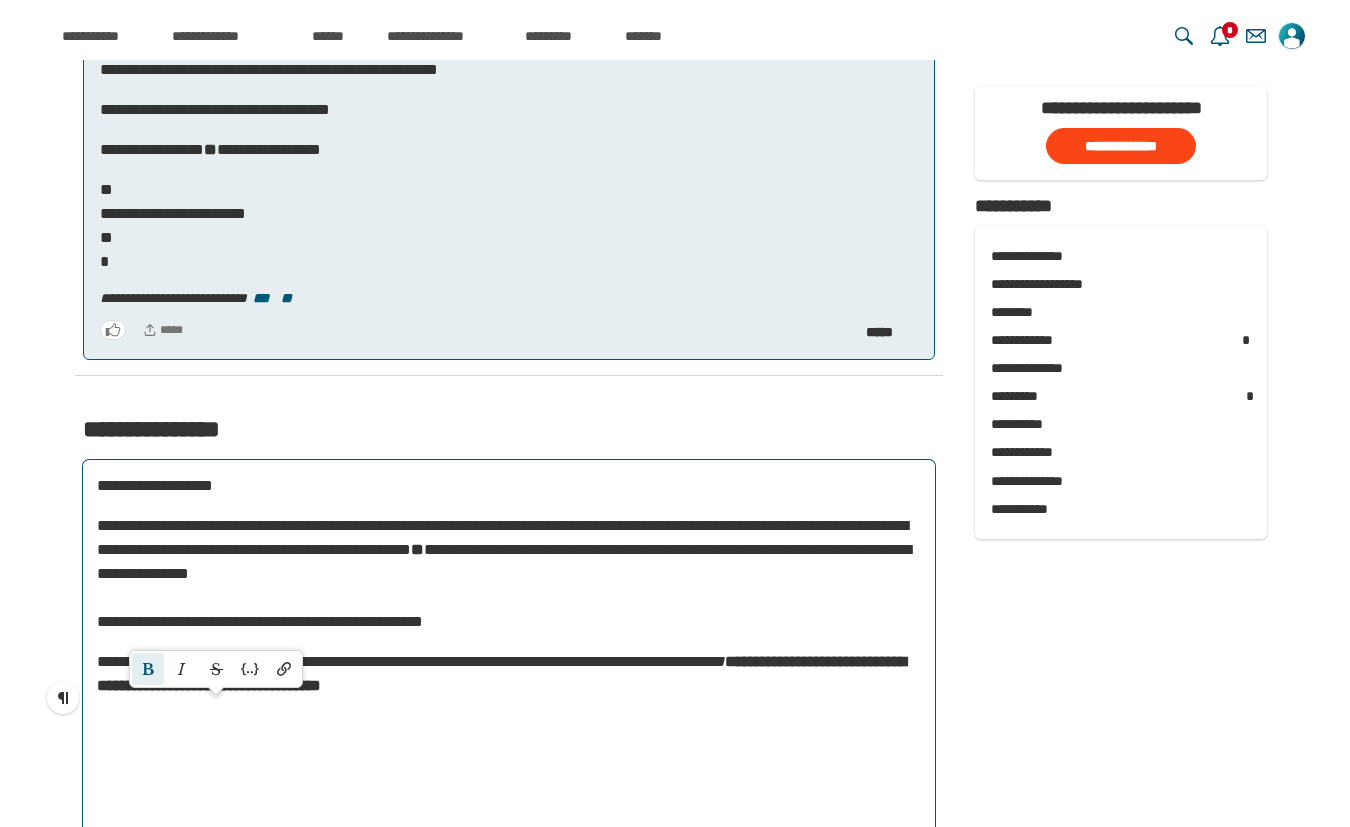 click on "**********" at bounding box center (501, 673) 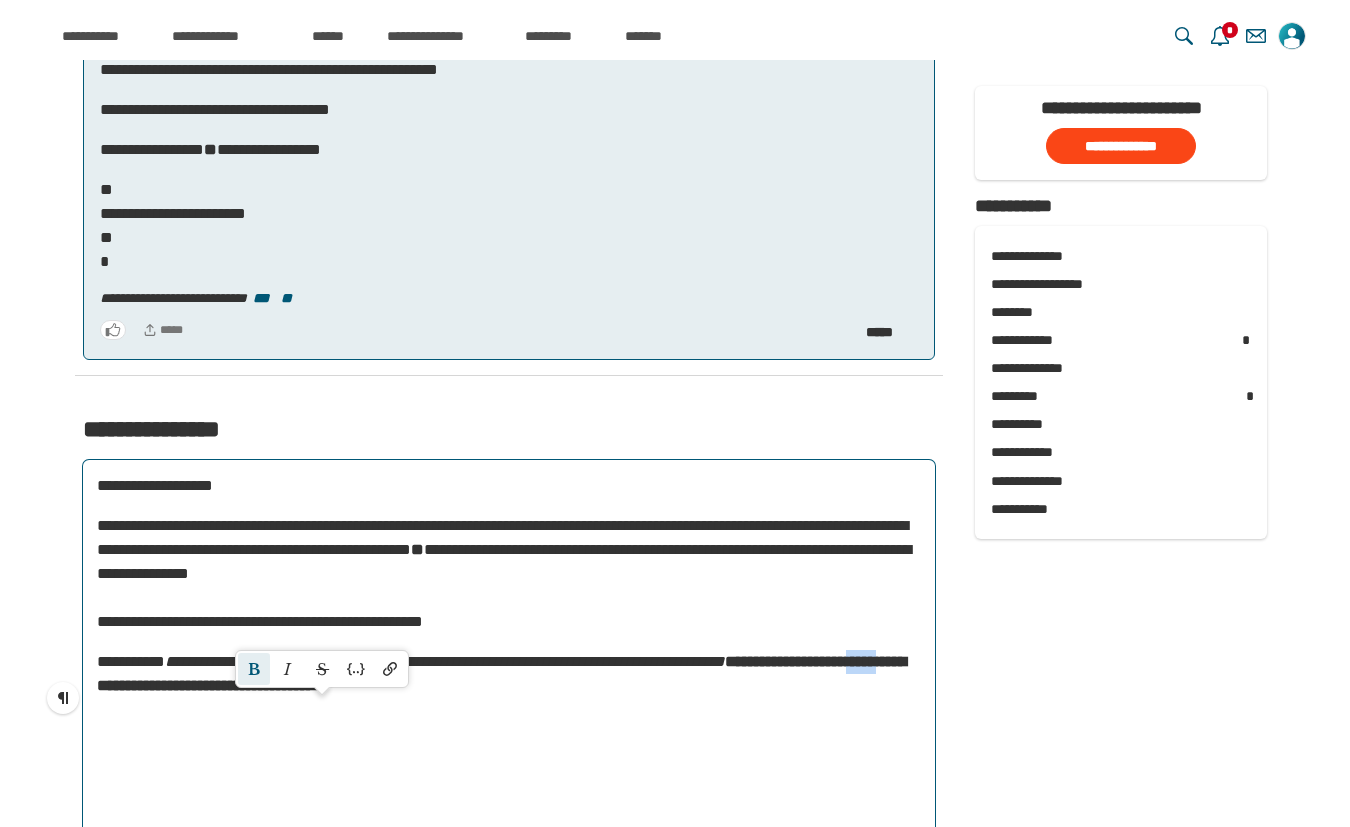 click on "**********" at bounding box center (501, 673) 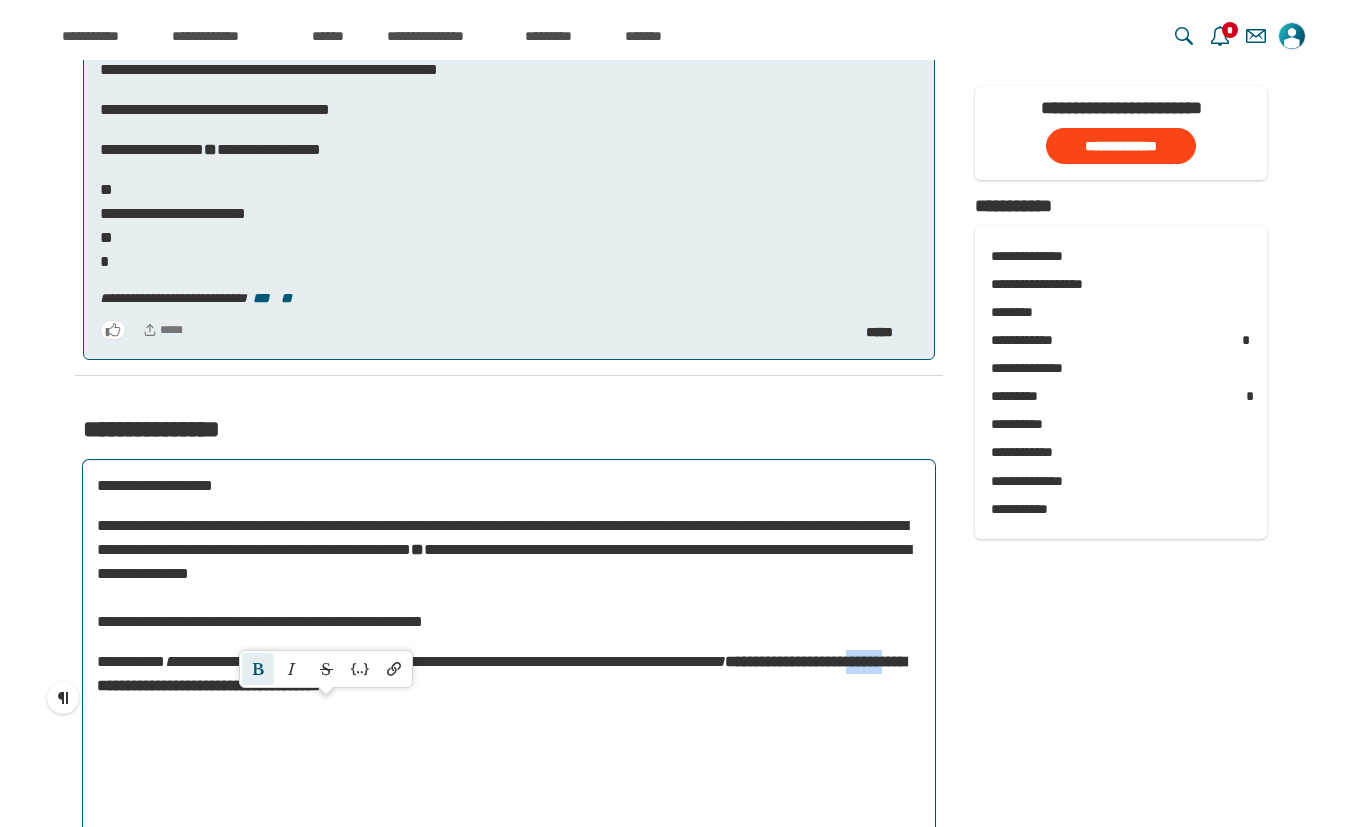 drag, startPoint x: 300, startPoint y: 713, endPoint x: 354, endPoint y: 708, distance: 54.230988 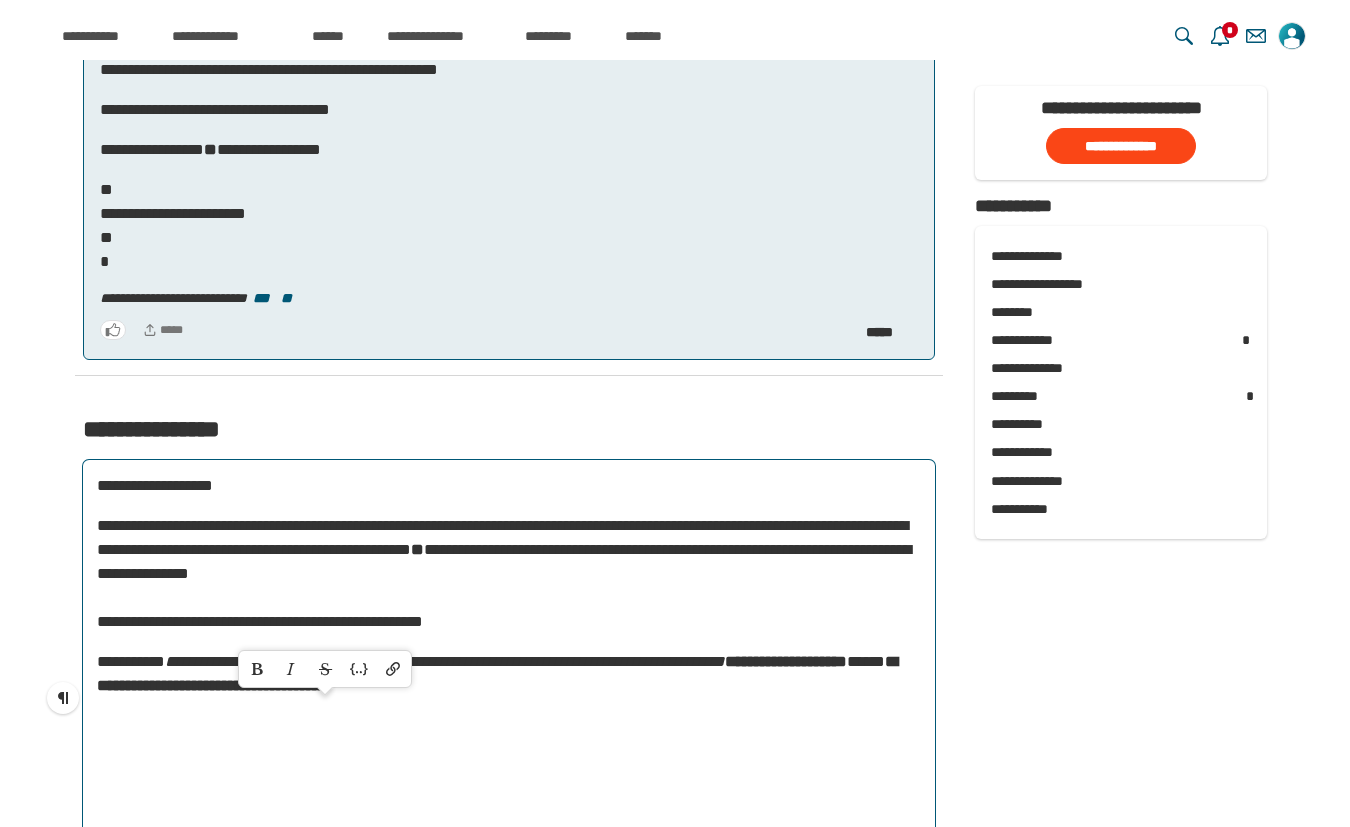click on "**********" at bounding box center [497, 673] 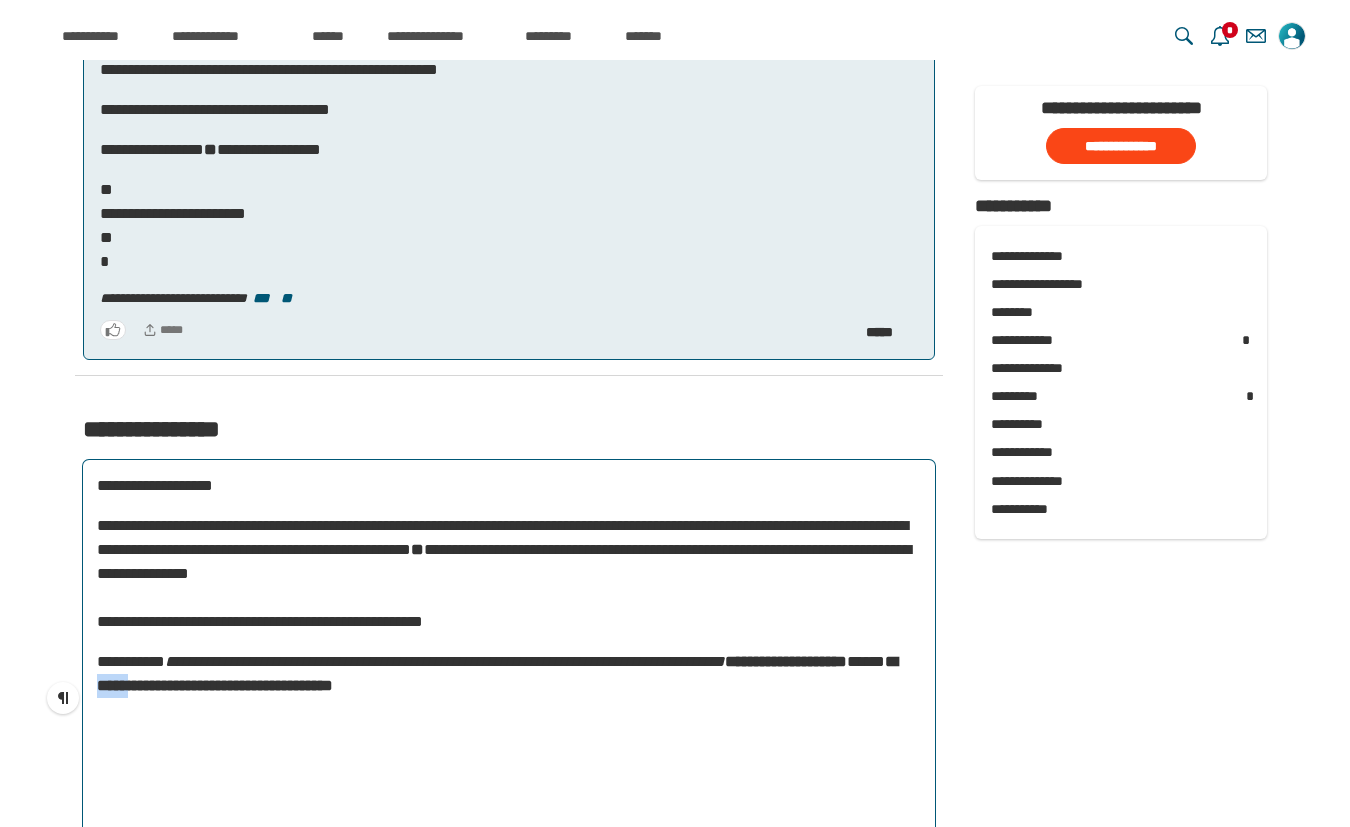 click on "**********" at bounding box center [497, 673] 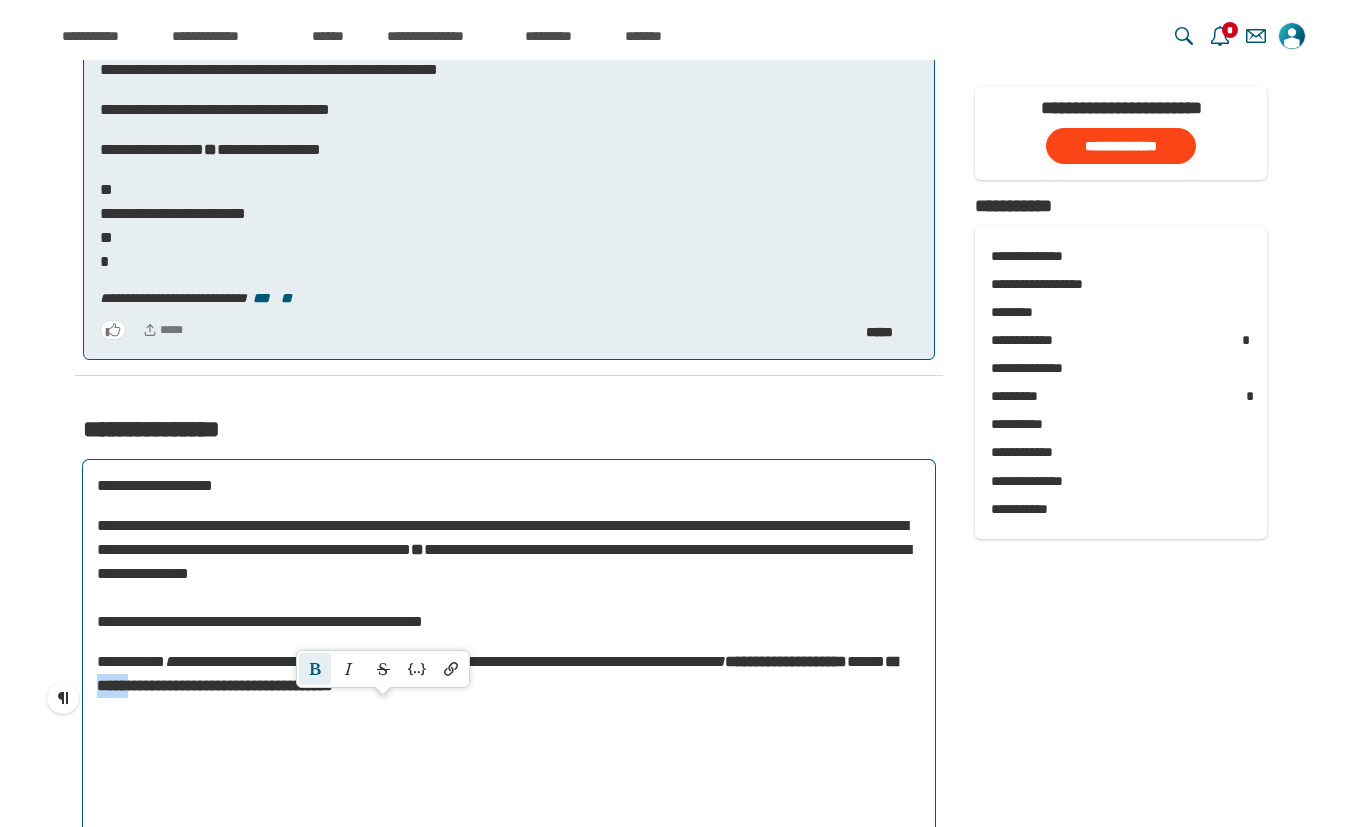 click on "****" at bounding box center [315, 669] 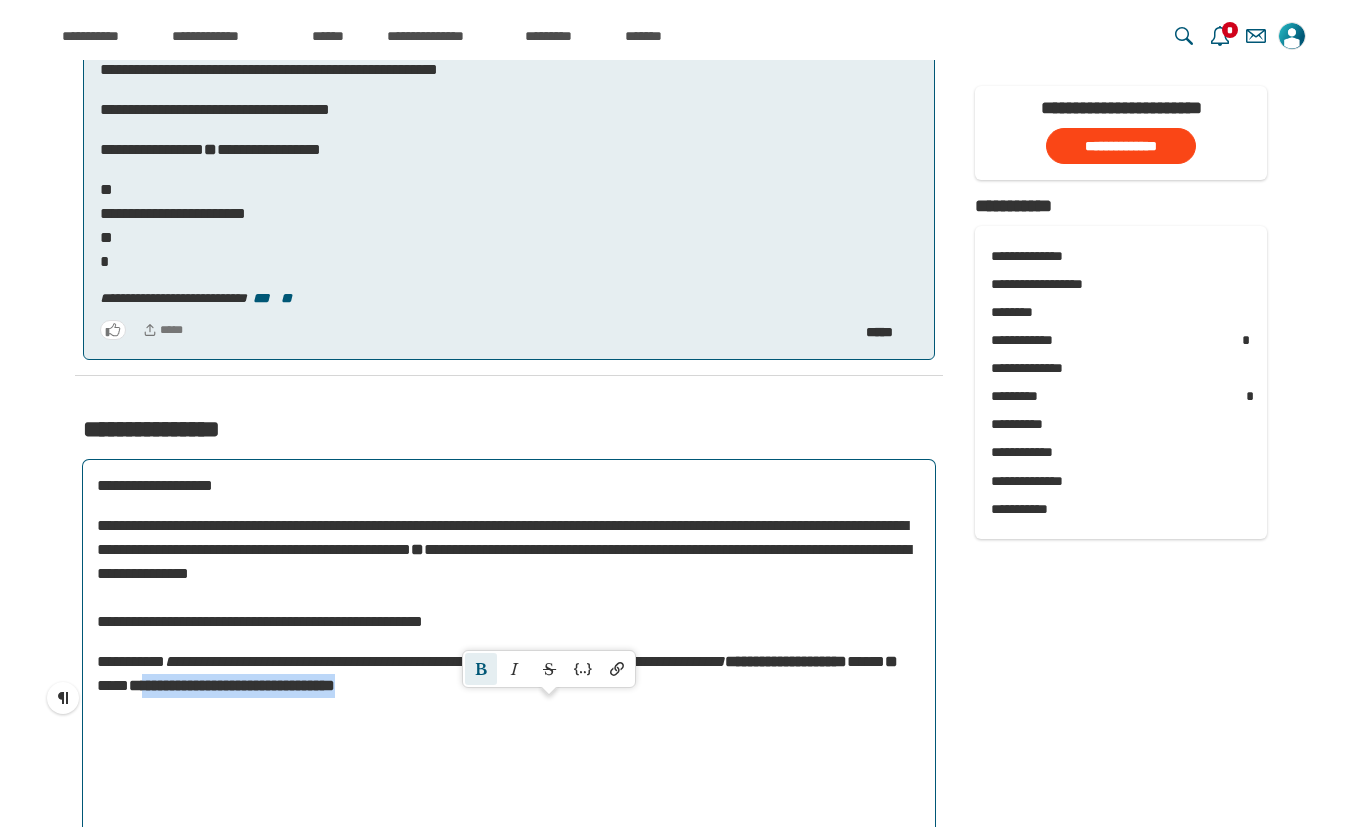 drag, startPoint x: 419, startPoint y: 710, endPoint x: 678, endPoint y: 712, distance: 259.00772 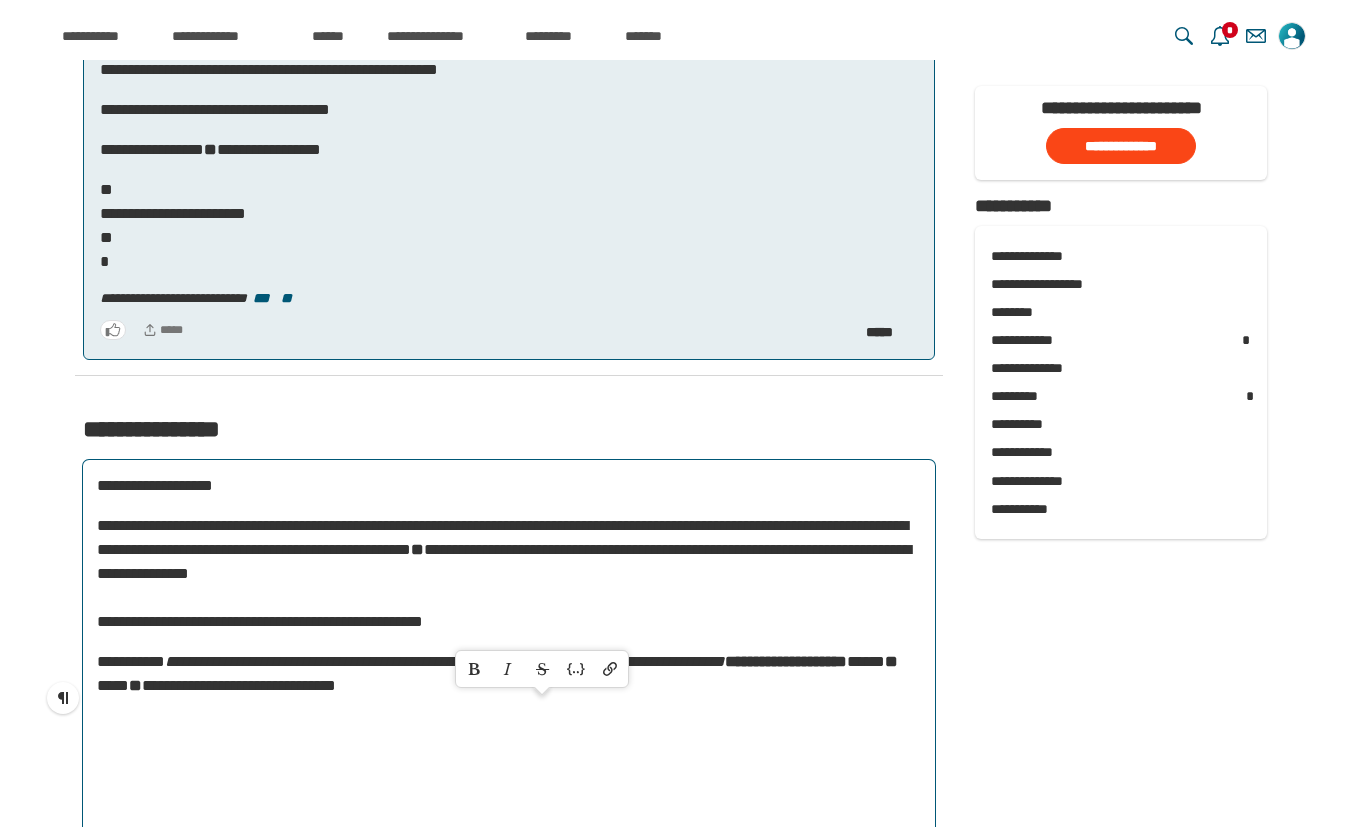 click on "﻿" at bounding box center (509, 726) 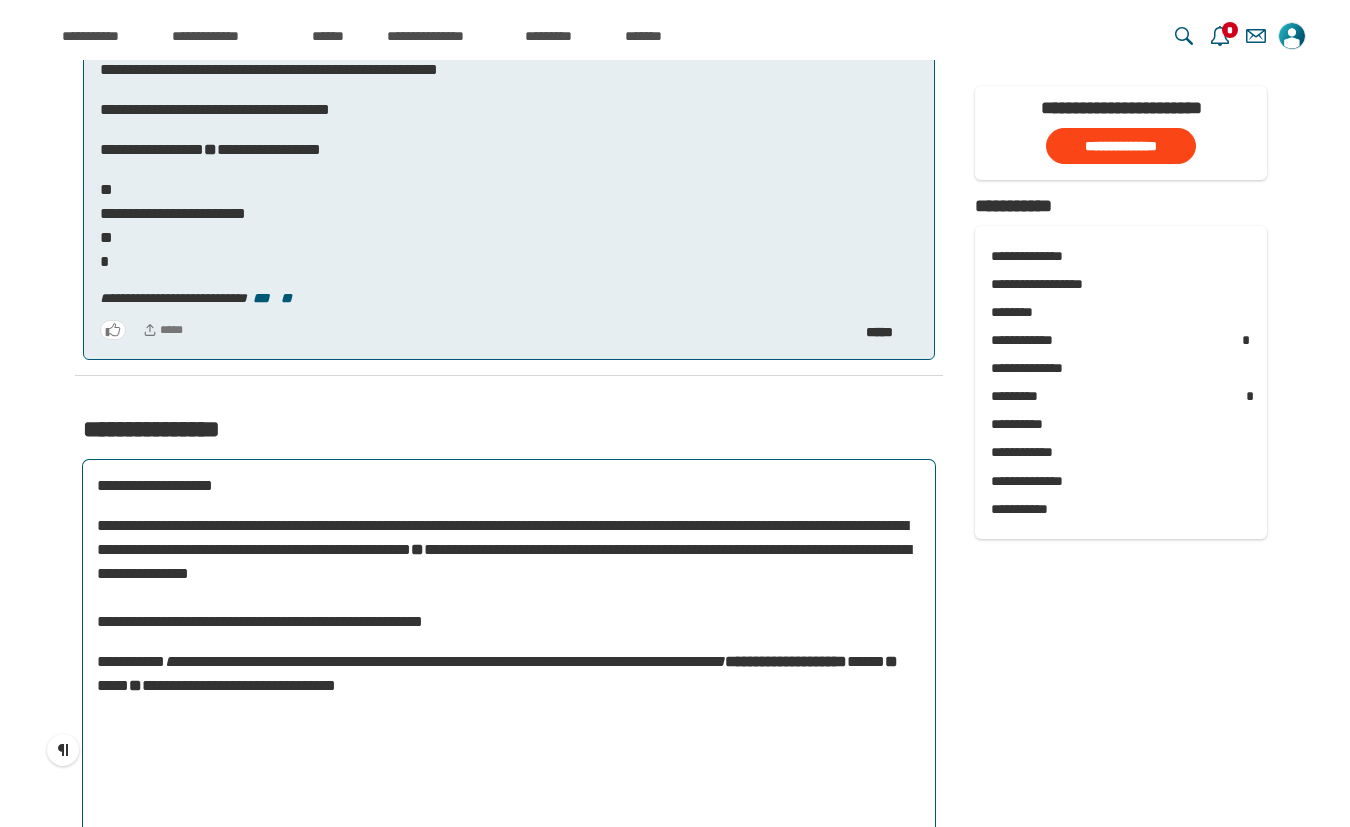 click on "**********" at bounding box center [509, 674] 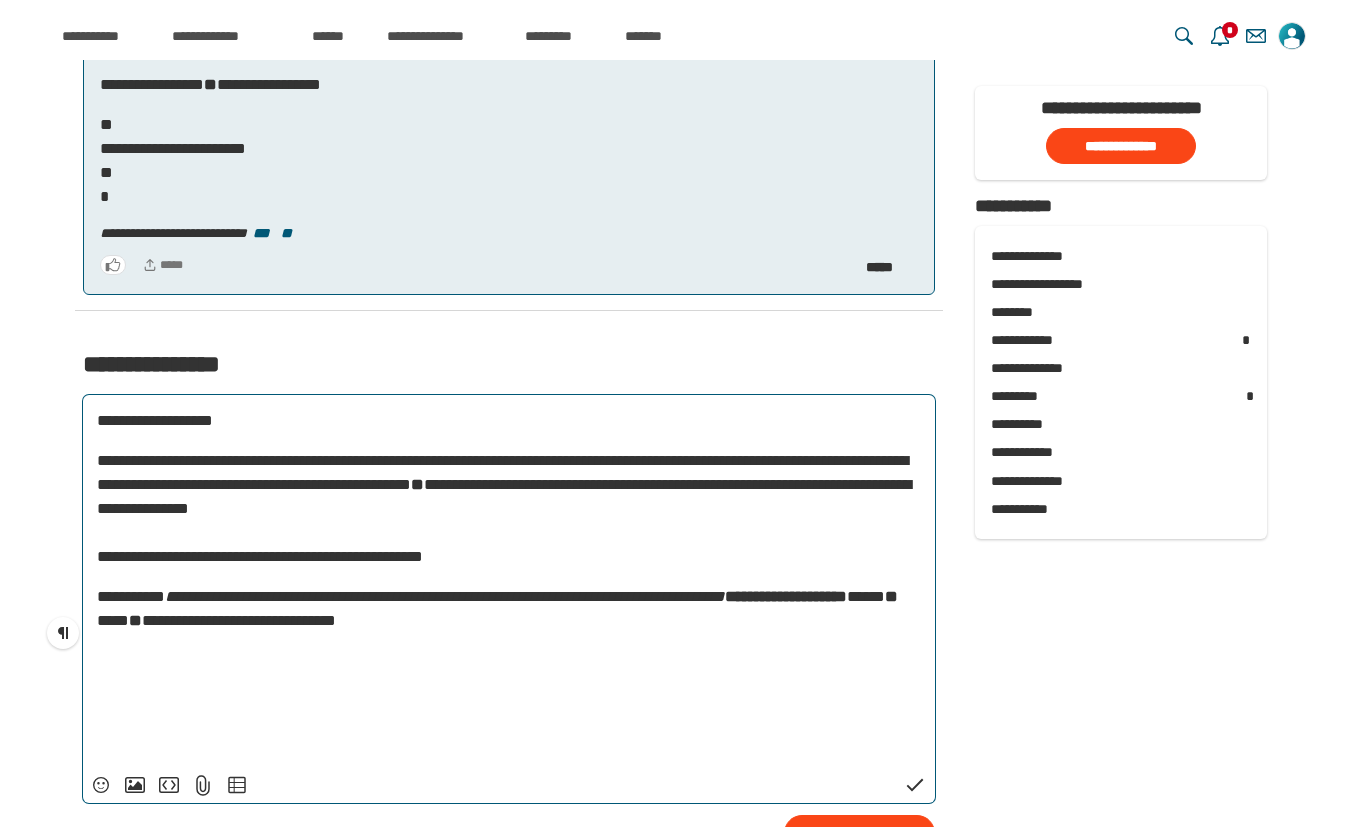 scroll, scrollTop: 2571, scrollLeft: 0, axis: vertical 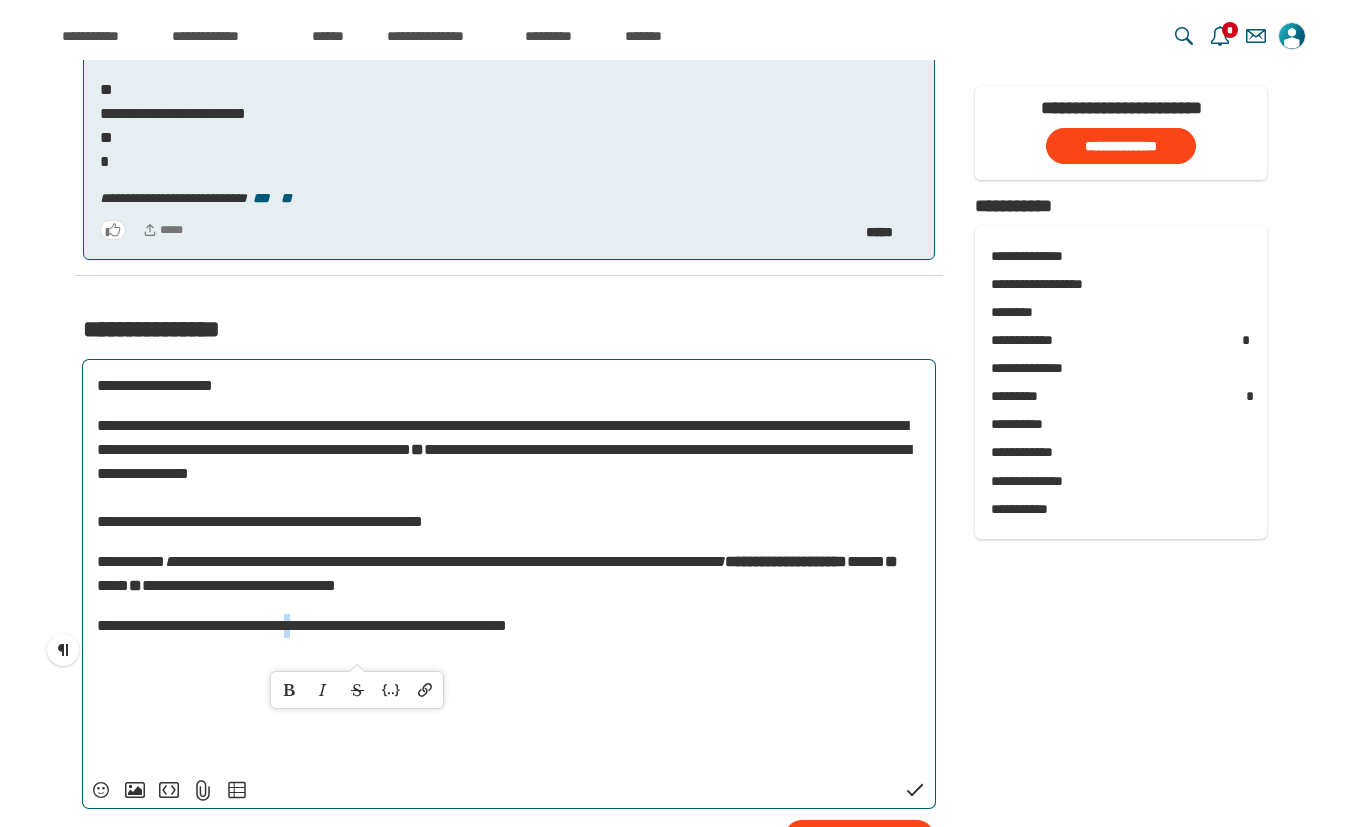 click on "**********" at bounding box center [302, 625] 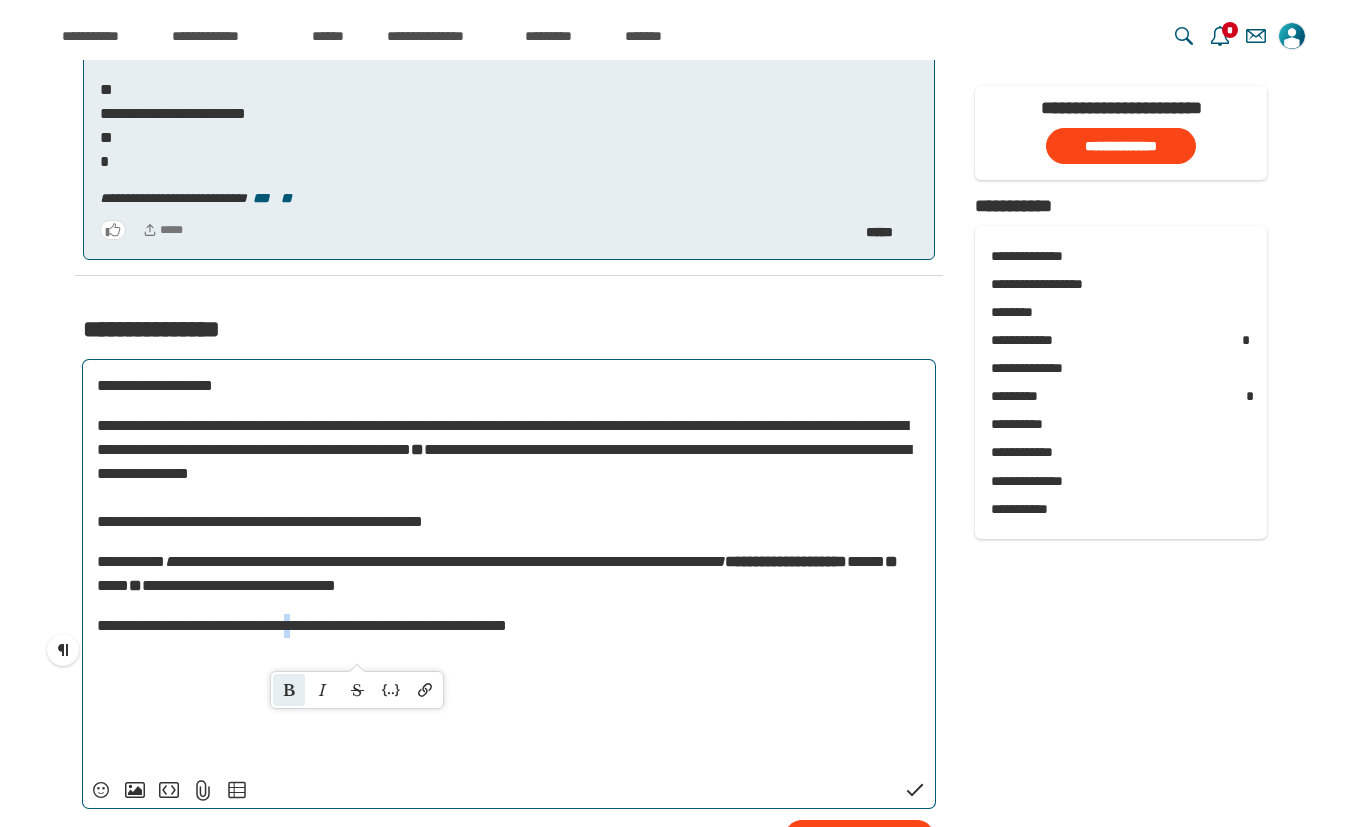 click on "****" at bounding box center [289, 690] 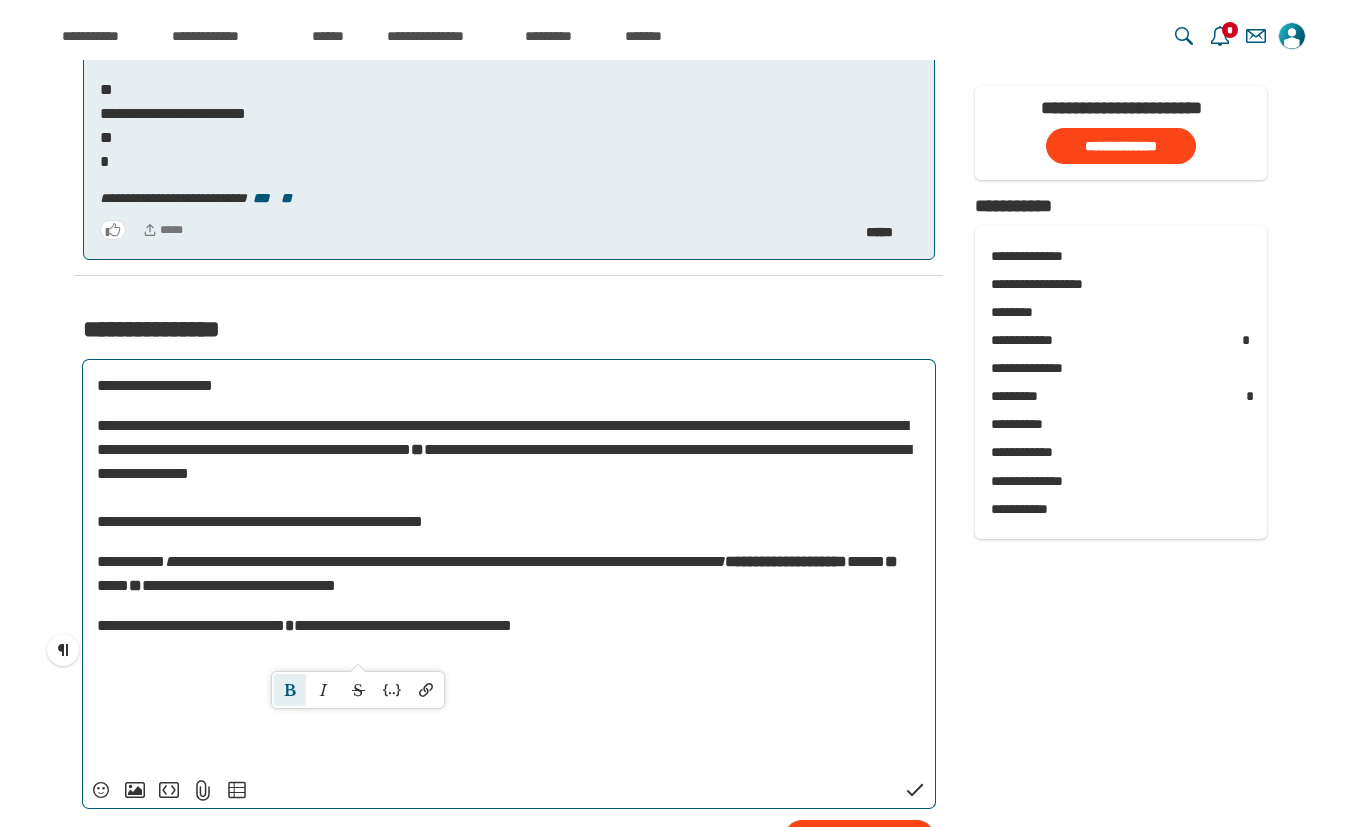 click on "**********" at bounding box center [403, 625] 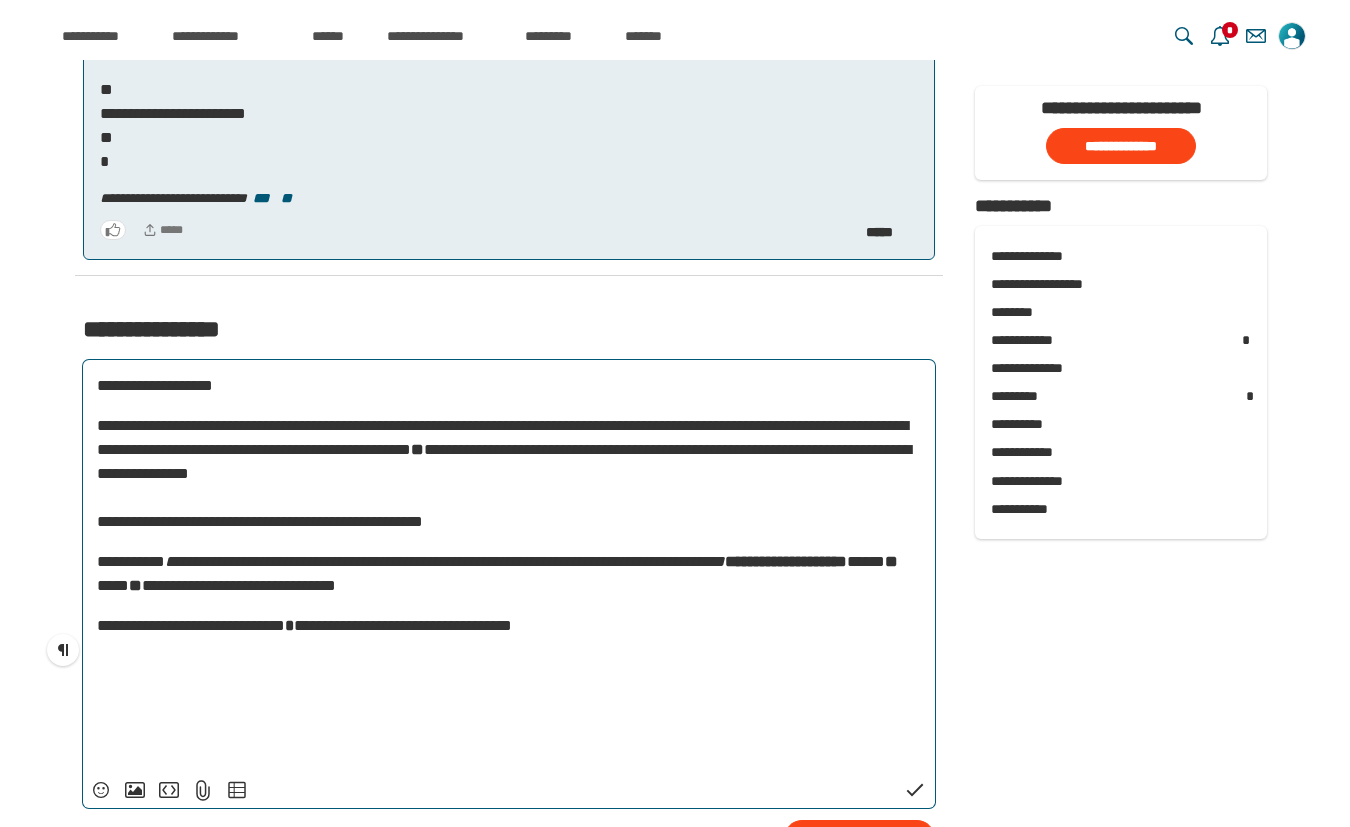 click on "**********" at bounding box center [509, 626] 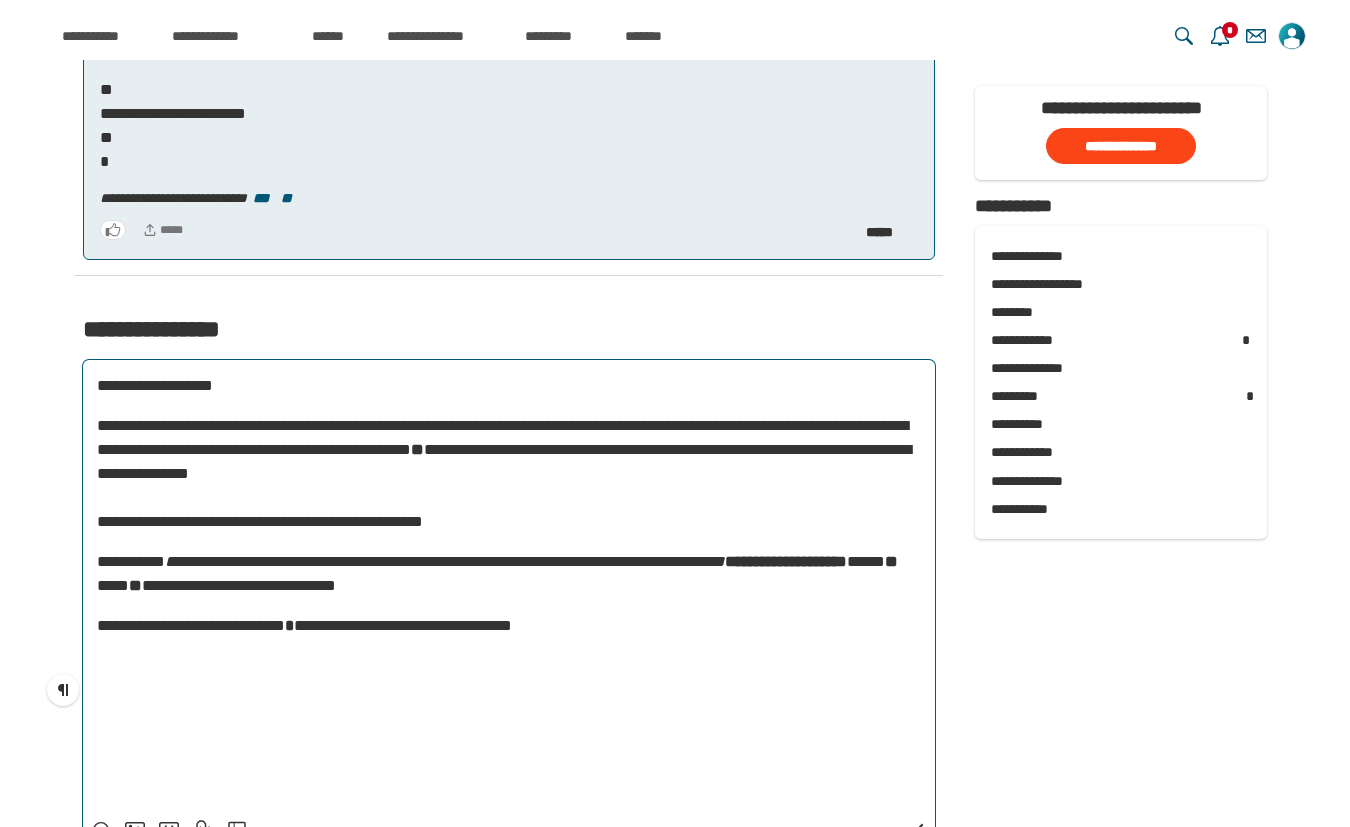 click on "﻿" at bounding box center [509, 666] 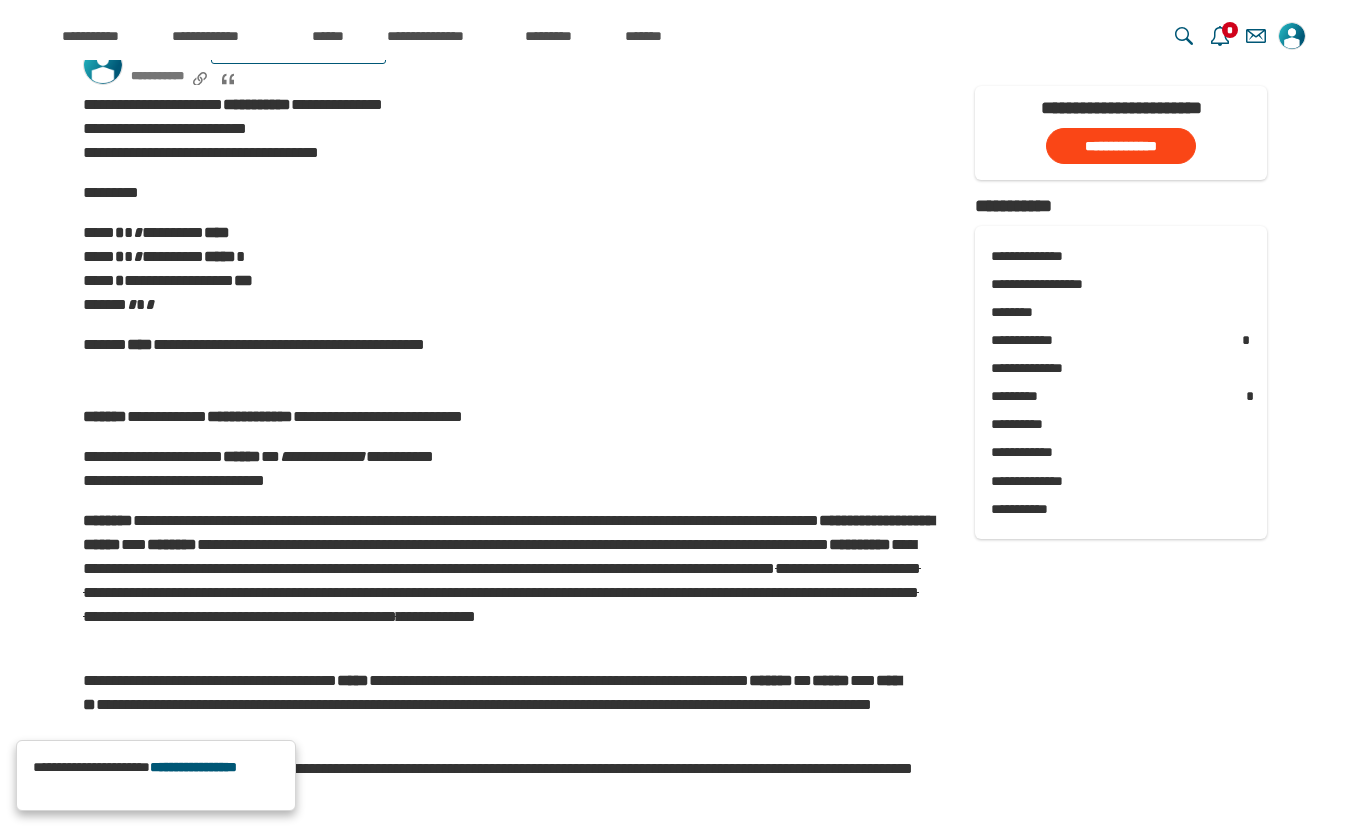 scroll, scrollTop: 471, scrollLeft: 0, axis: vertical 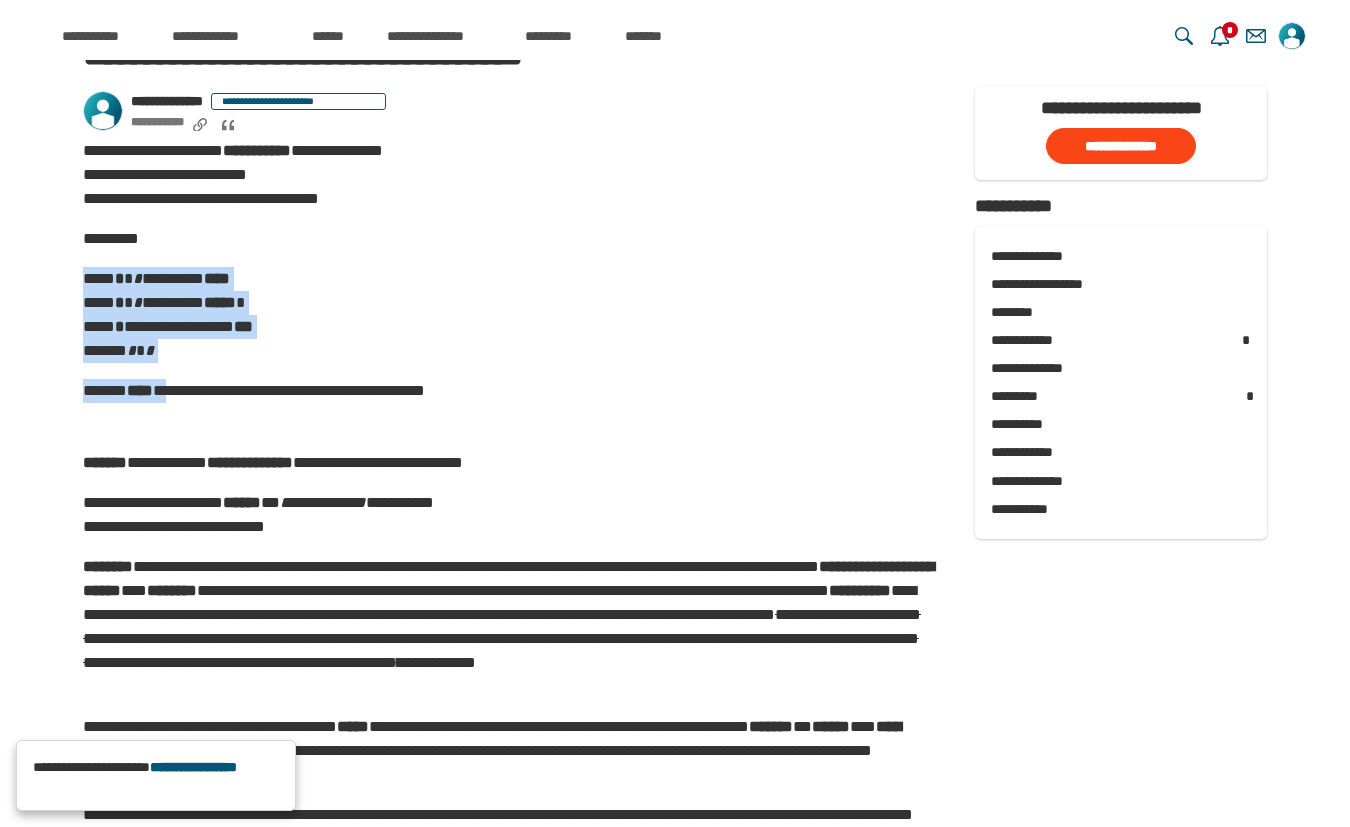 drag, startPoint x: 87, startPoint y: 276, endPoint x: 204, endPoint y: 390, distance: 163.35544 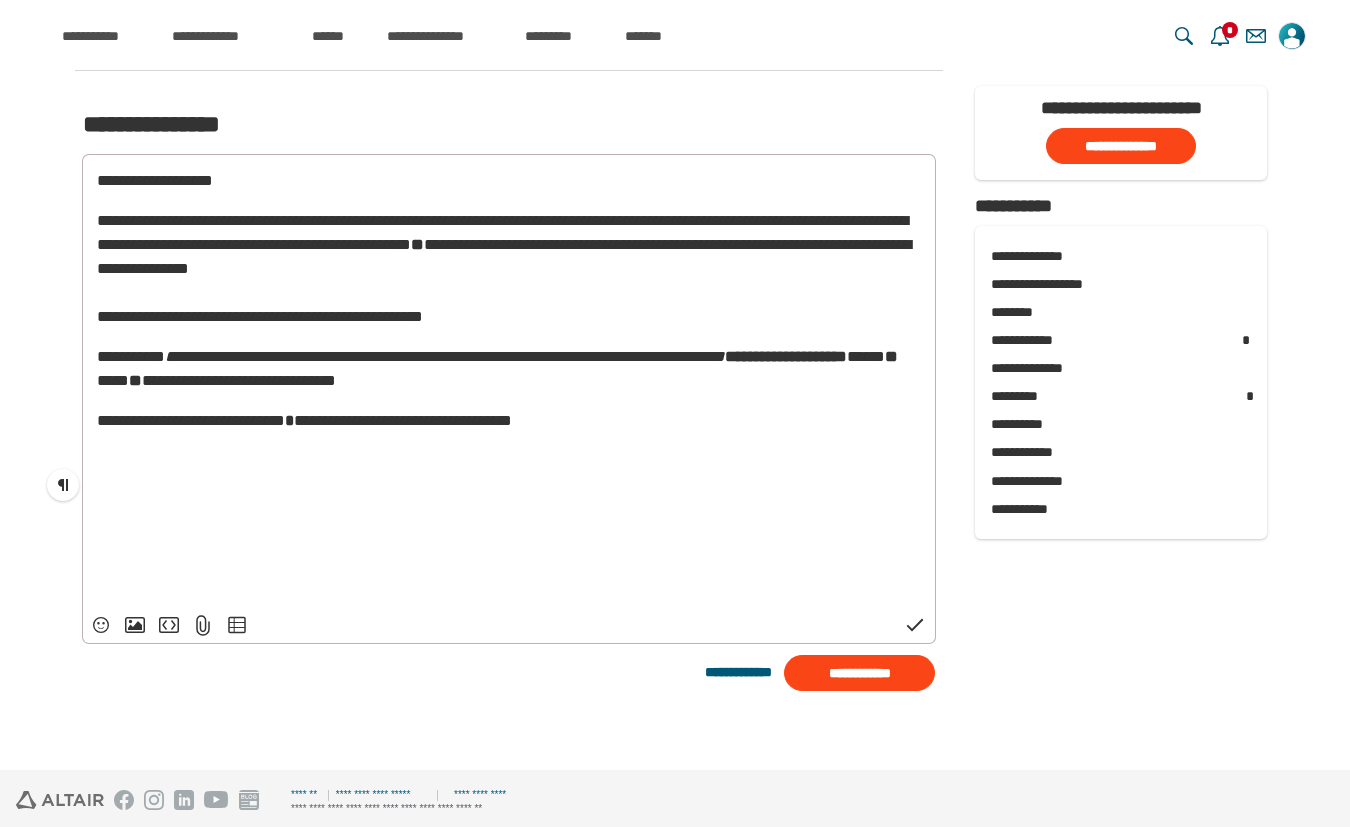 scroll, scrollTop: 2783, scrollLeft: 0, axis: vertical 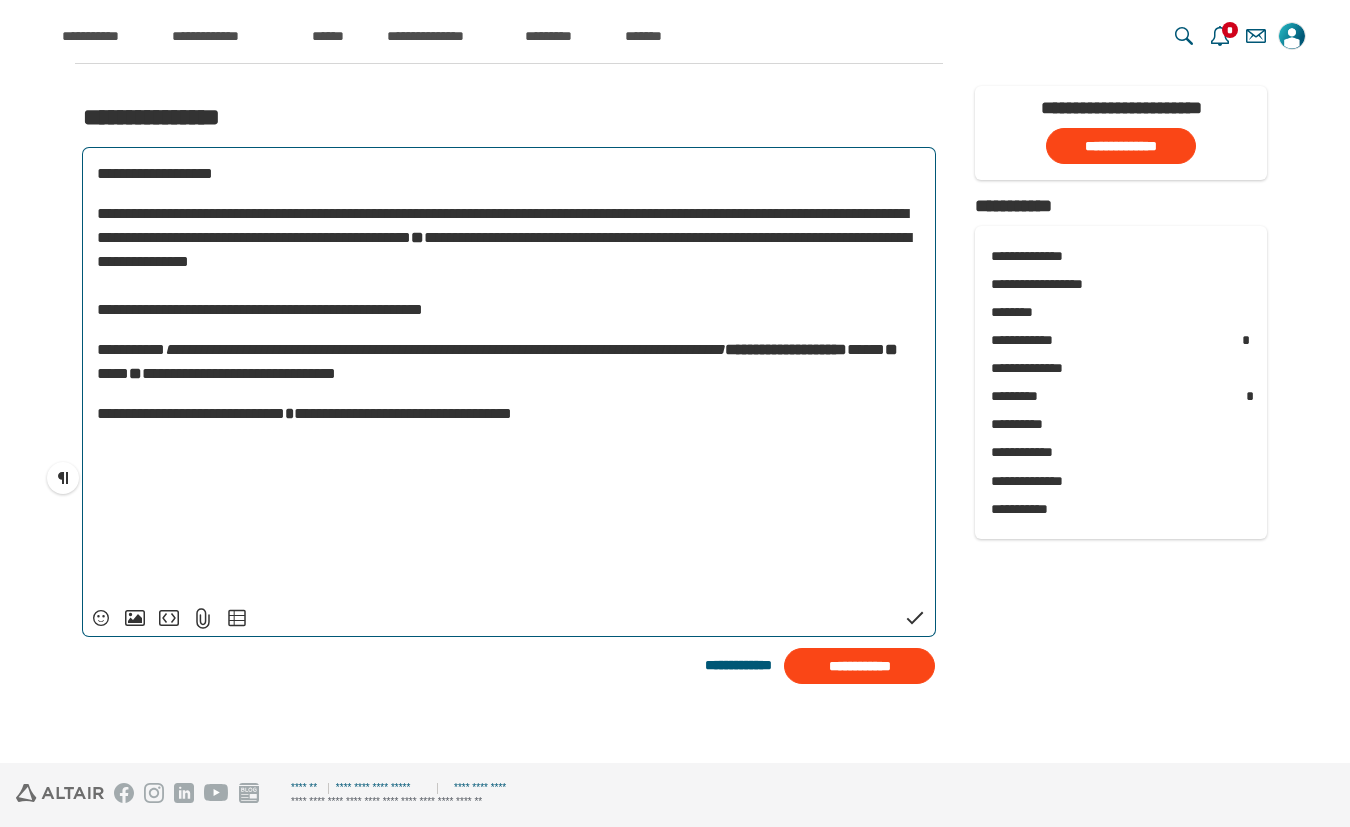 click on "**********" at bounding box center (509, 374) 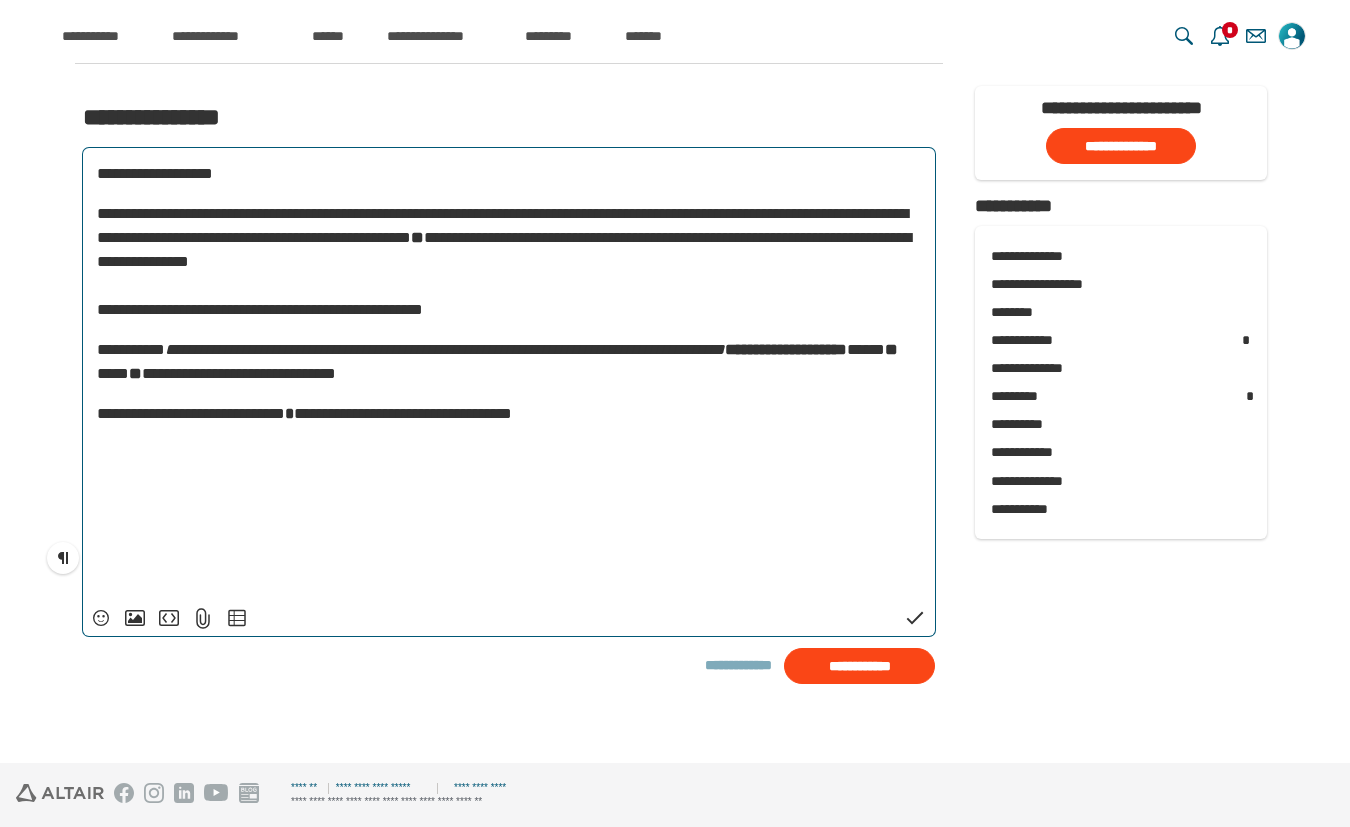 click on "﻿" at bounding box center [509, 494] 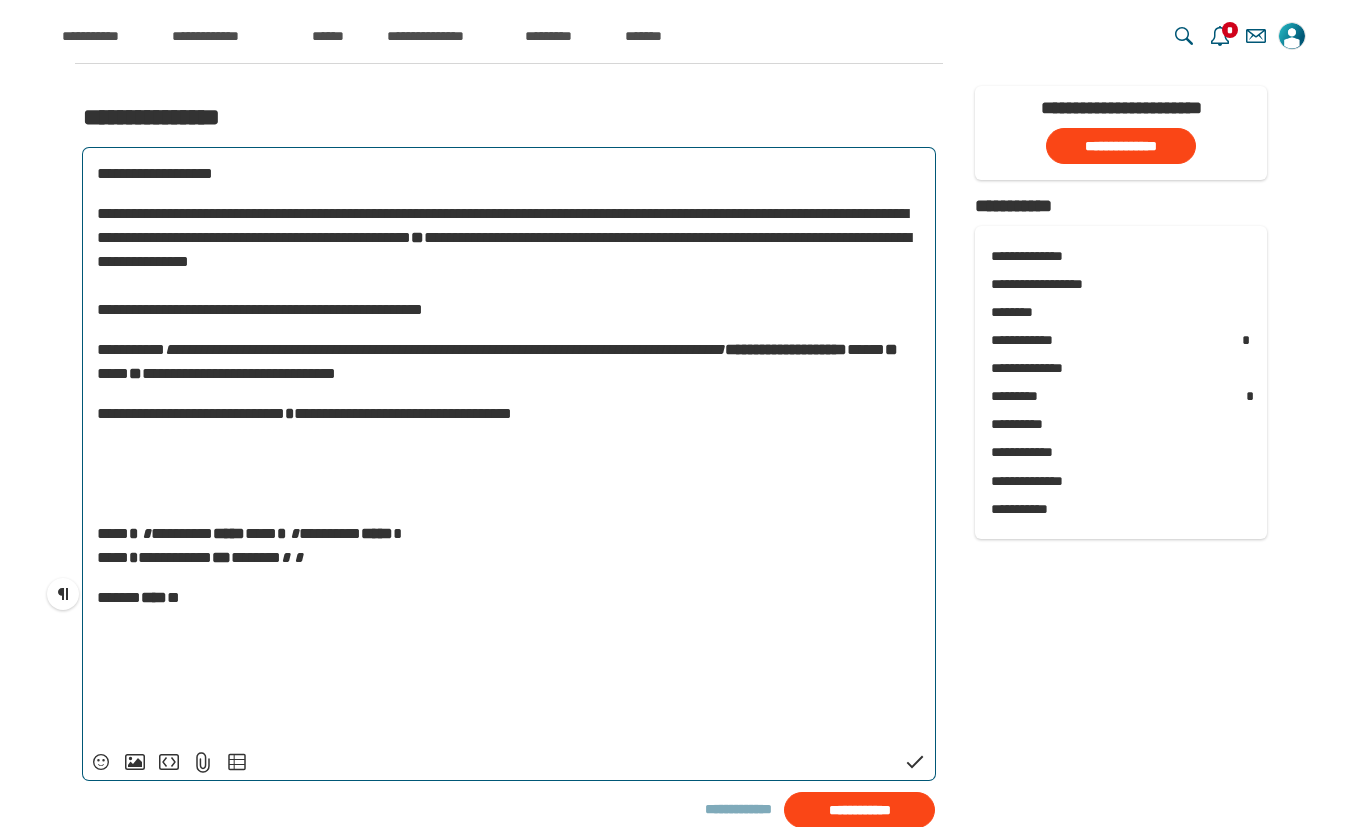 click on "**********" at bounding box center (509, 446) 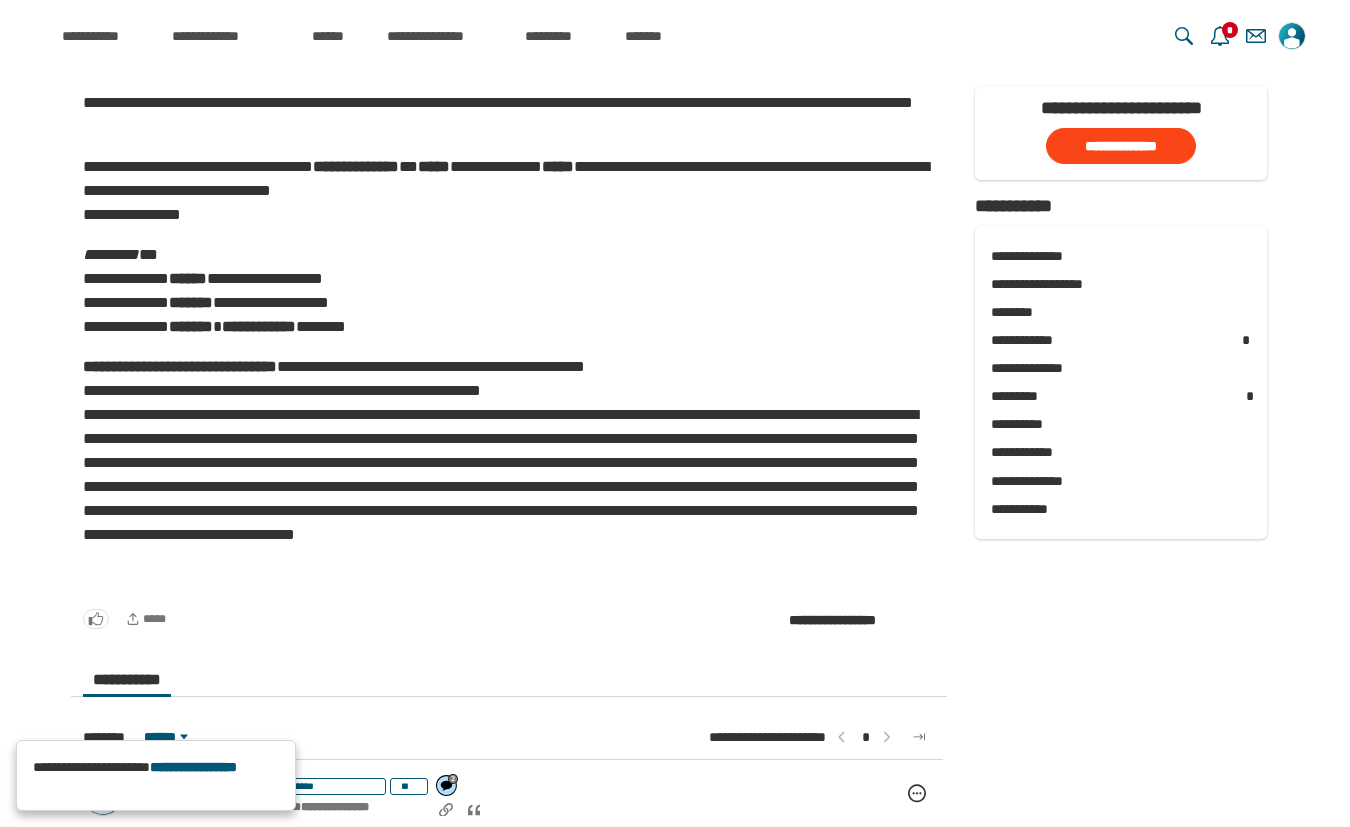 scroll, scrollTop: 1283, scrollLeft: 0, axis: vertical 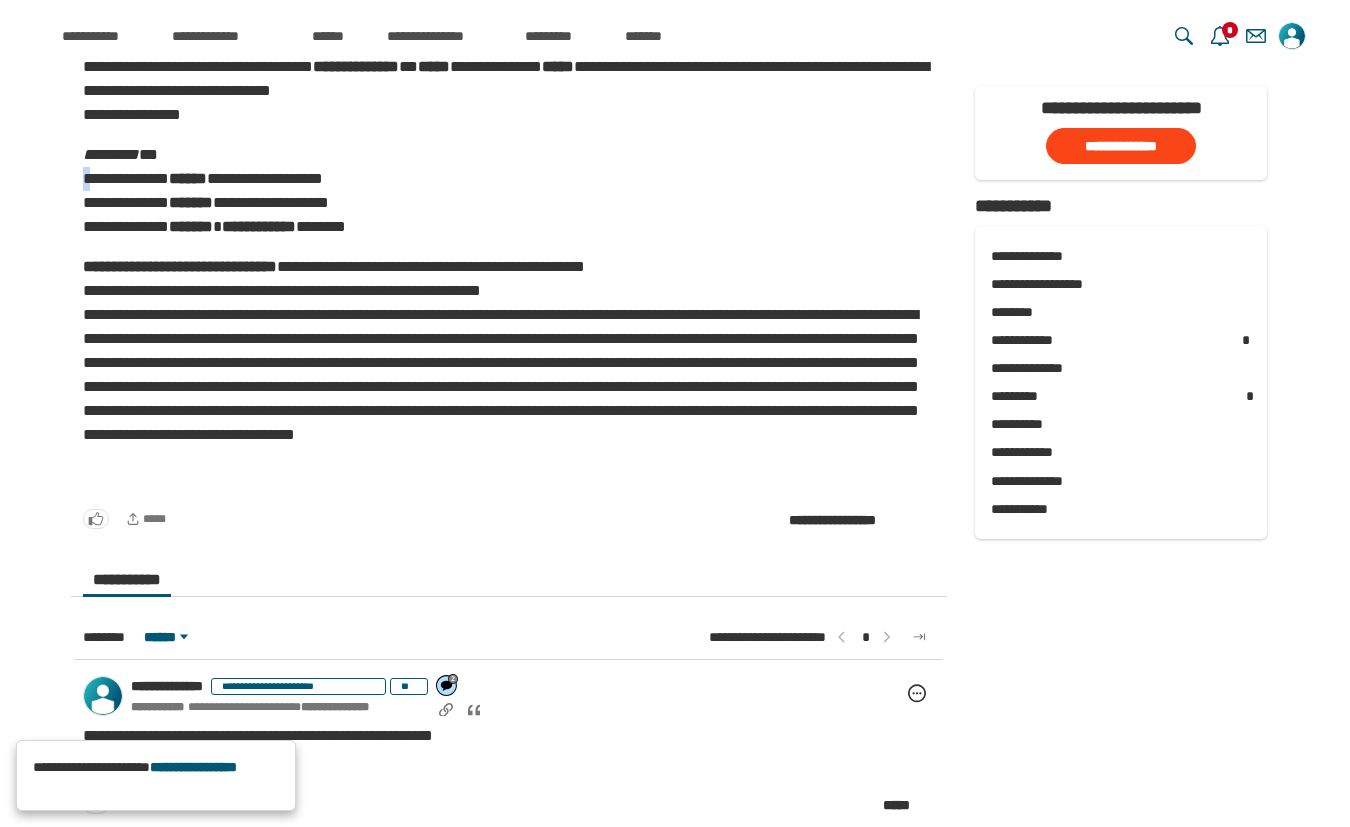 click on "**********" at bounding box center [509, 191] 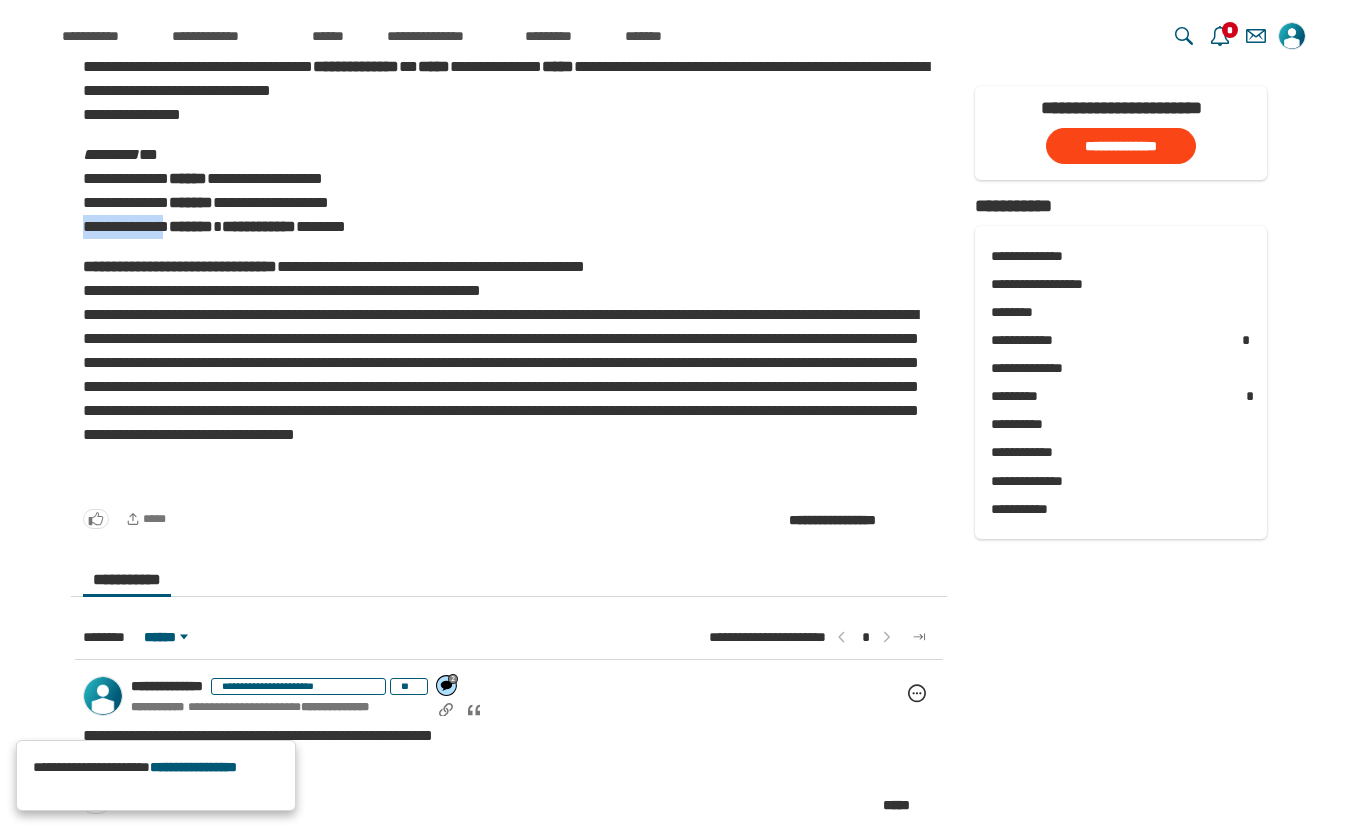 drag, startPoint x: 88, startPoint y: 222, endPoint x: 212, endPoint y: 226, distance: 124.0645 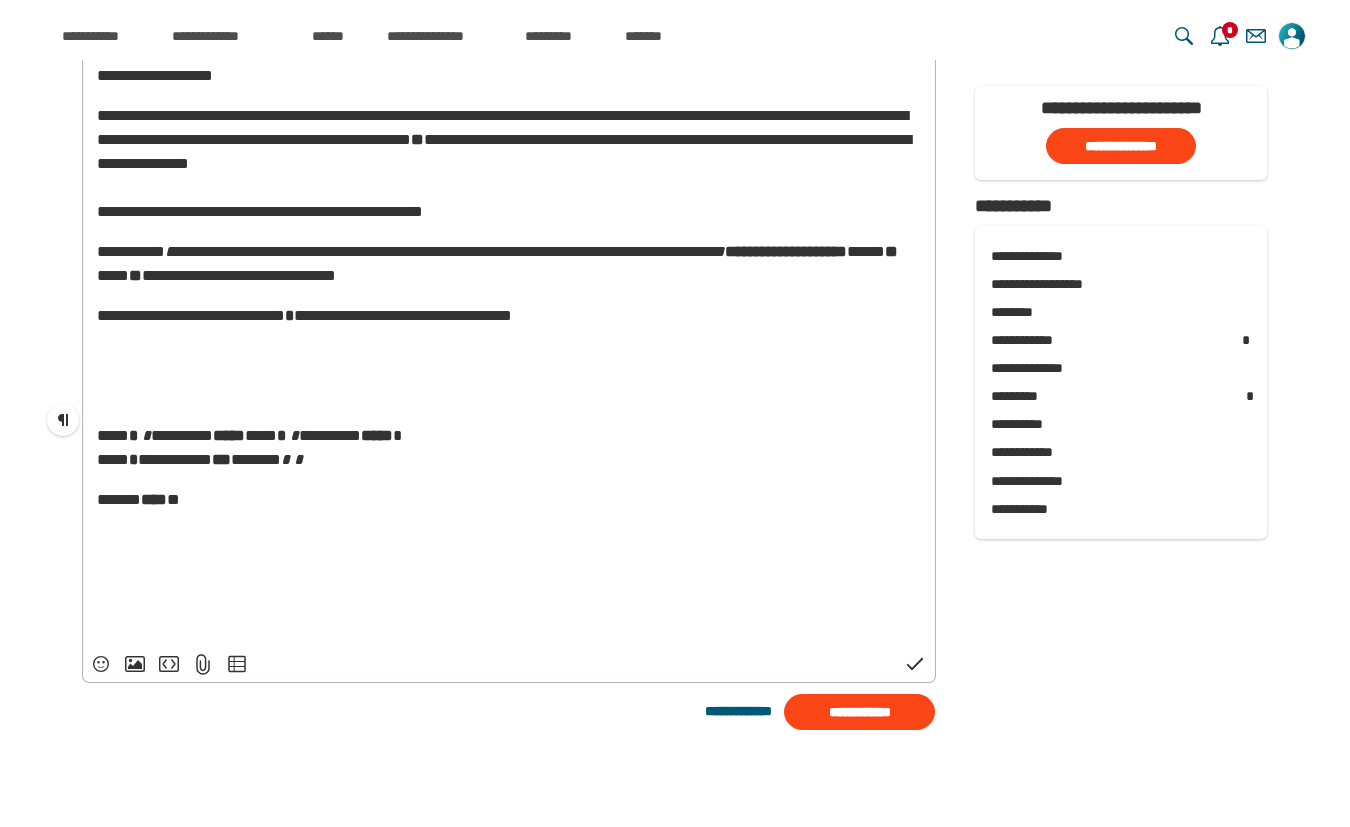 scroll, scrollTop: 2883, scrollLeft: 0, axis: vertical 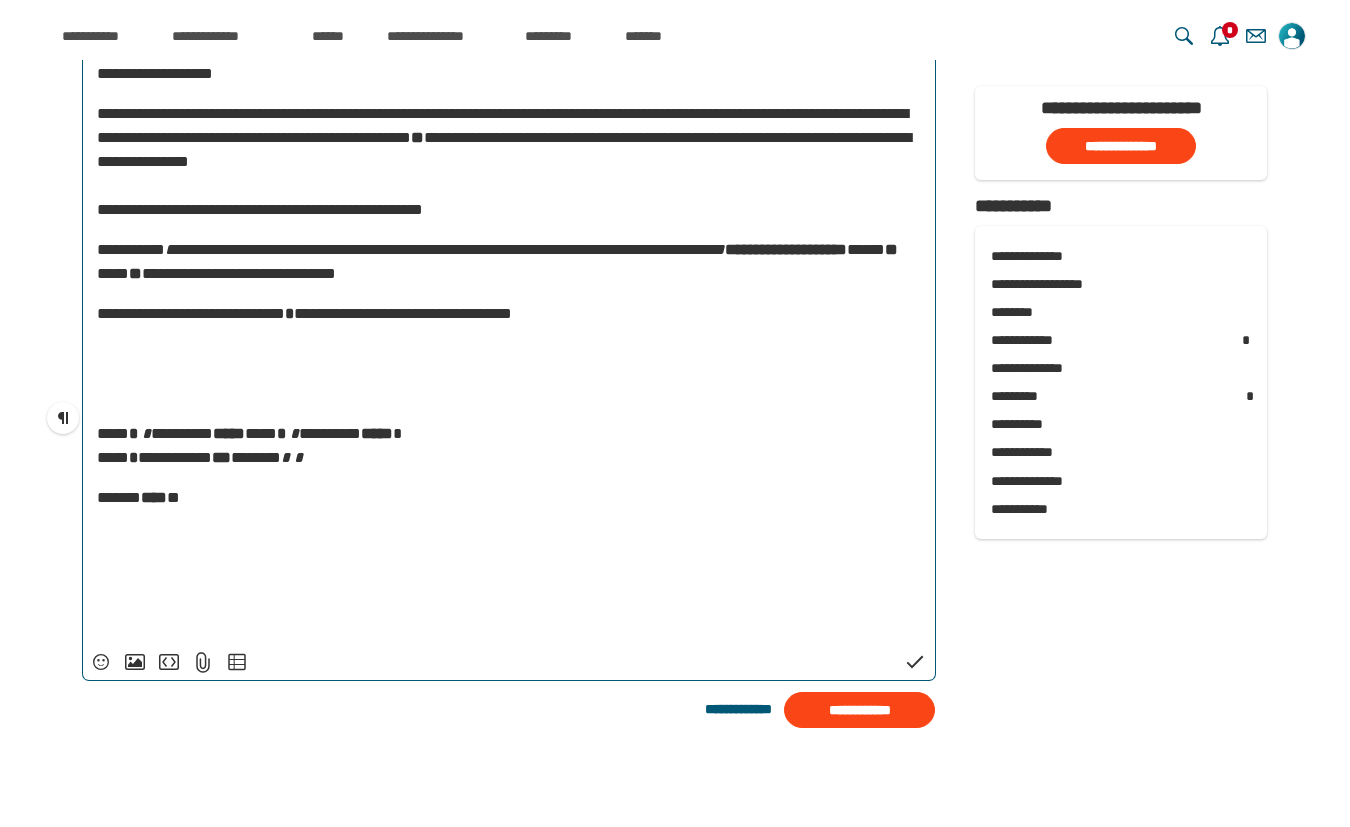 click on "**********" at bounding box center [509, 346] 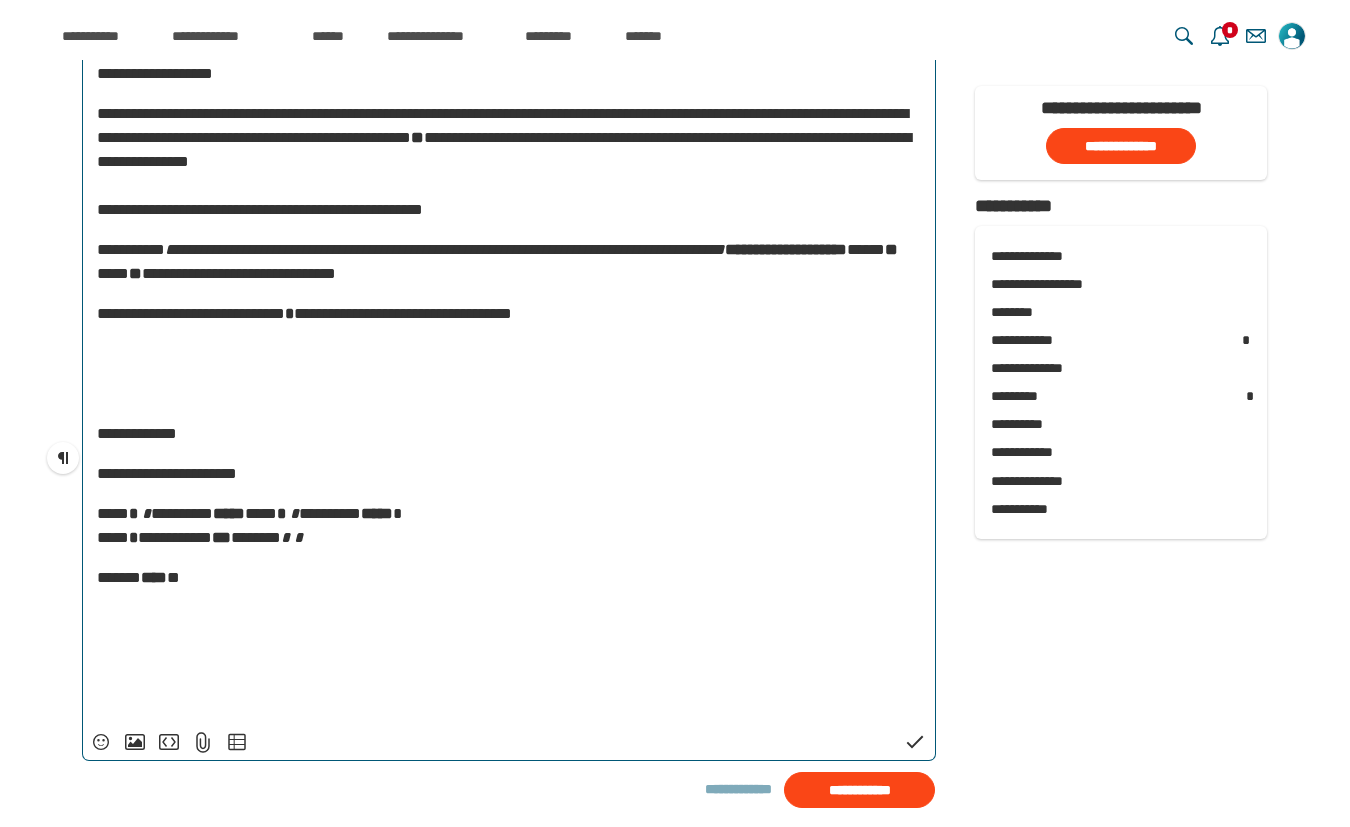 click on "**********" at bounding box center (509, 386) 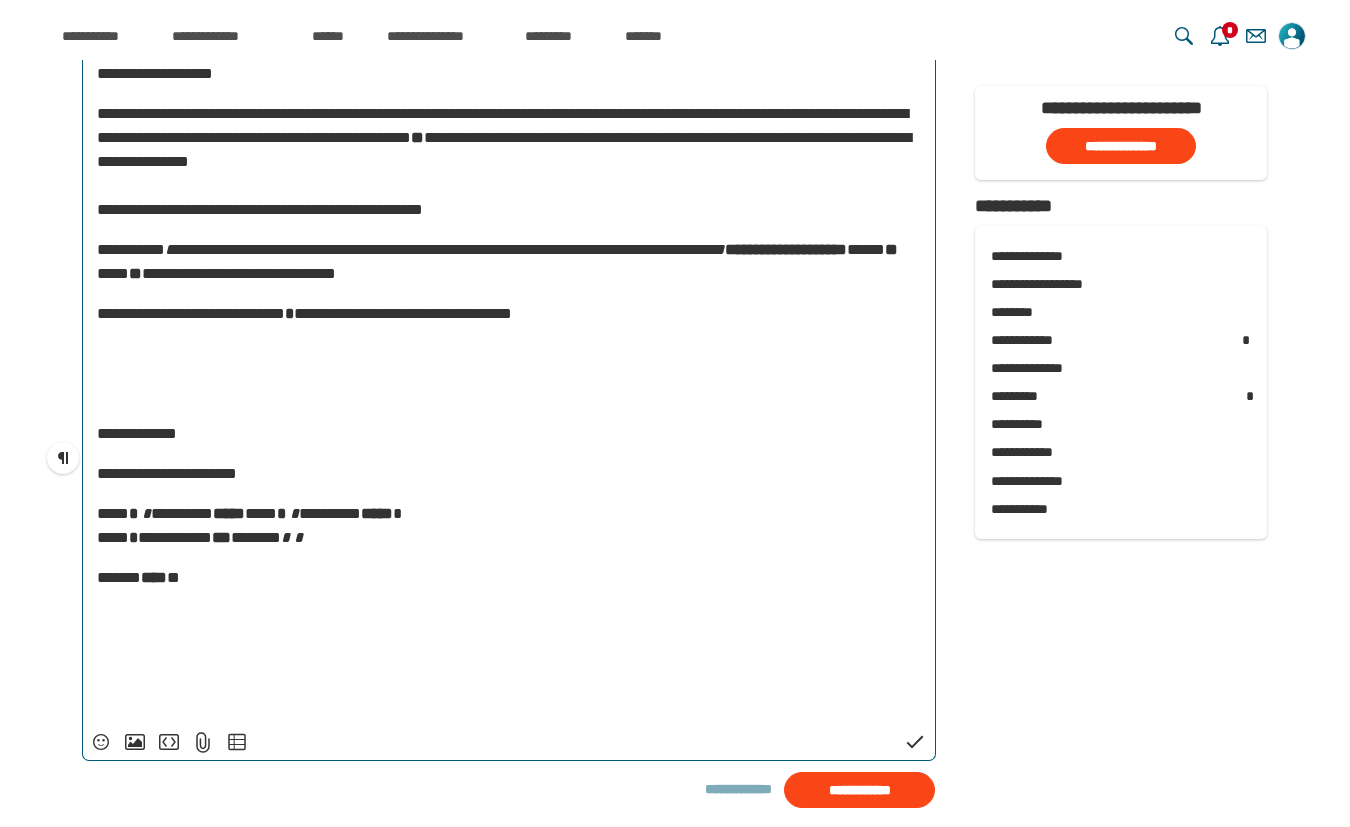 click on "**********" at bounding box center (167, 473) 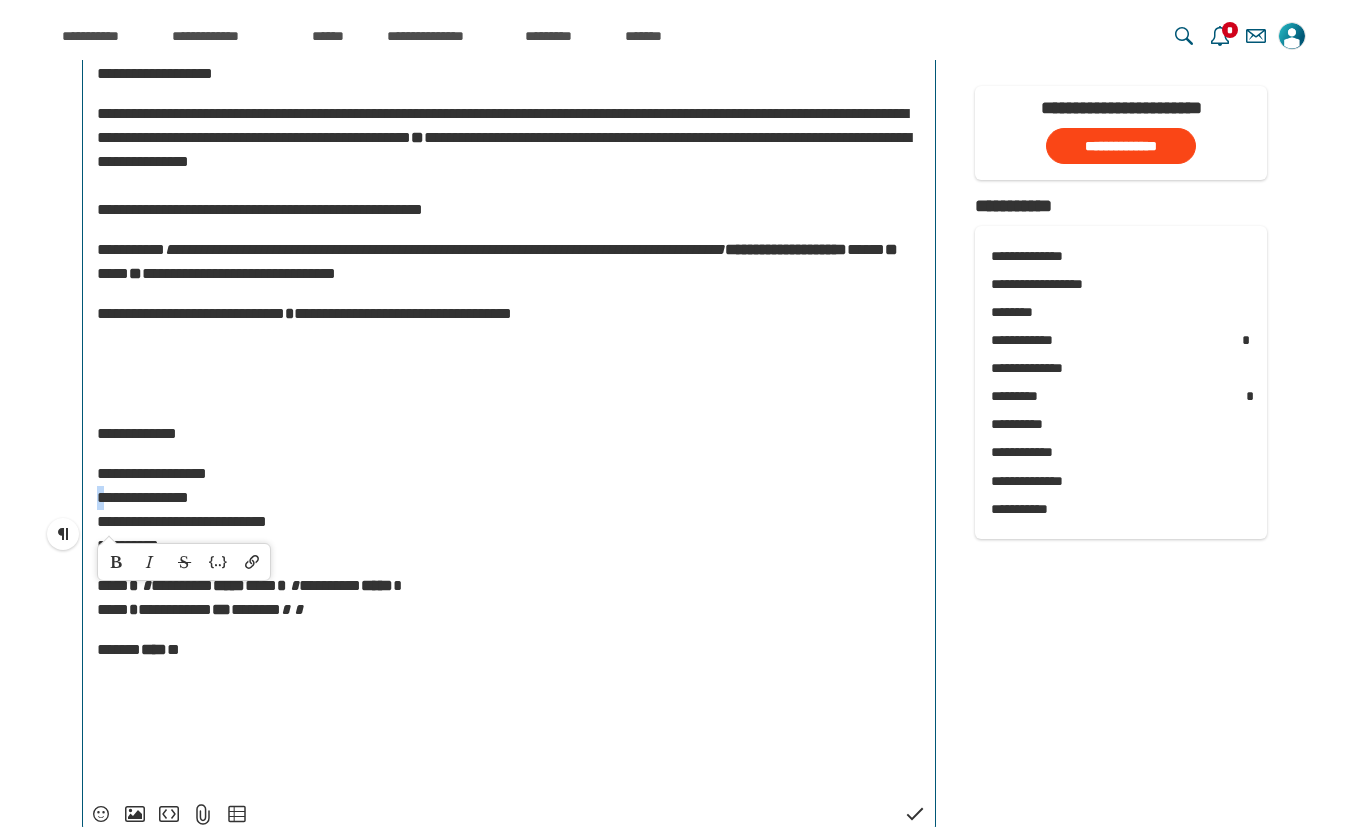 drag, startPoint x: 105, startPoint y: 523, endPoint x: 85, endPoint y: 526, distance: 20.22375 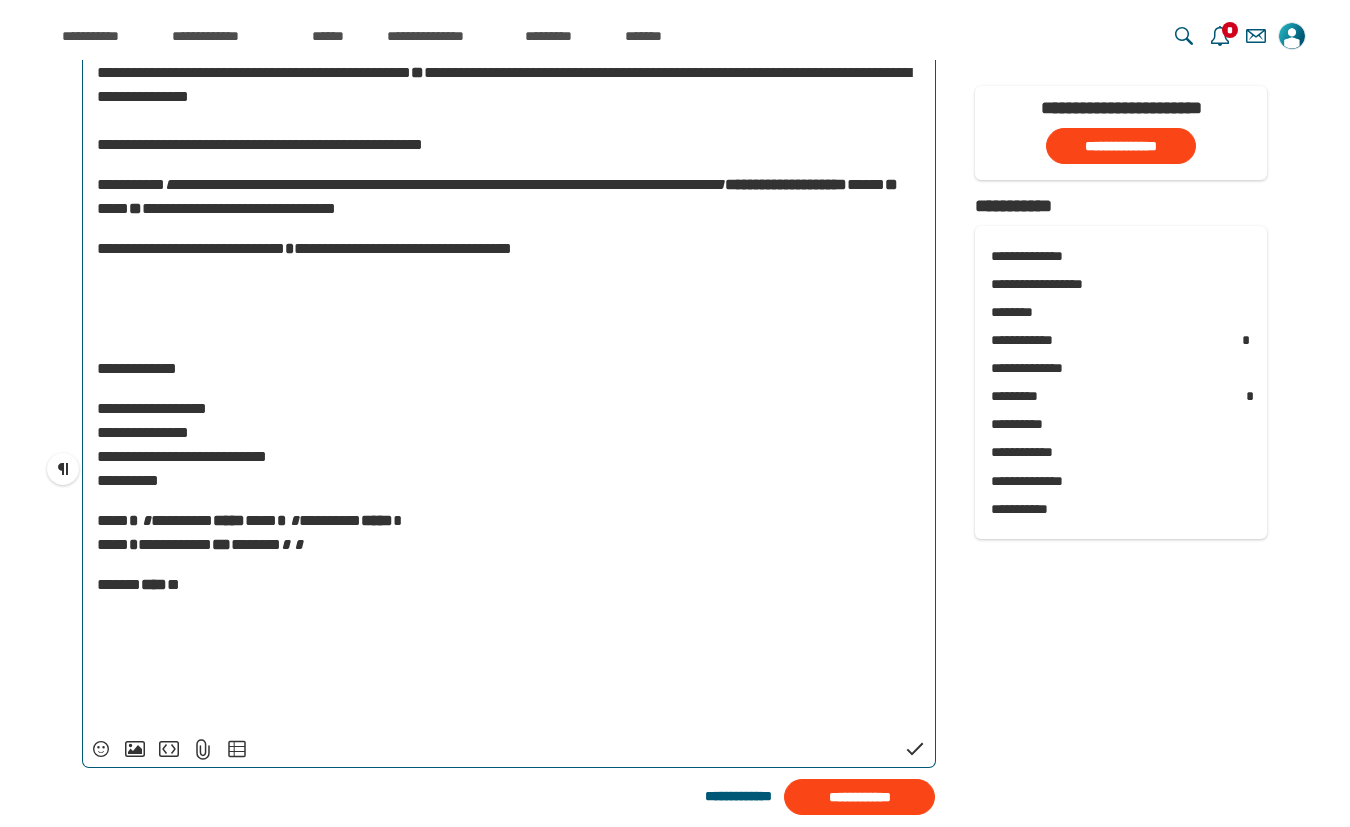 scroll, scrollTop: 2983, scrollLeft: 0, axis: vertical 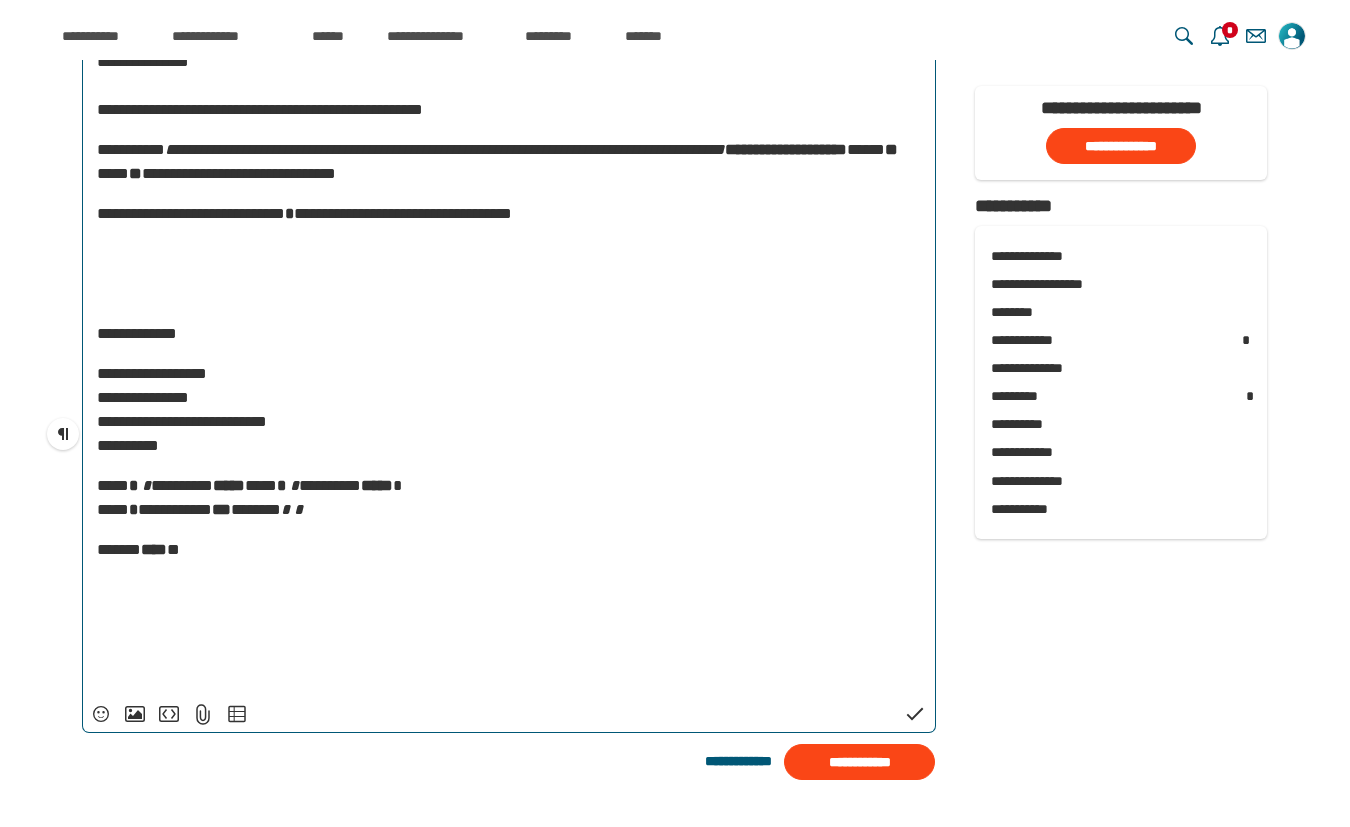 click on "**********" at bounding box center (182, 409) 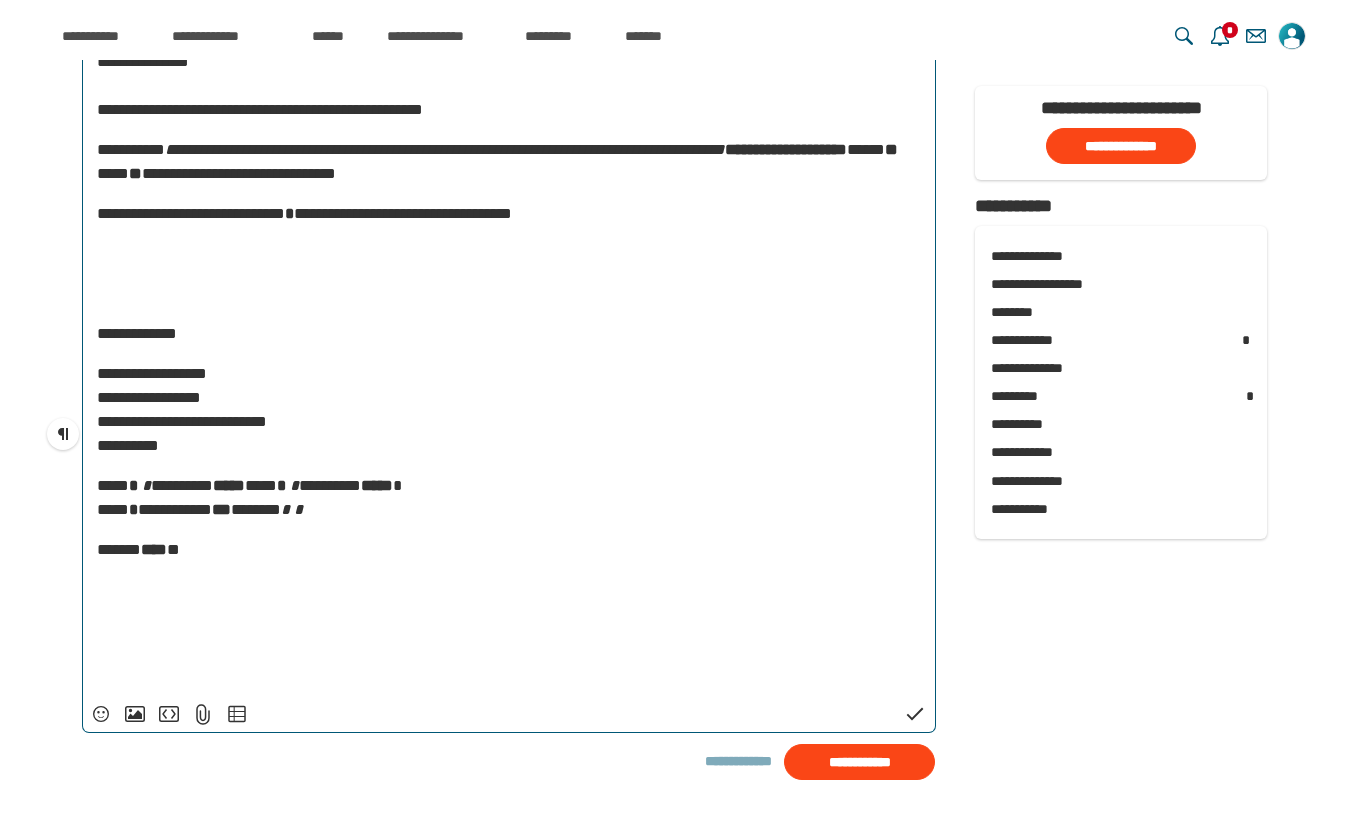 click on "**********" at bounding box center (182, 409) 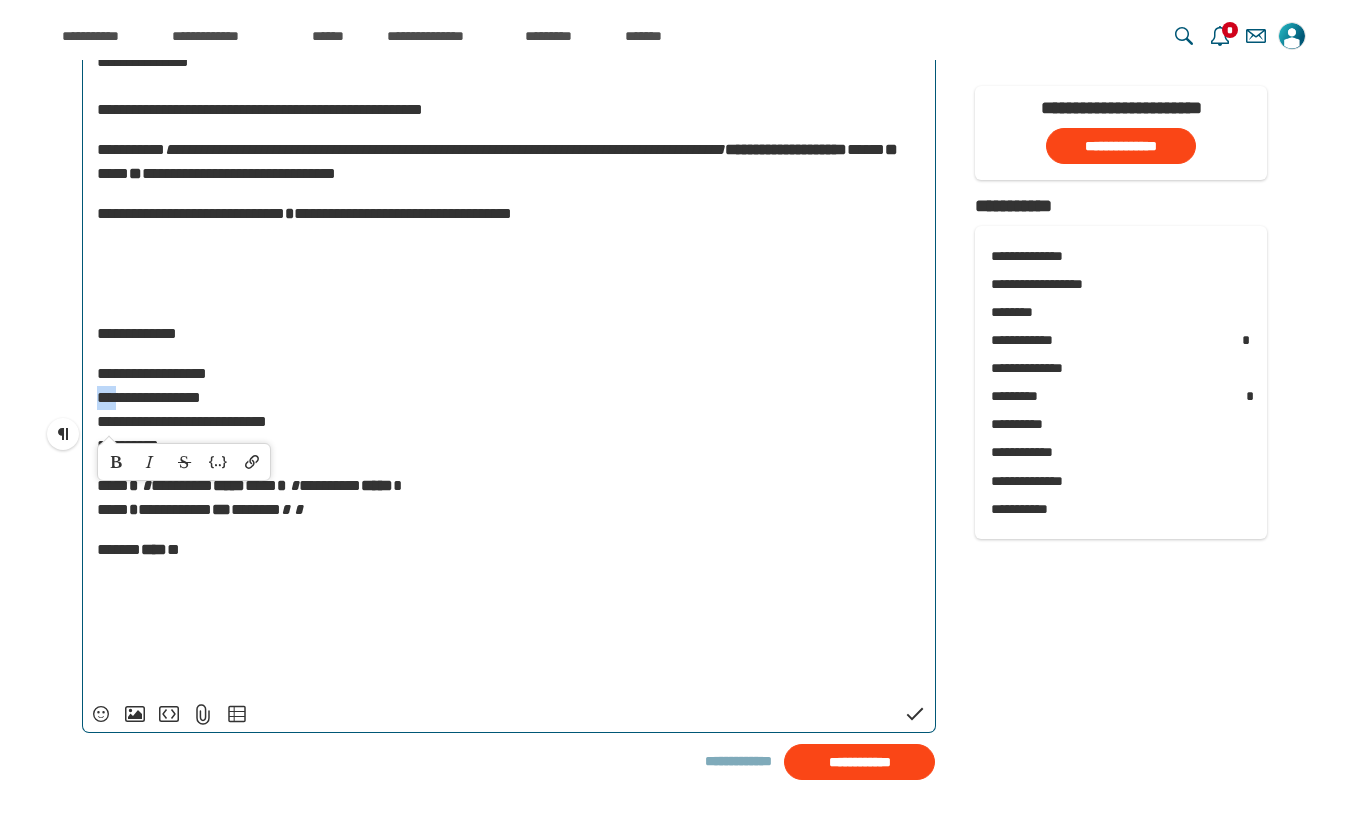 drag, startPoint x: 88, startPoint y: 418, endPoint x: 112, endPoint y: 416, distance: 24.083189 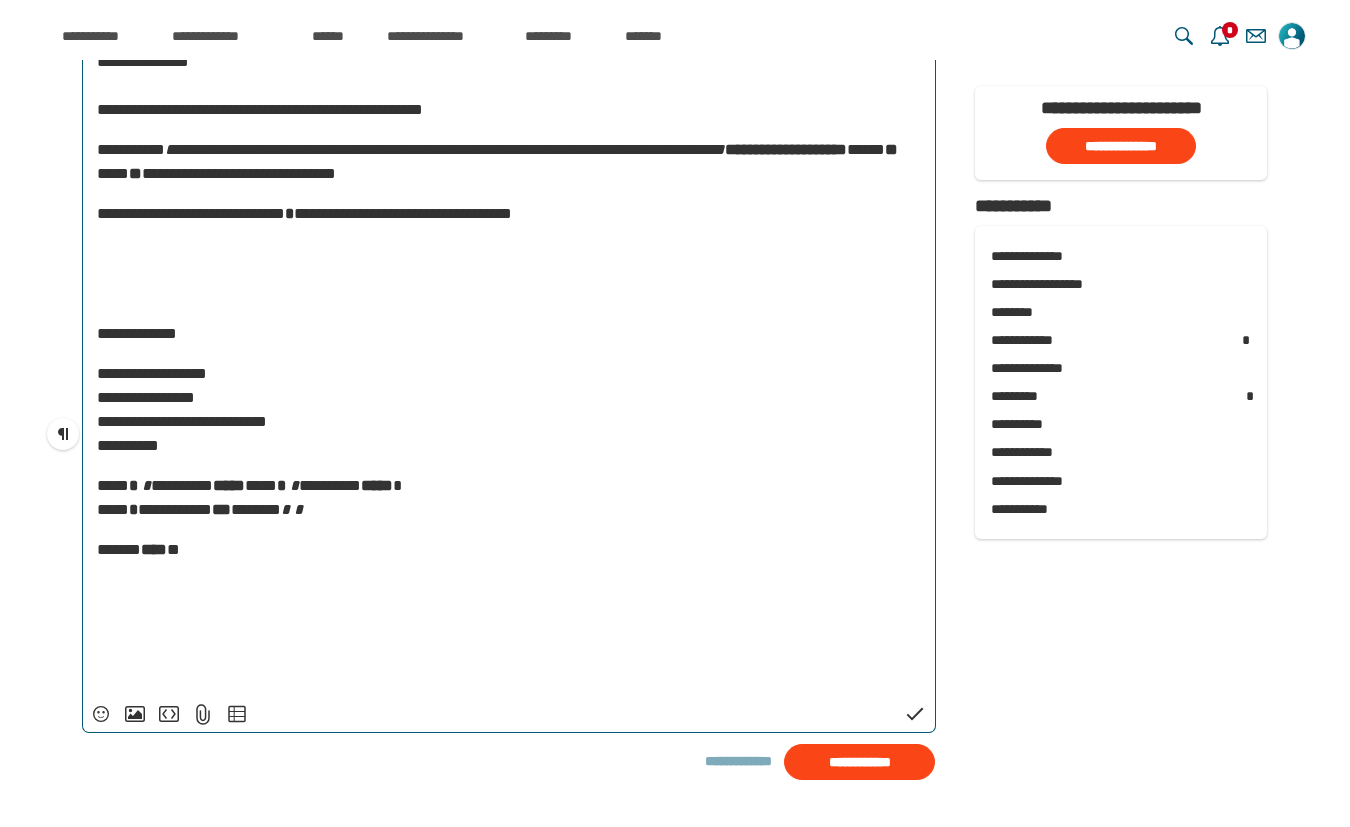 click on "**********" at bounding box center (509, 322) 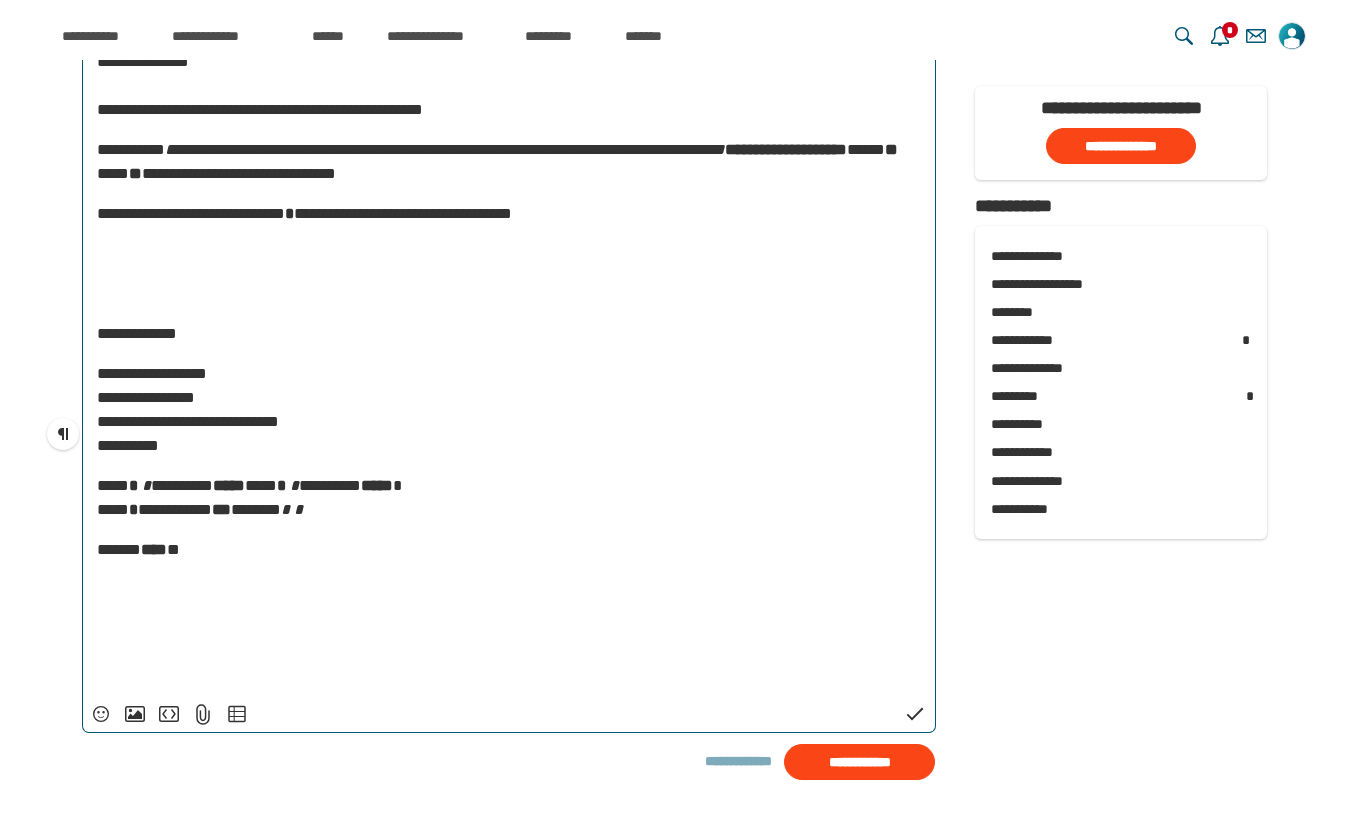 click on "**********" at bounding box center (188, 409) 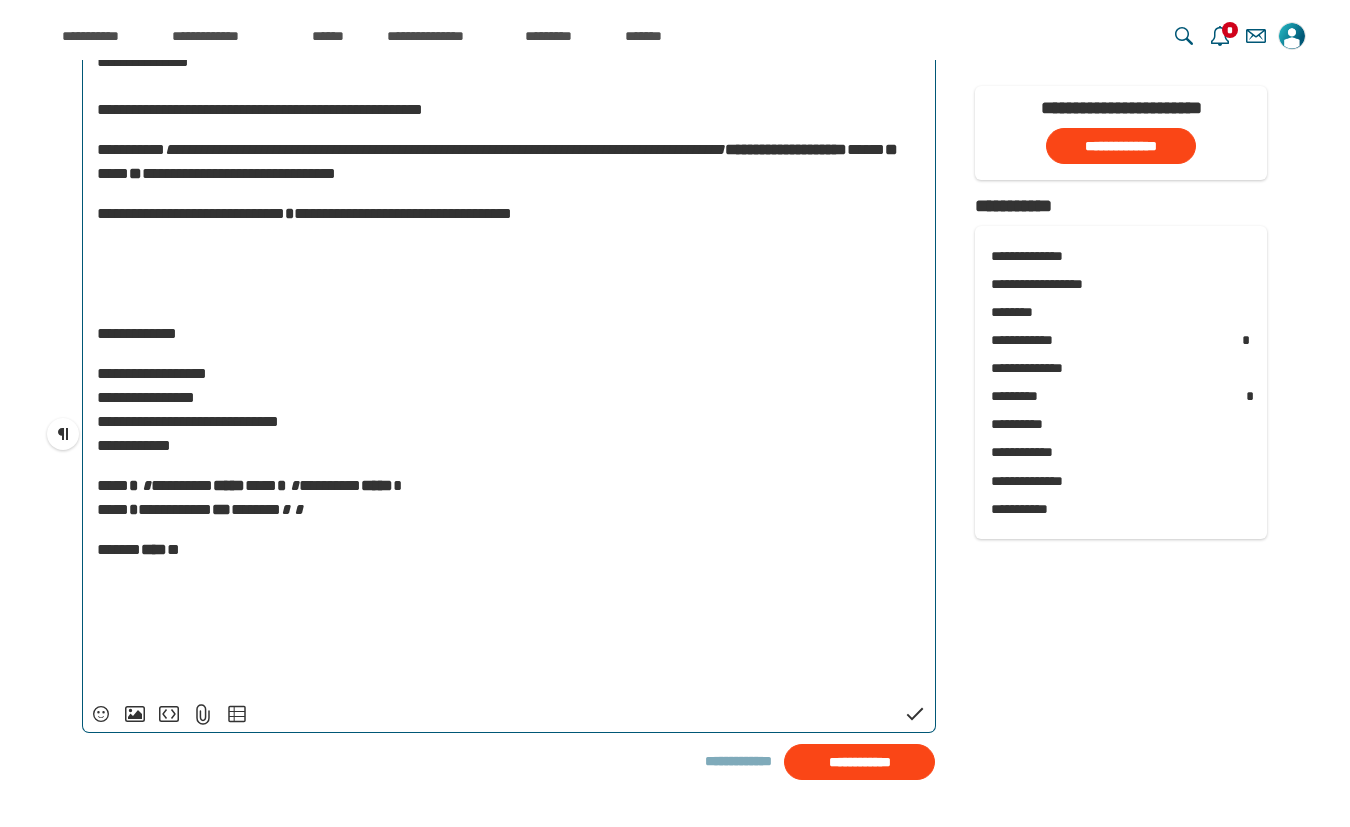 click on "**********" at bounding box center [188, 409] 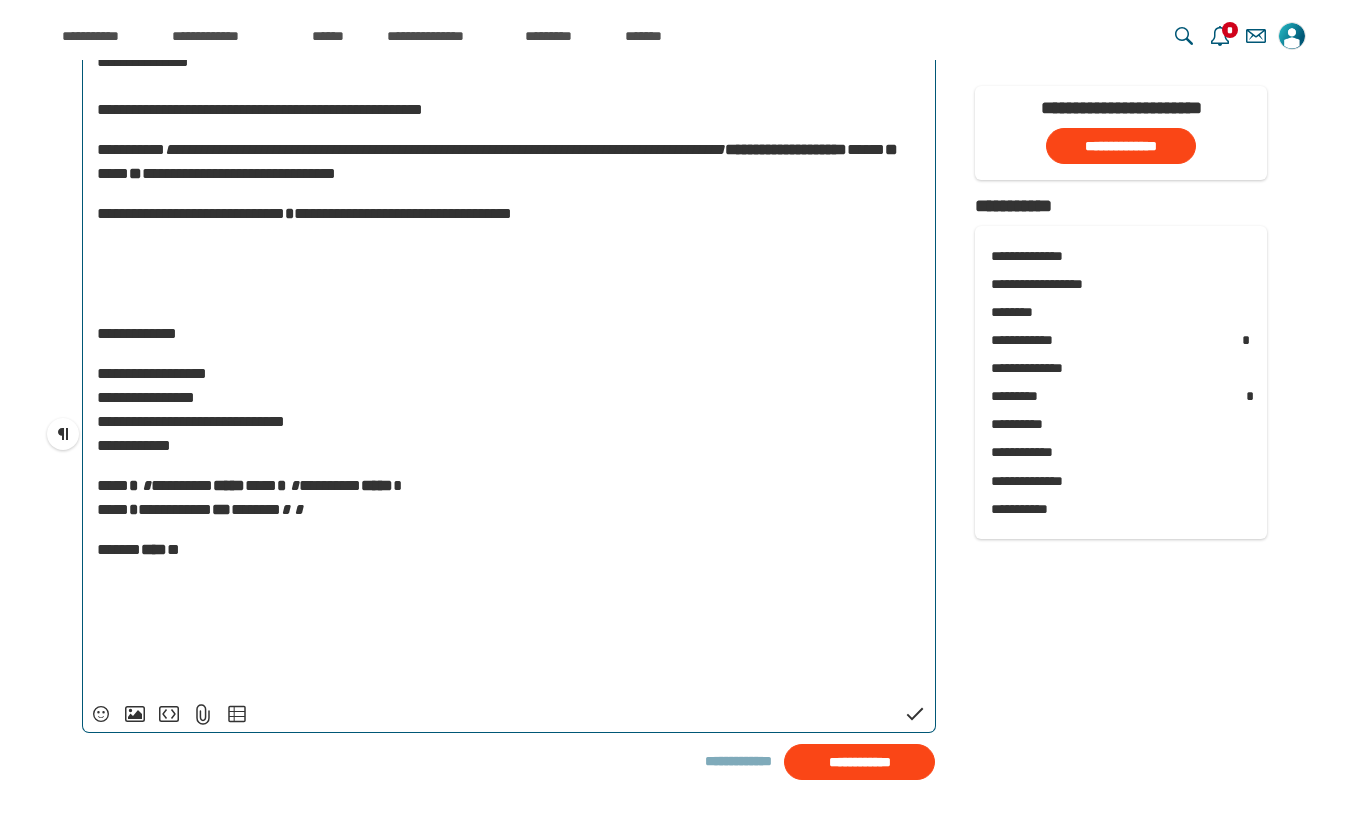 click on "**********" at bounding box center (191, 409) 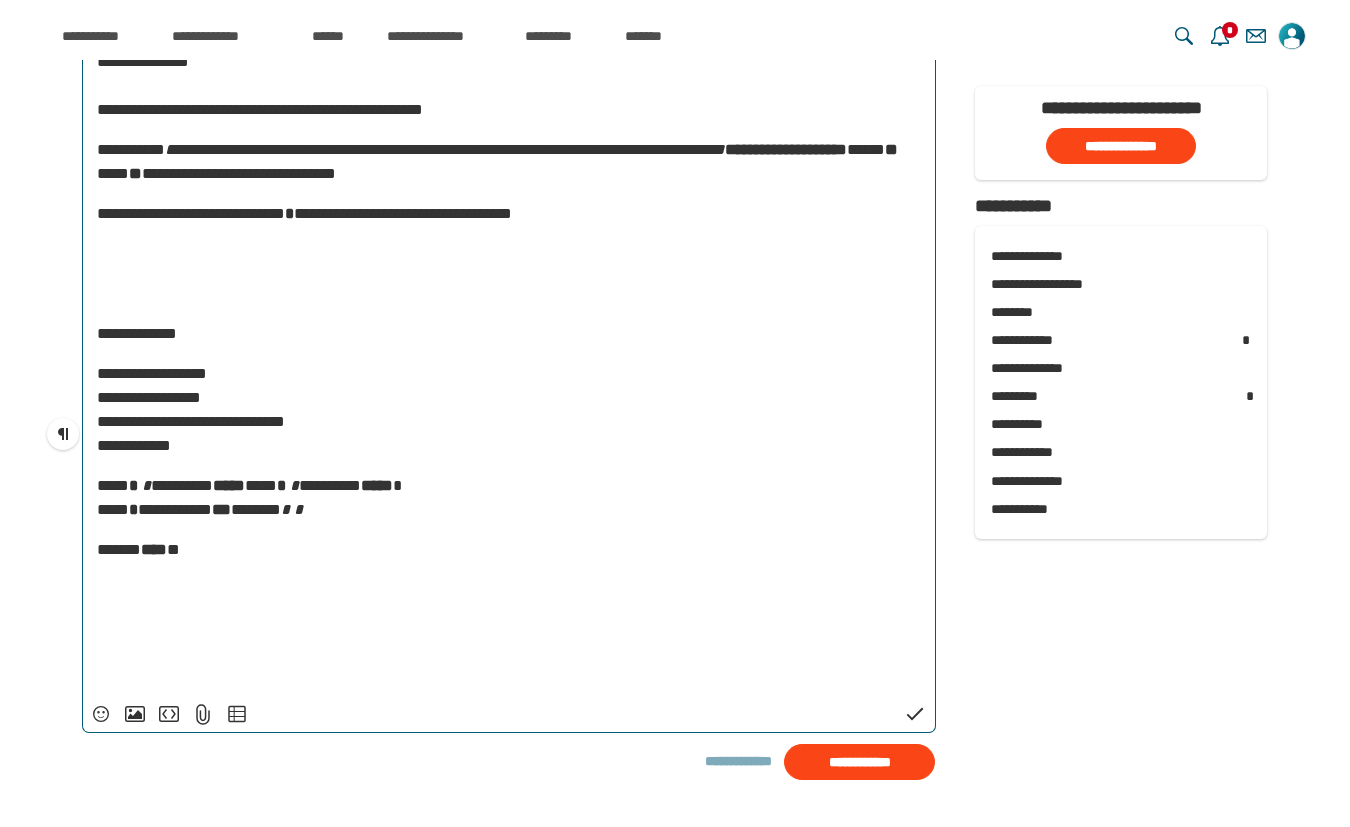 click on "**********" at bounding box center (509, 410) 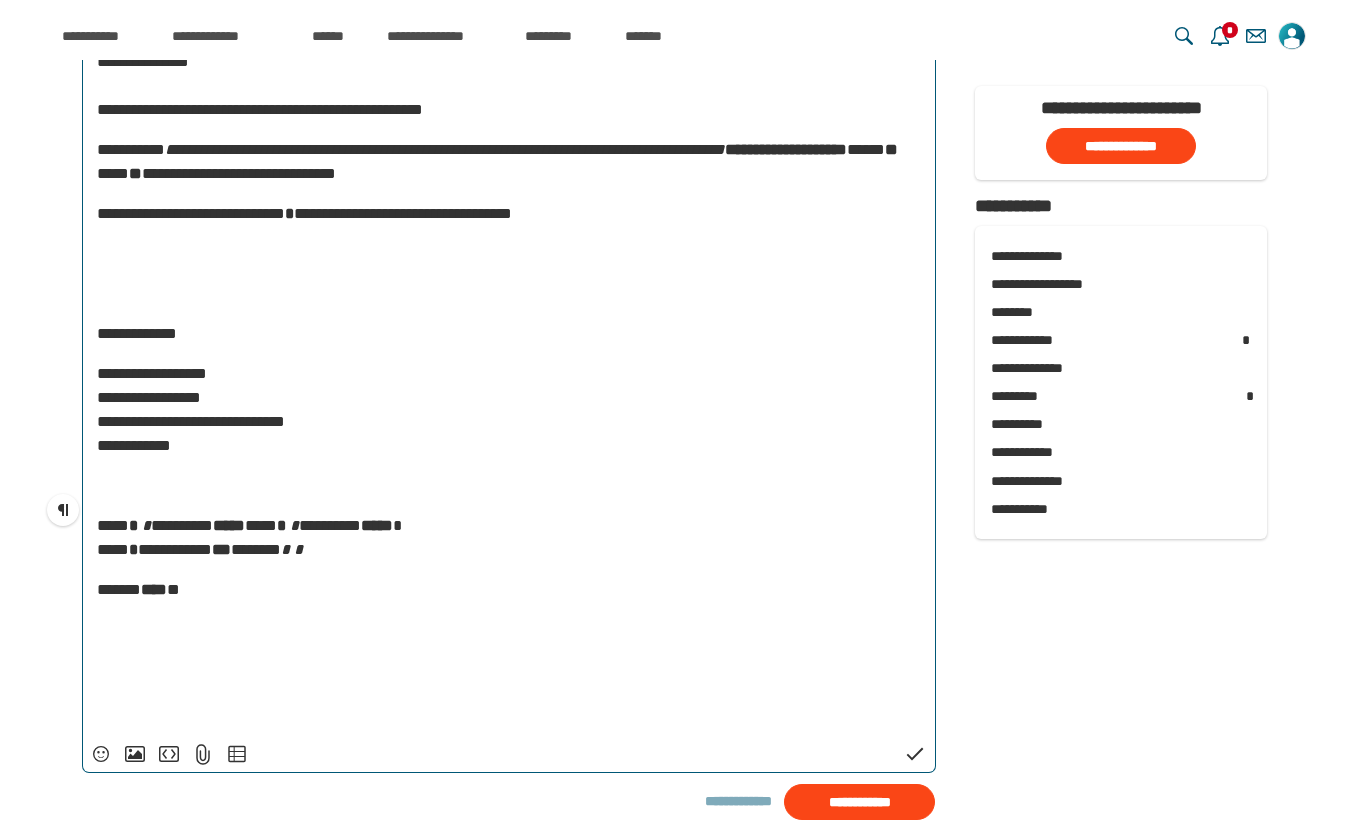 click on "**********" at bounding box center [509, 342] 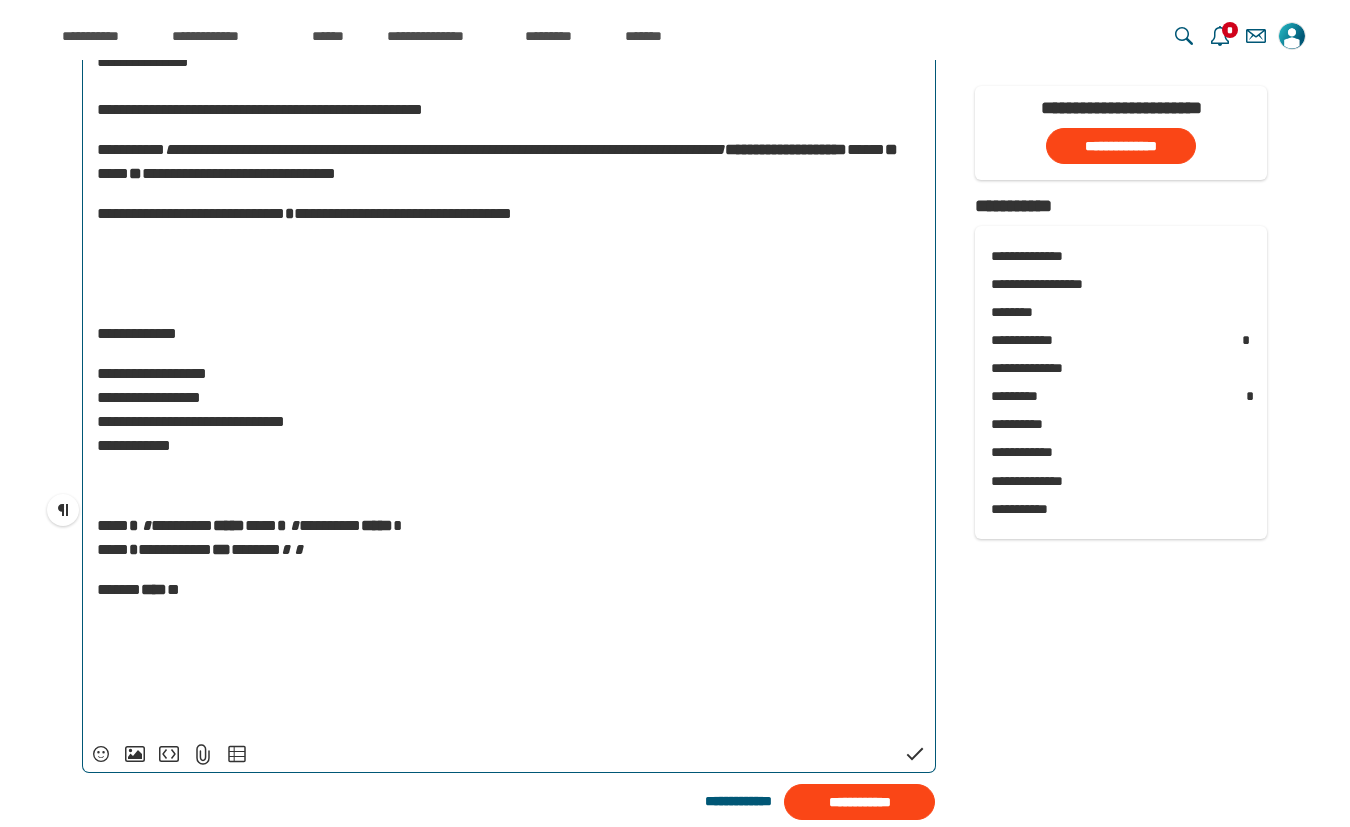 click on "**********" at bounding box center (509, 342) 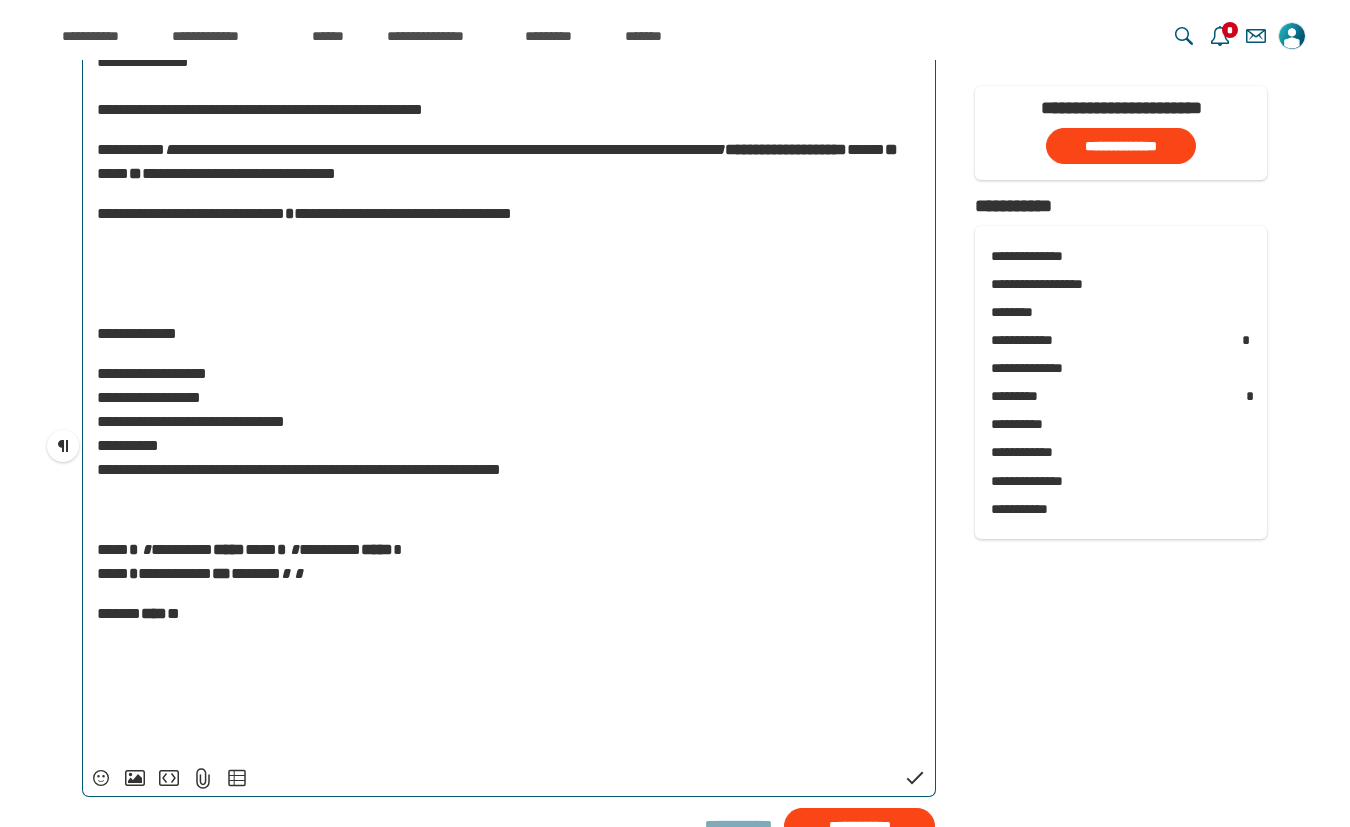 click on "**********" at bounding box center [509, 422] 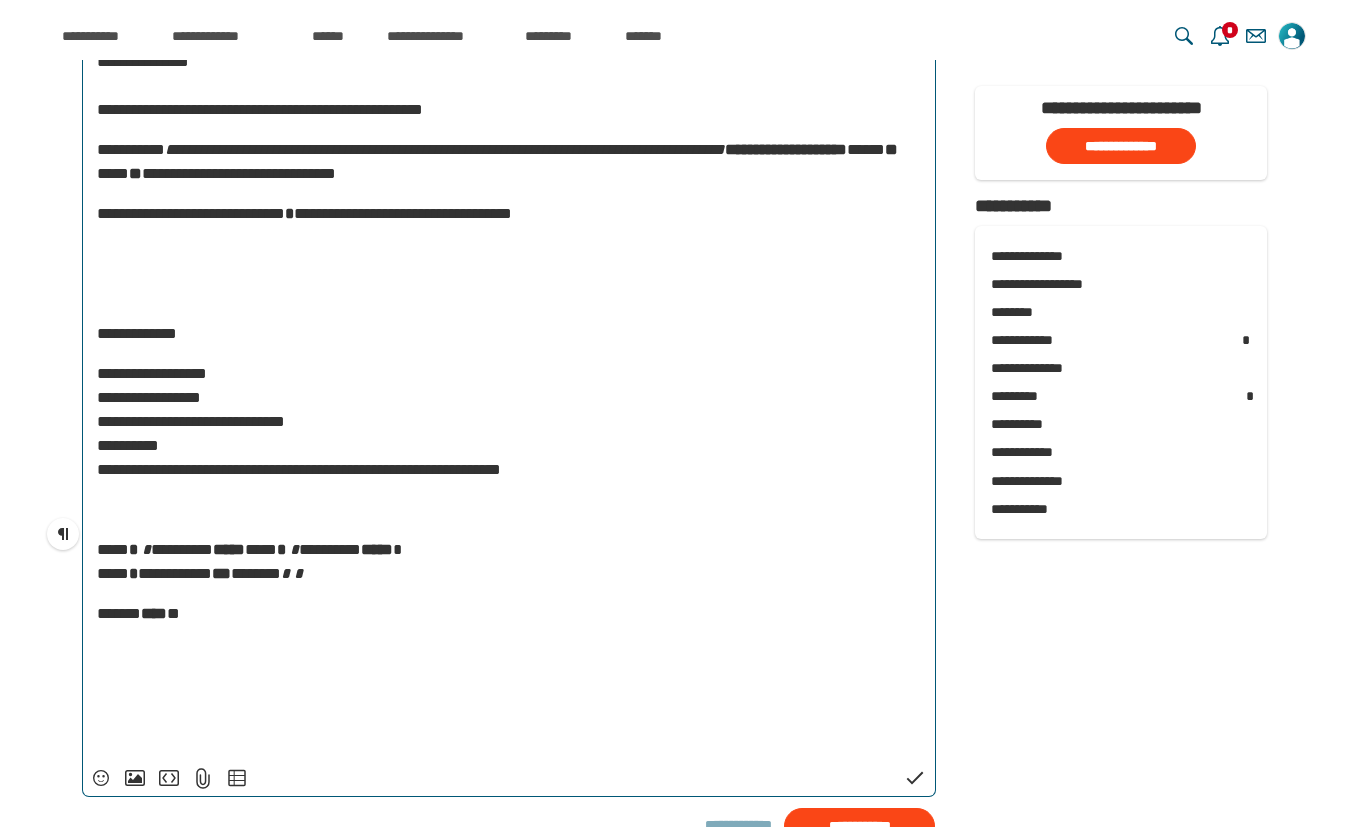 click on "﻿" at bounding box center (509, 510) 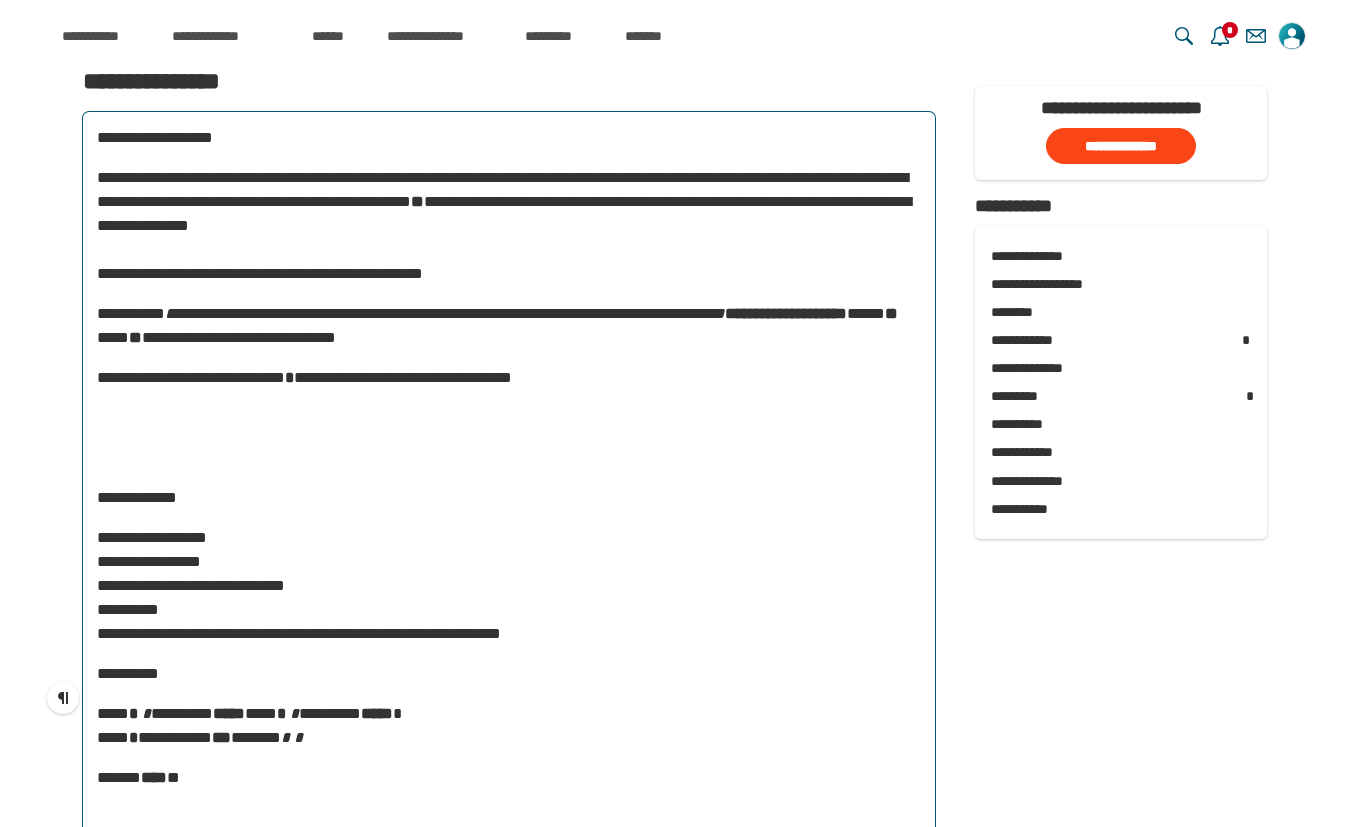 scroll, scrollTop: 2783, scrollLeft: 0, axis: vertical 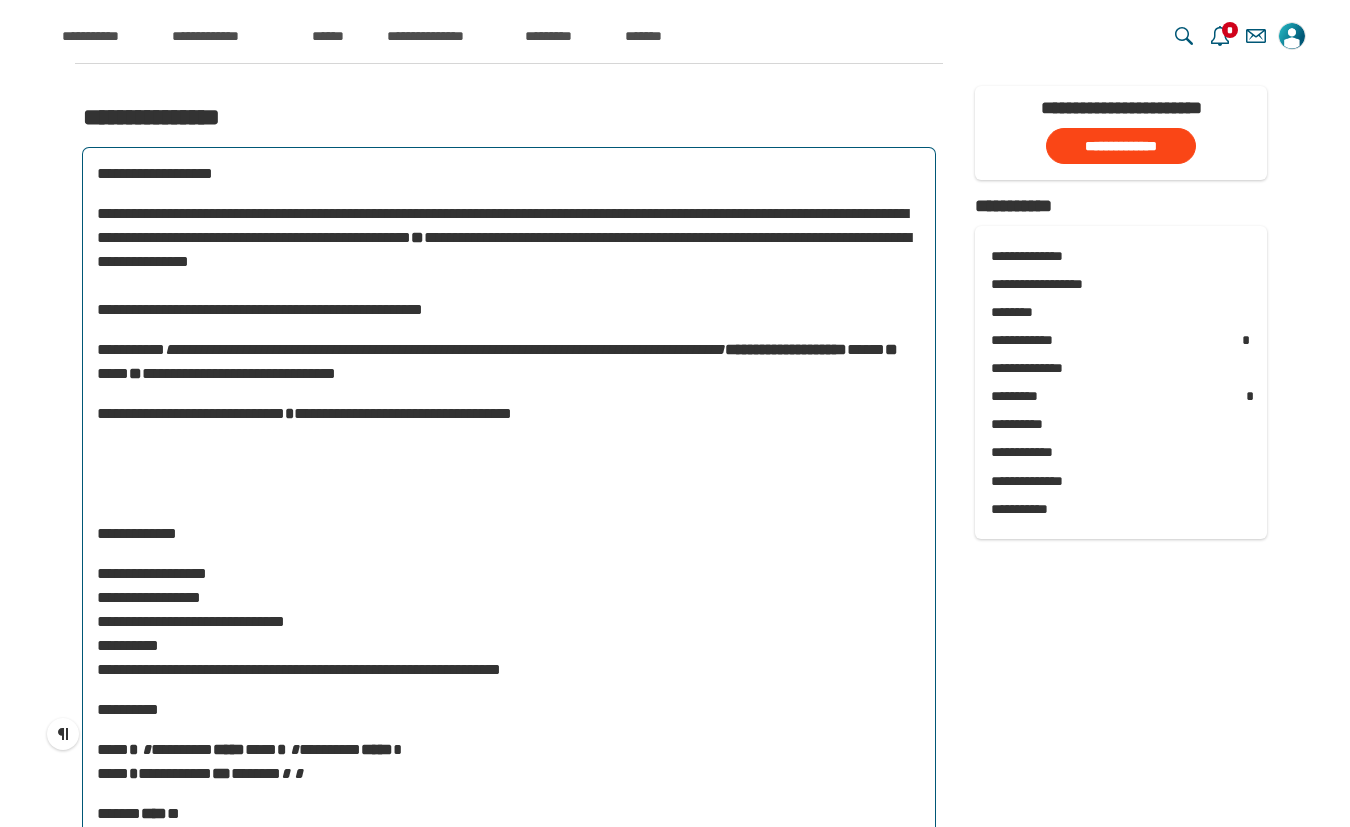 click on "﻿" at bounding box center [509, 494] 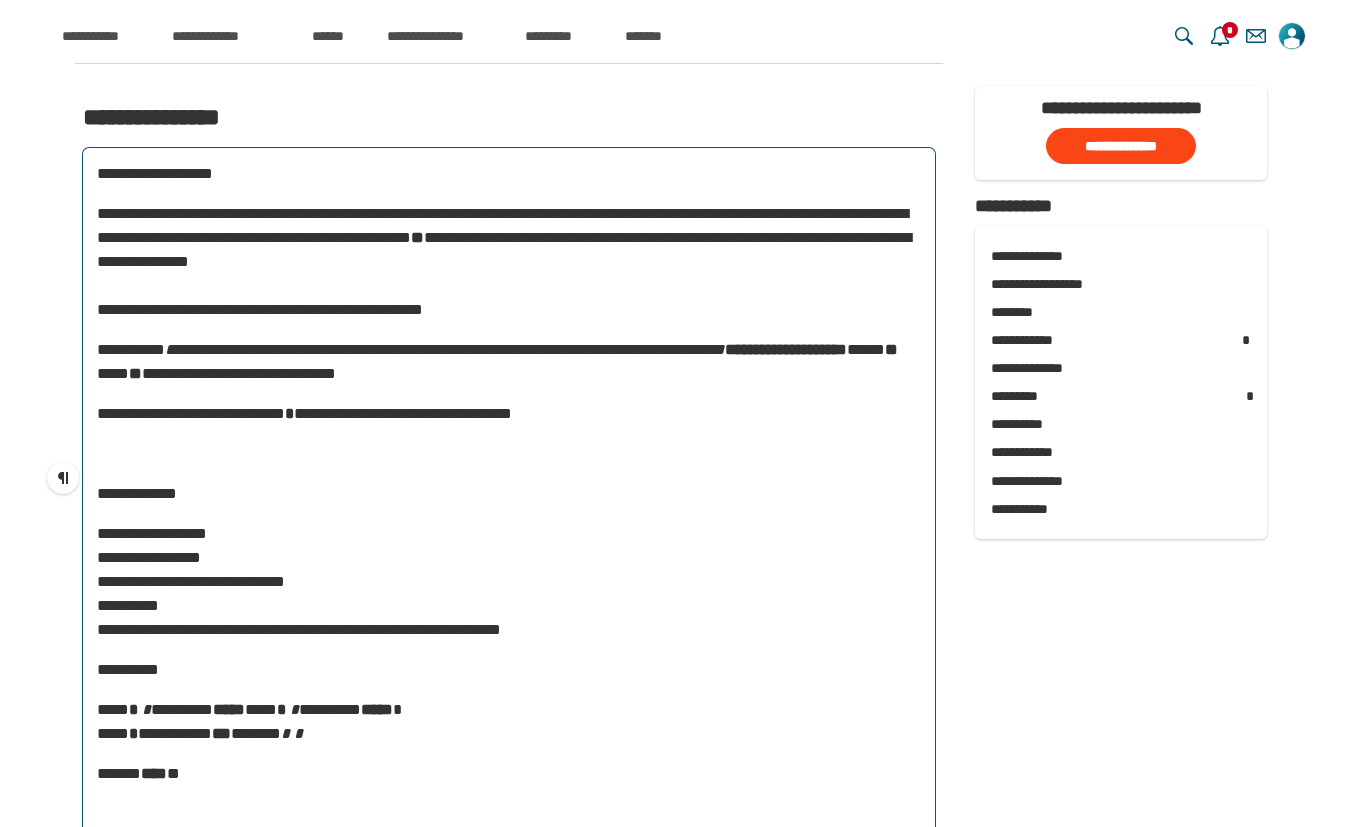 click on "**********" at bounding box center (509, 534) 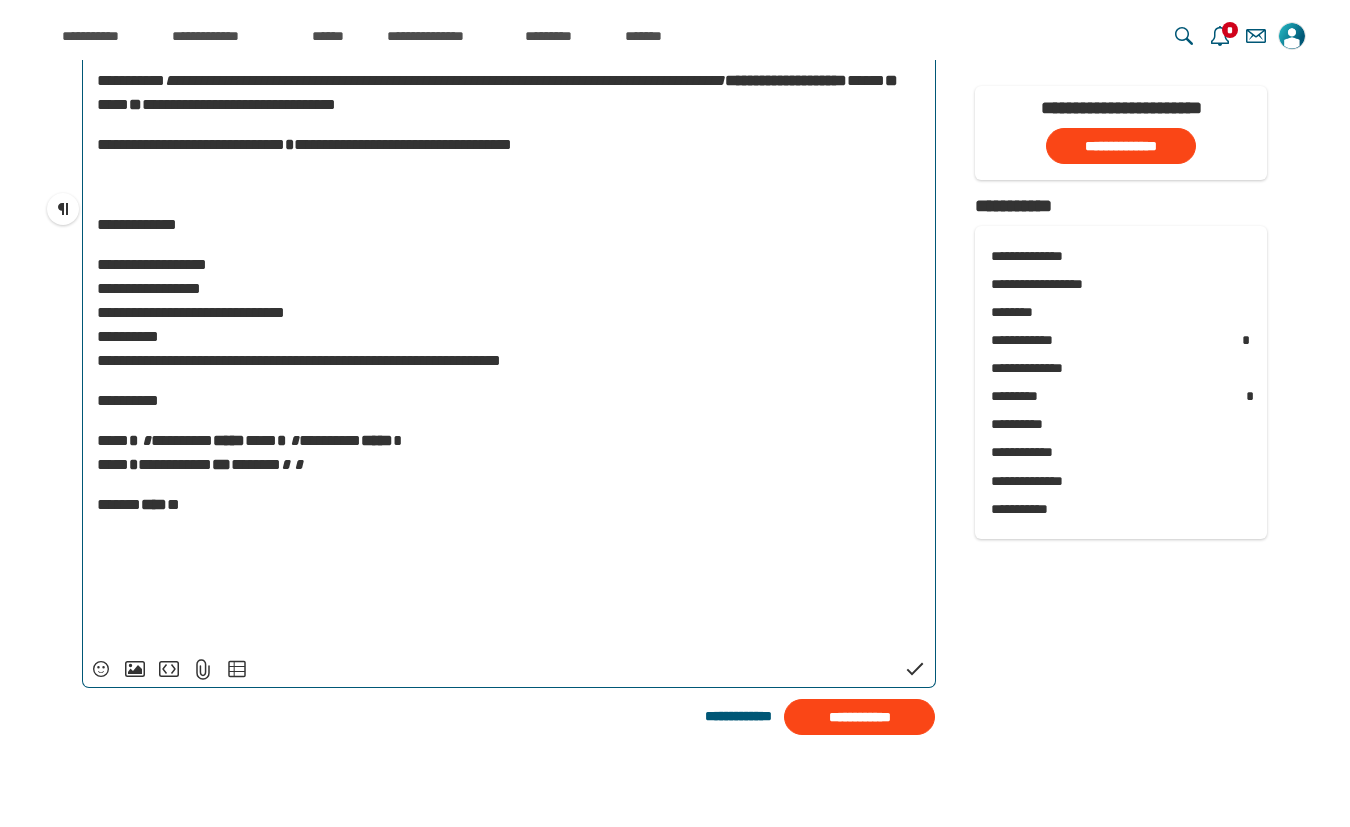 scroll, scrollTop: 3083, scrollLeft: 0, axis: vertical 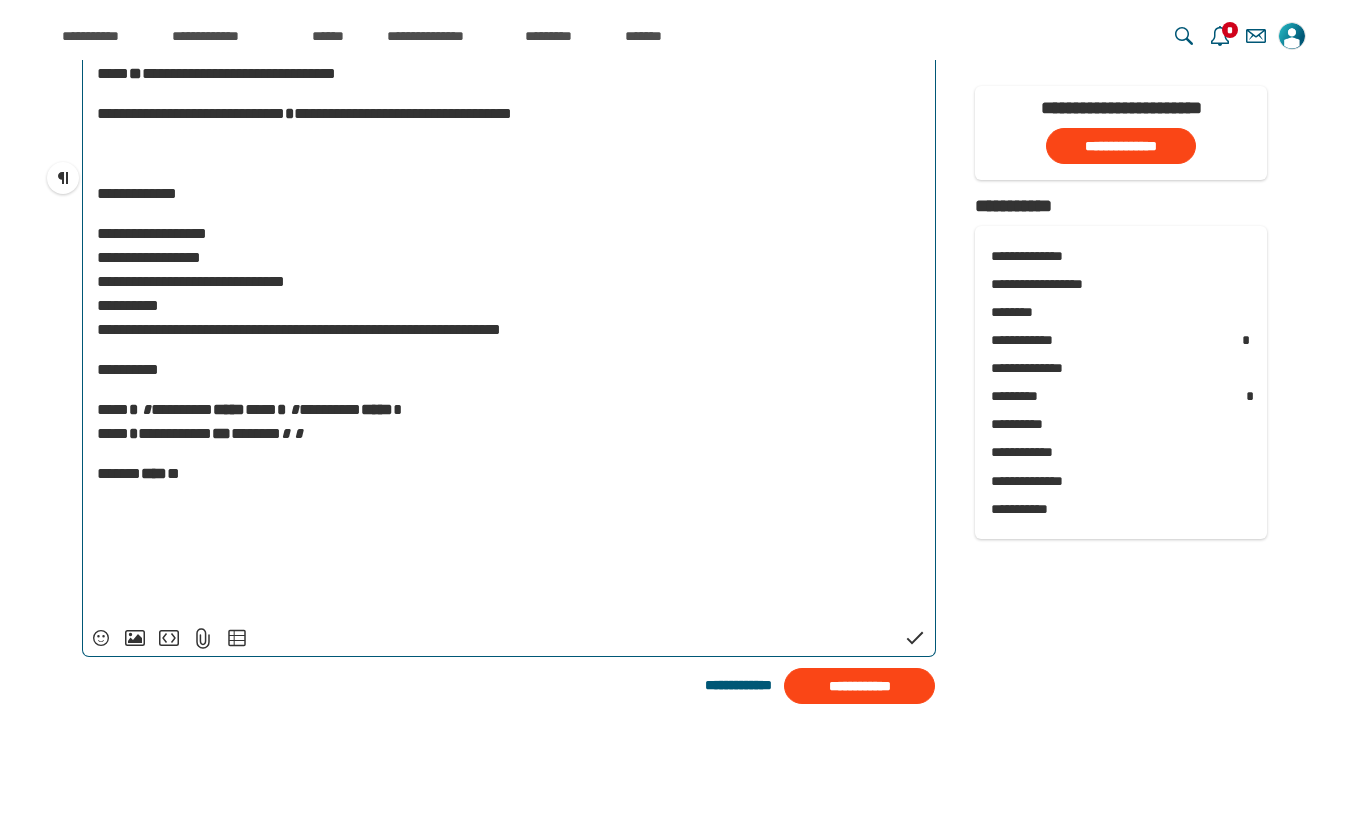 click on "**********" at bounding box center (509, 234) 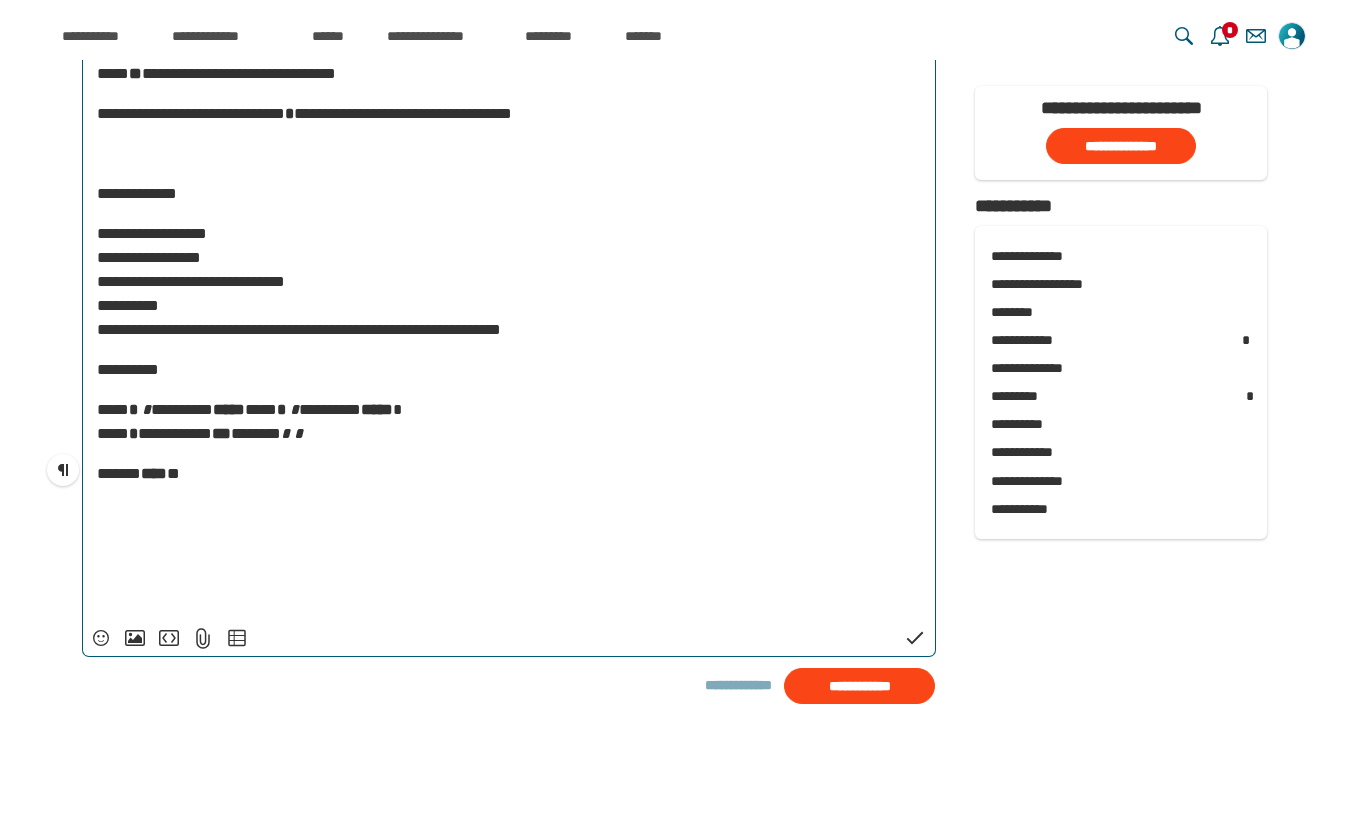 click on "**********" at bounding box center (509, 370) 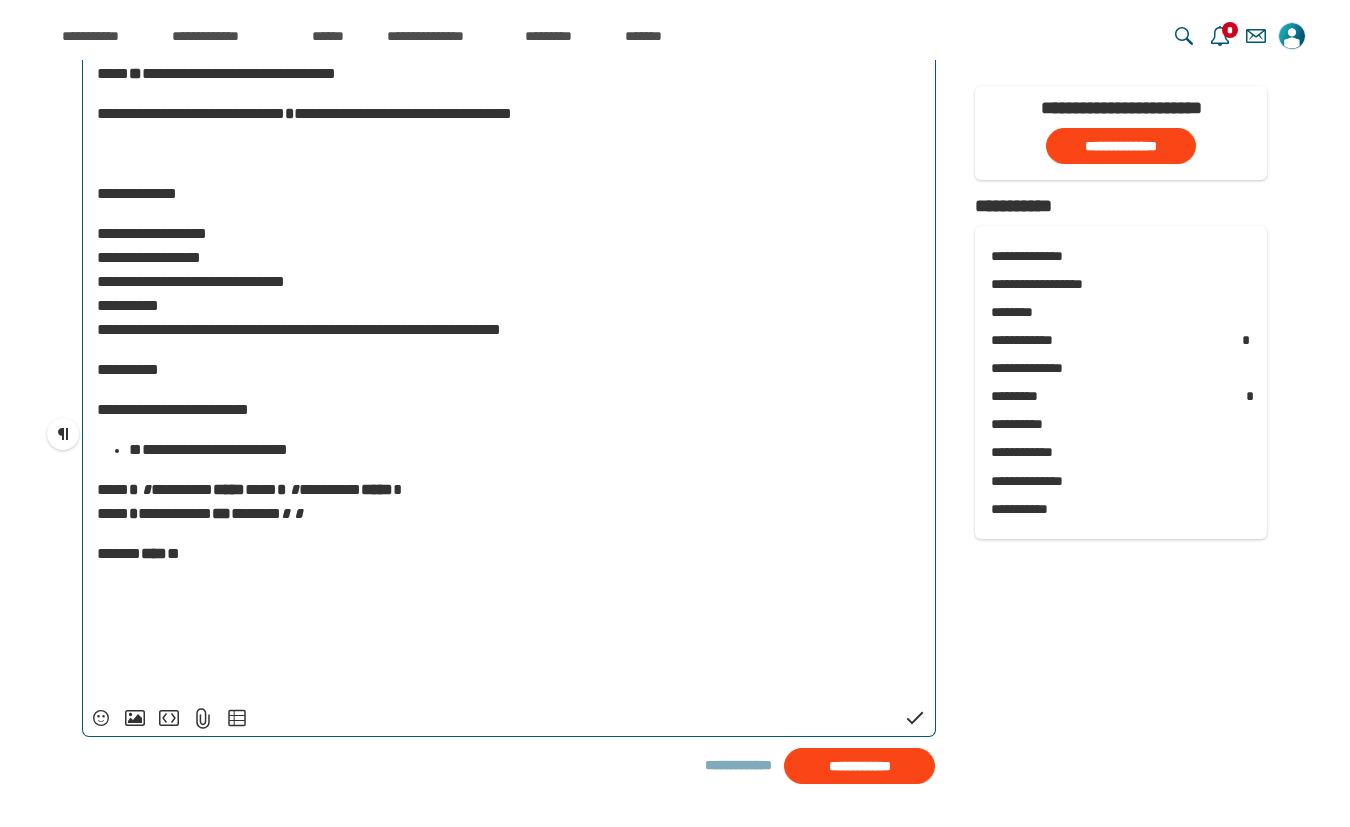 click on "**********" at bounding box center [509, 410] 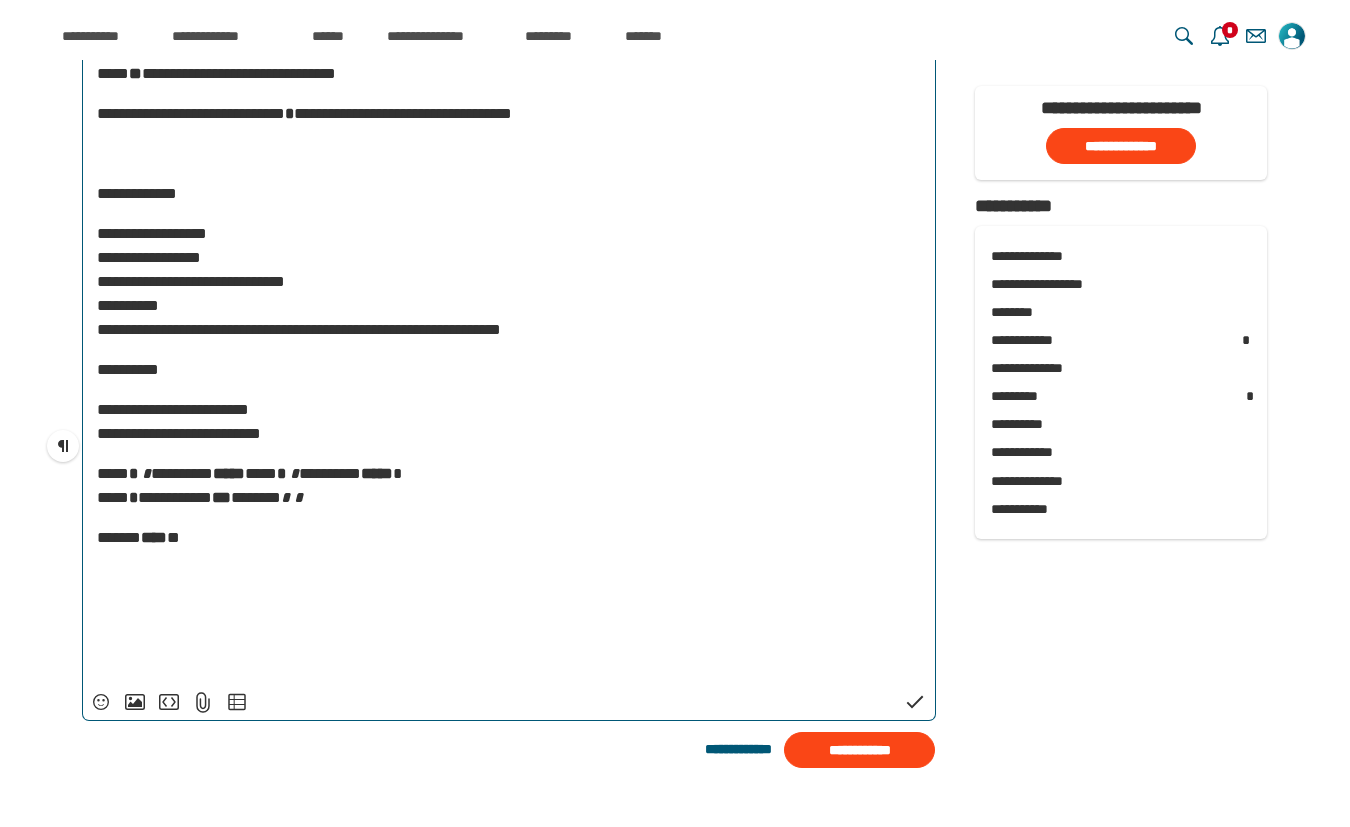 click on "**********" at bounding box center (509, 288) 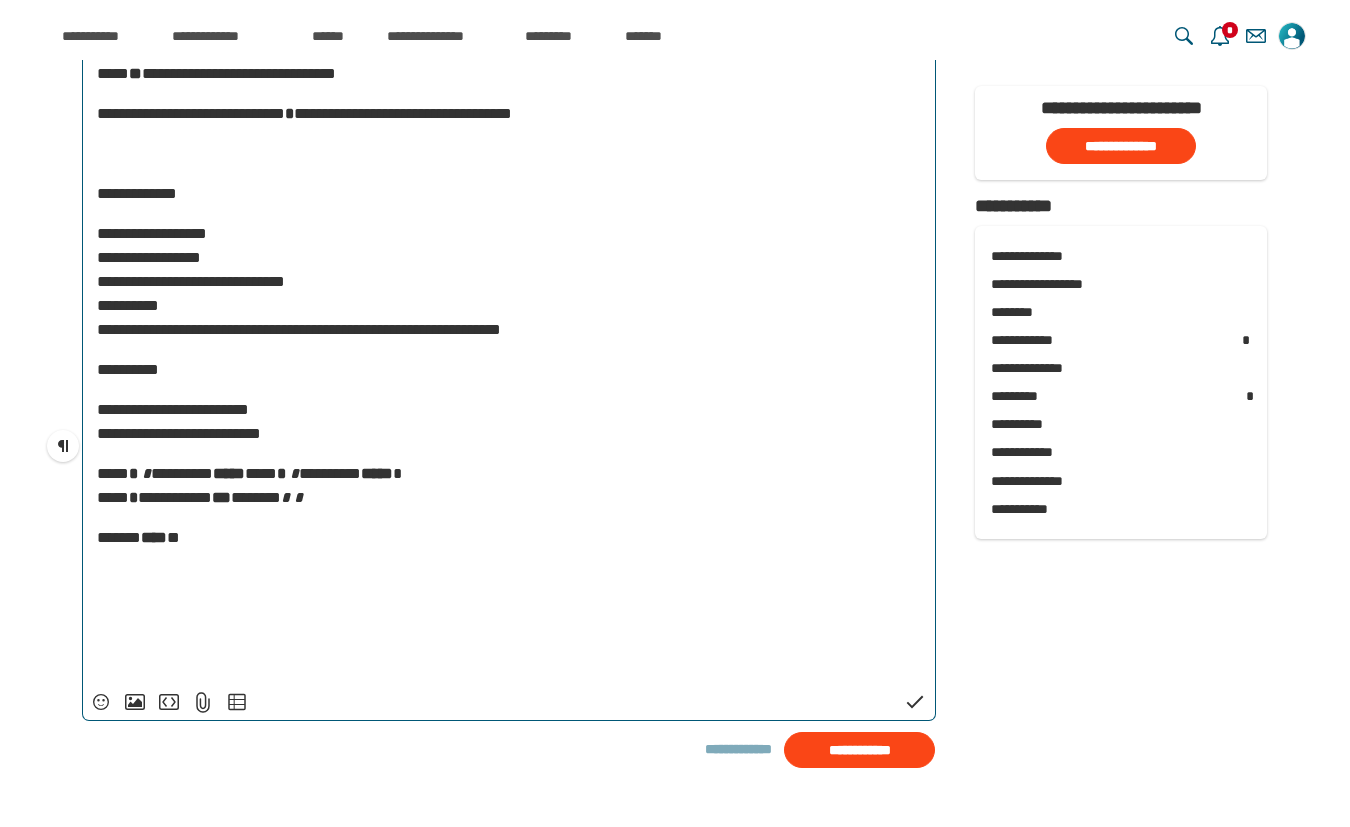 click on "**********" at bounding box center (509, 422) 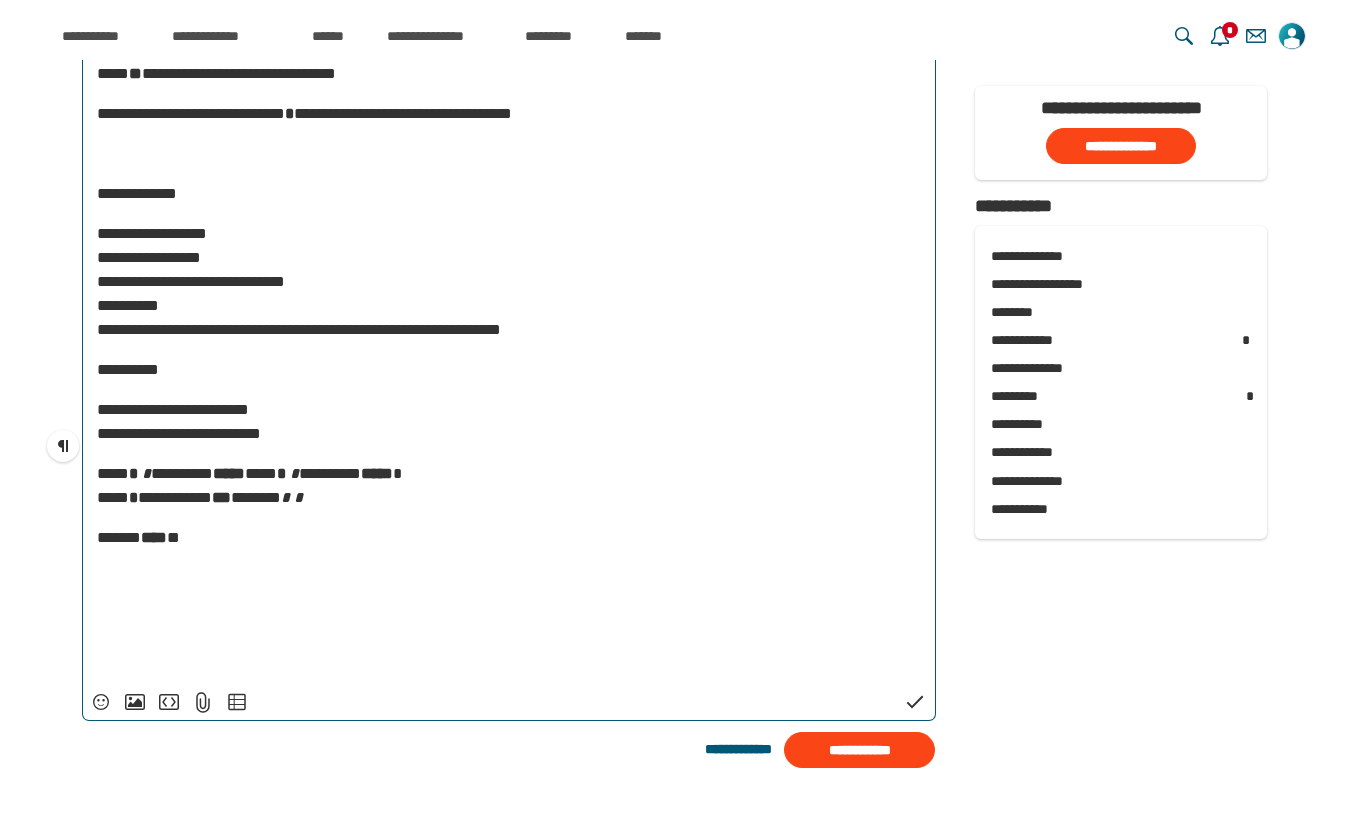 click on "****** *** *" at bounding box center [509, 538] 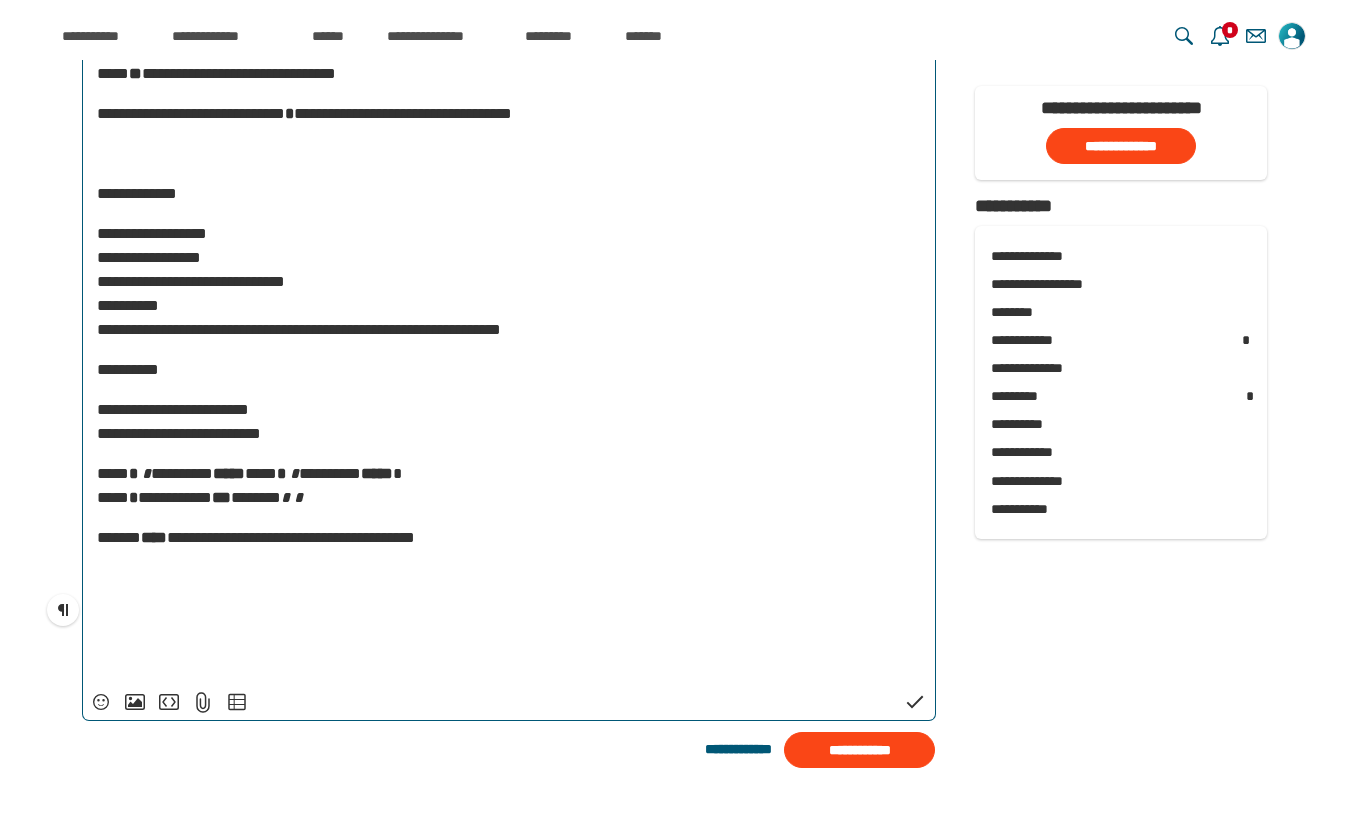 click on "**********" at bounding box center (509, 538) 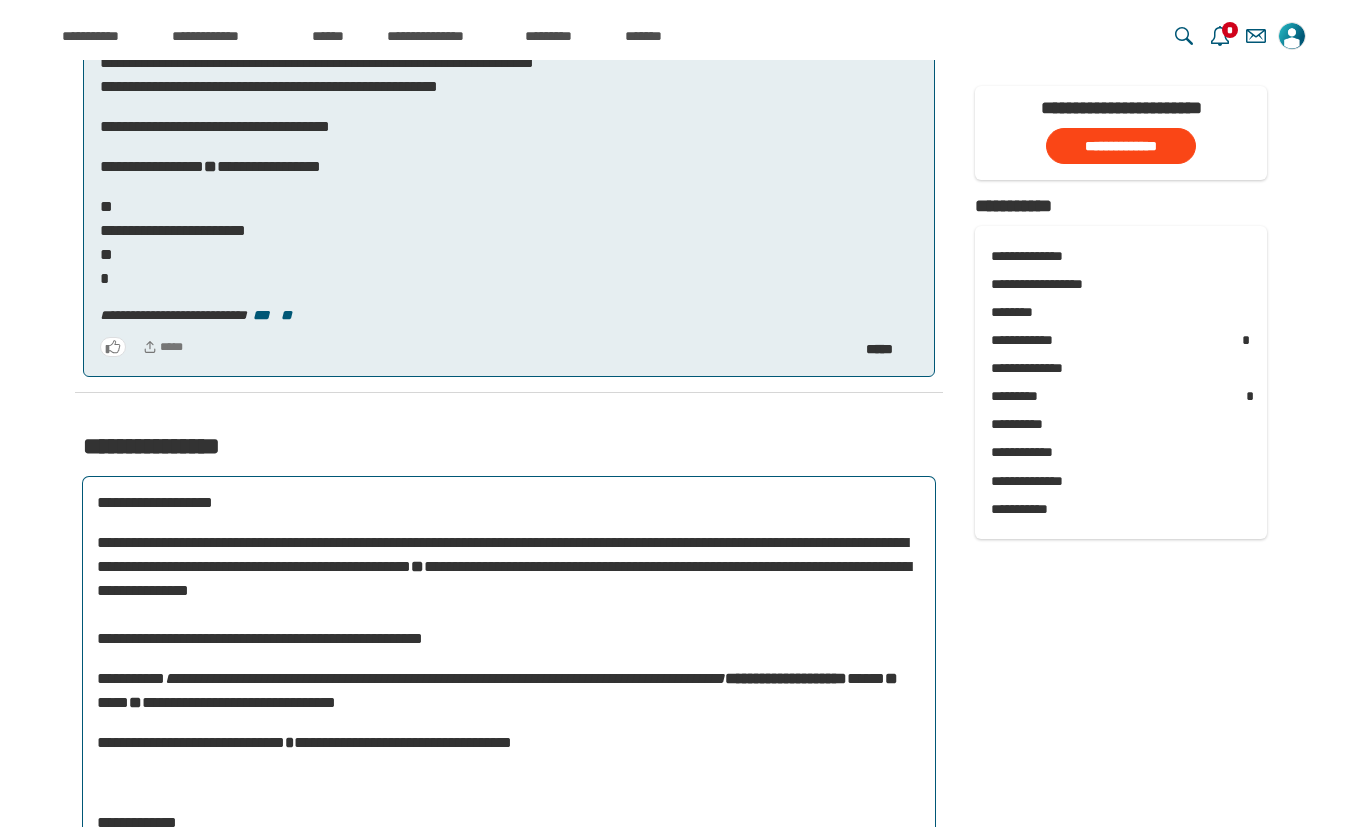 scroll, scrollTop: 2415, scrollLeft: 0, axis: vertical 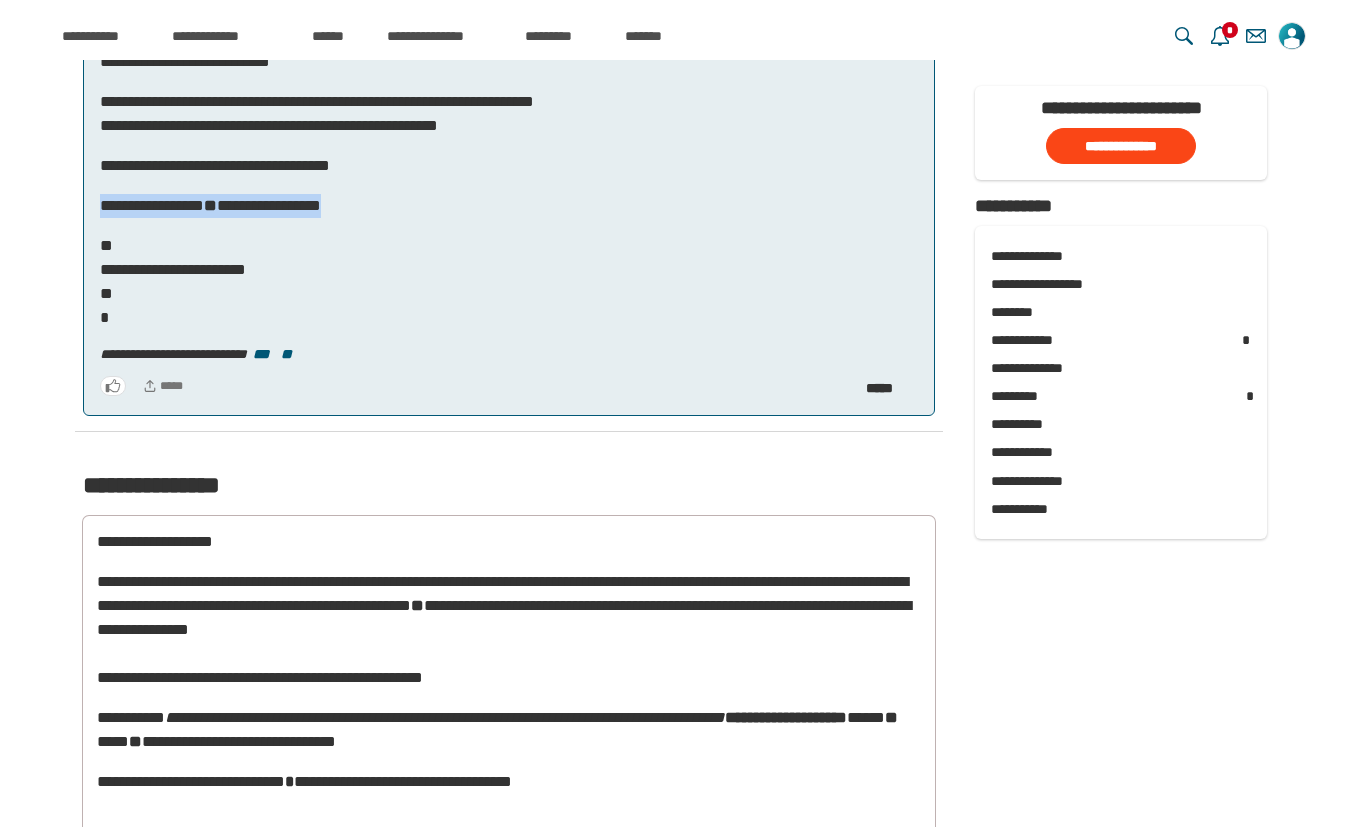 drag, startPoint x: 102, startPoint y: 204, endPoint x: 288, endPoint y: 209, distance: 186.0672 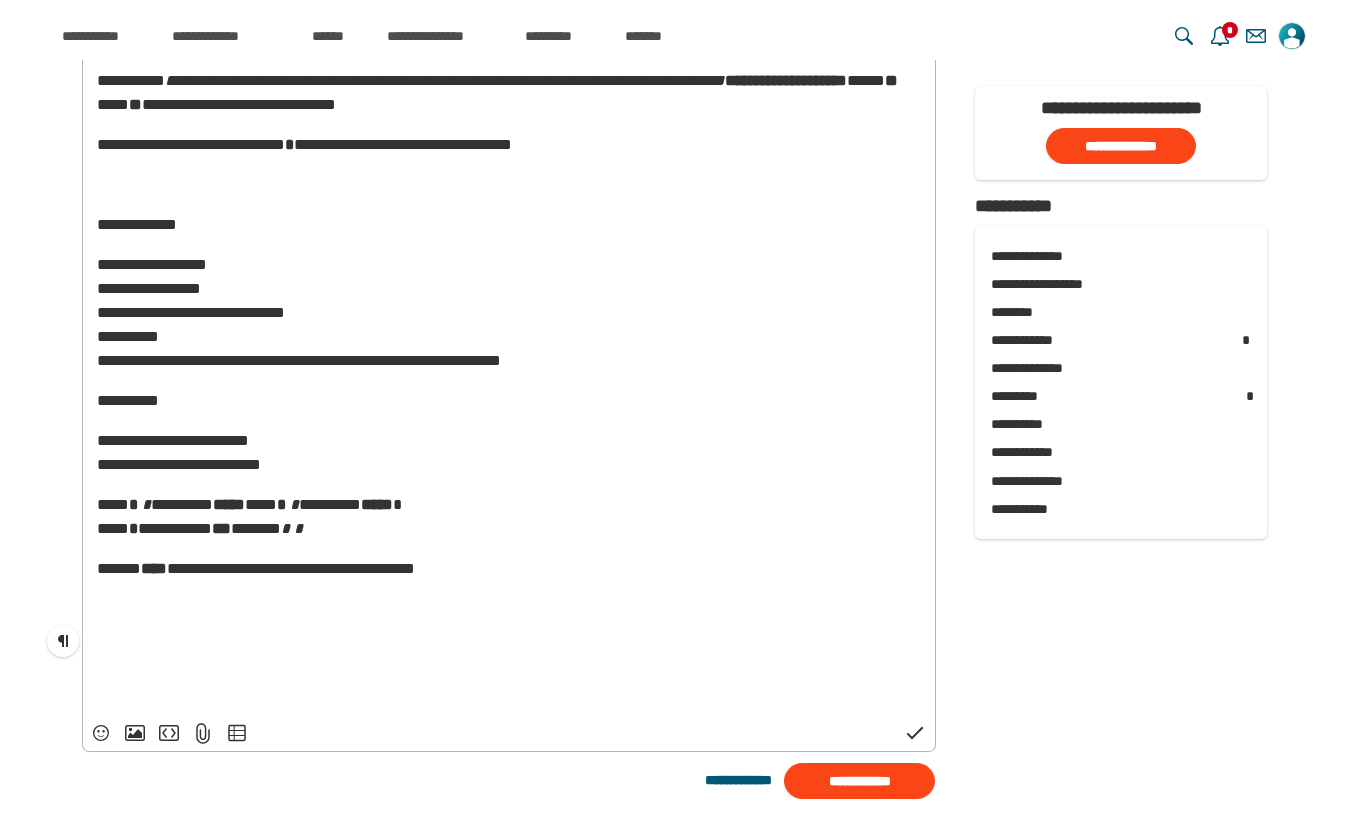 scroll, scrollTop: 3215, scrollLeft: 0, axis: vertical 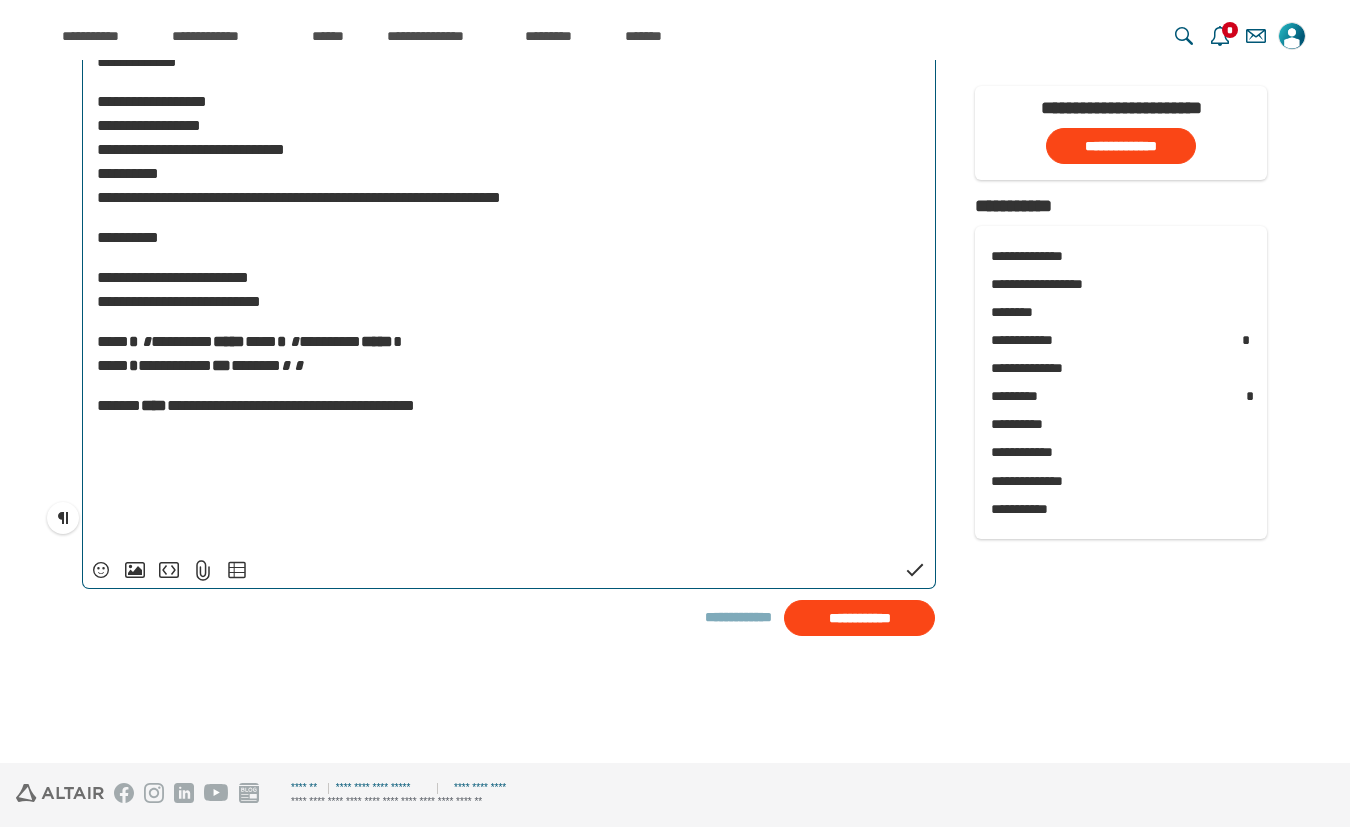 click on "﻿" at bounding box center (509, 446) 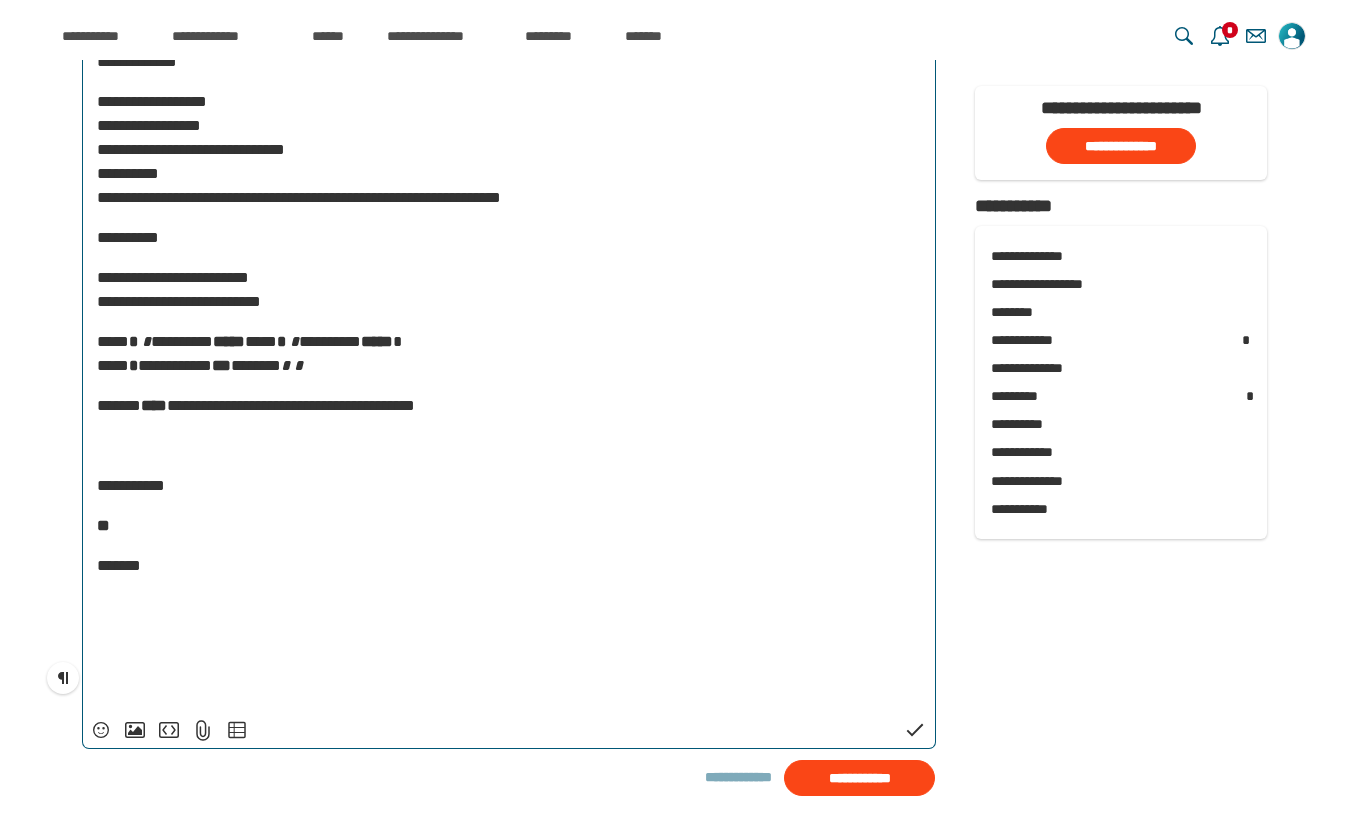 click on "**********" at bounding box center [509, 486] 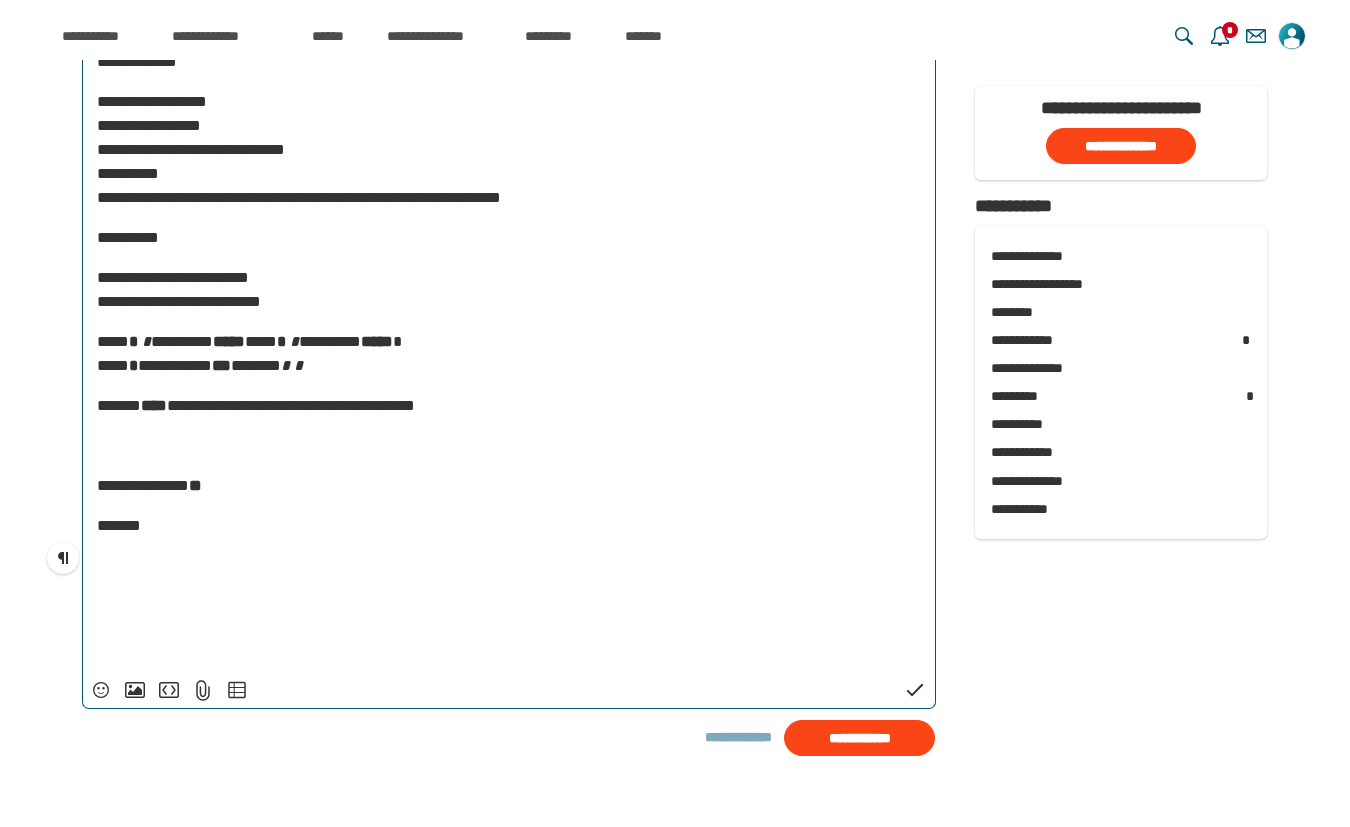 click on "**********" at bounding box center (509, 486) 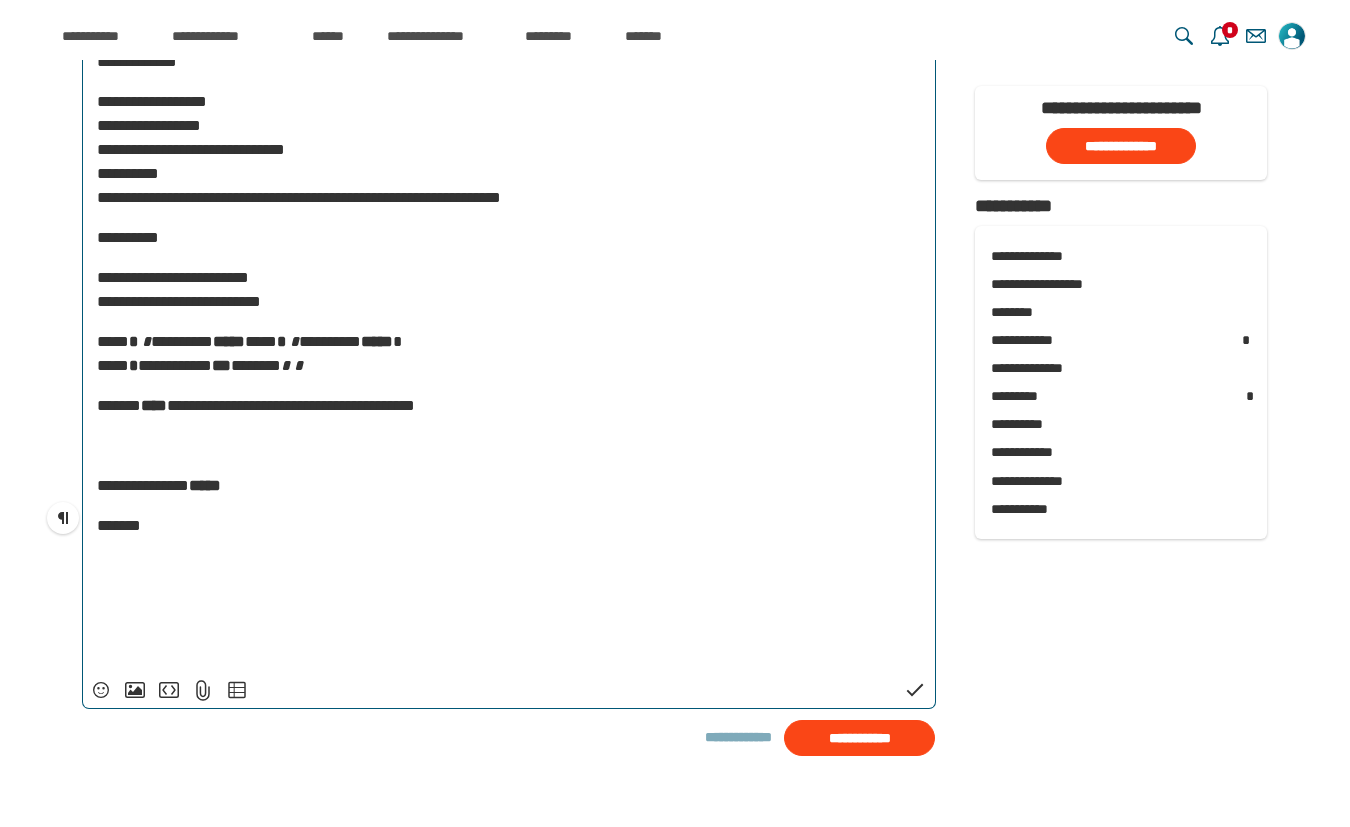 click on "**********" at bounding box center [509, 194] 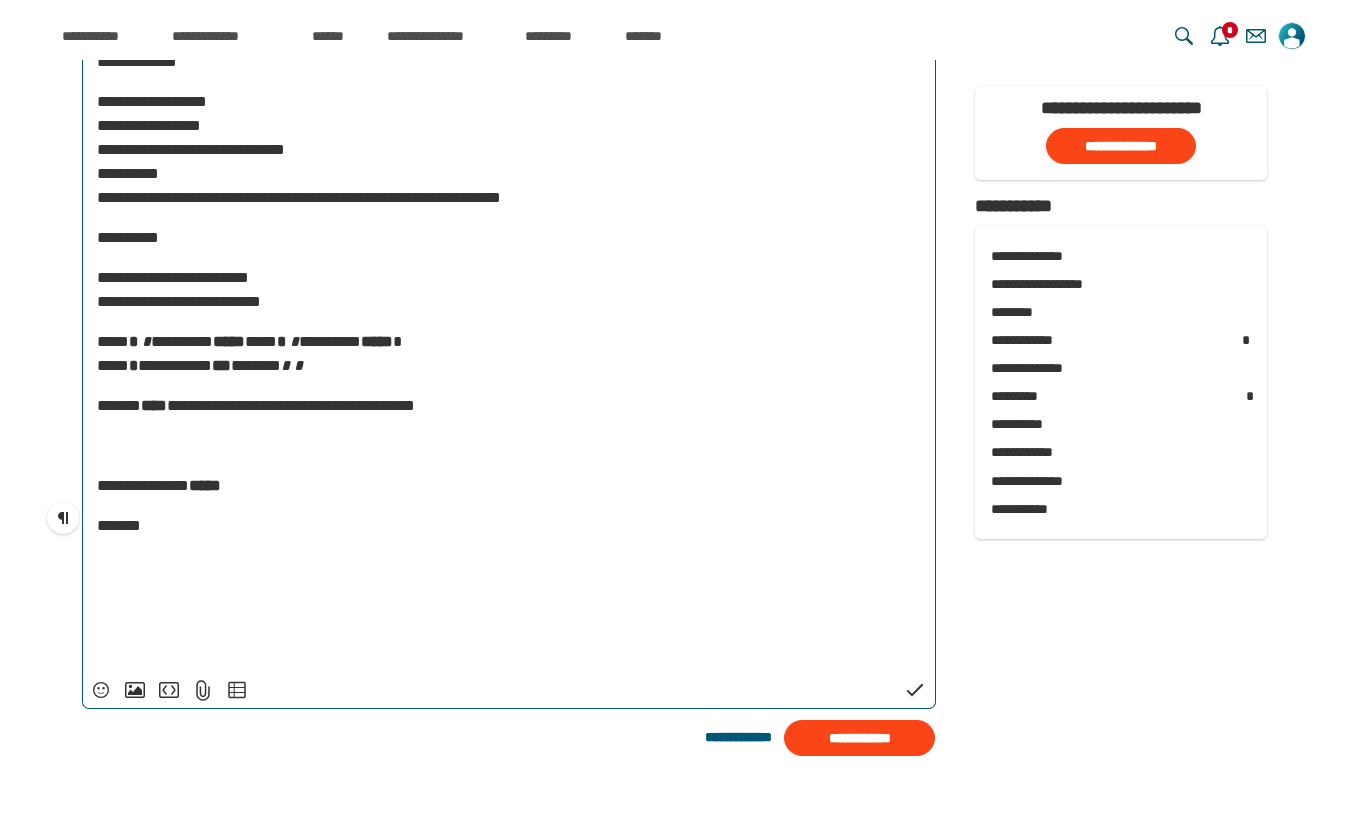 click on "**********" at bounding box center (509, 216) 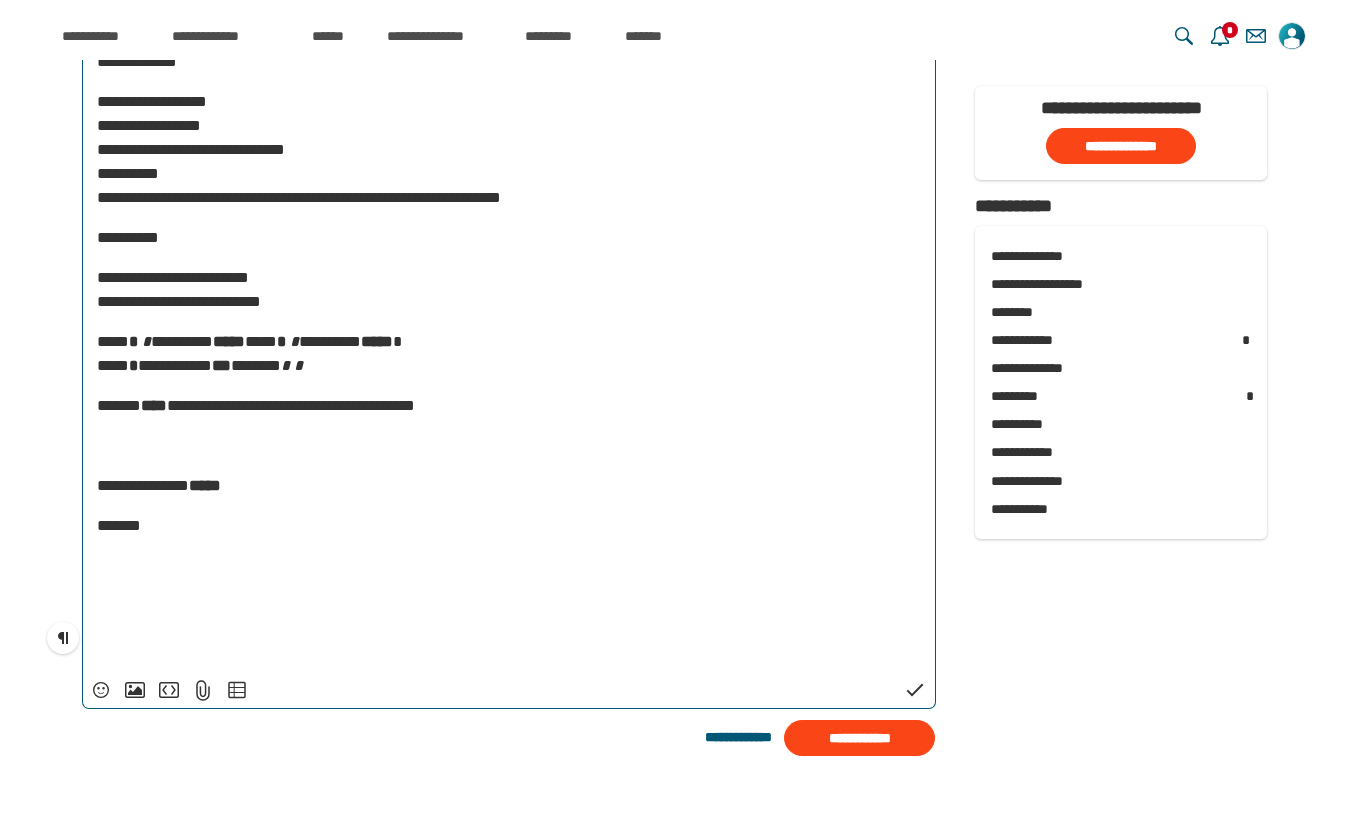 click at bounding box center [140, 341] 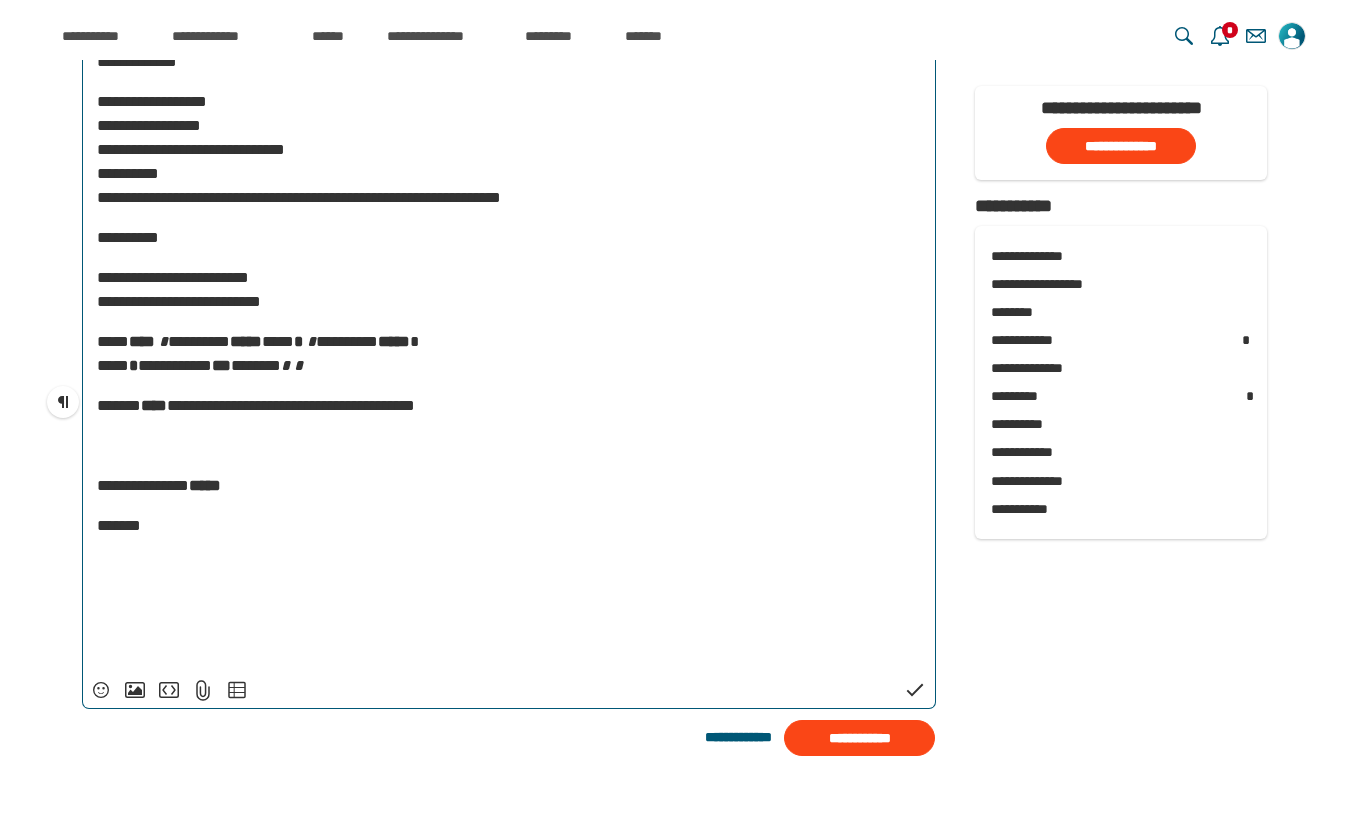 click on "********" at bounding box center (199, 341) 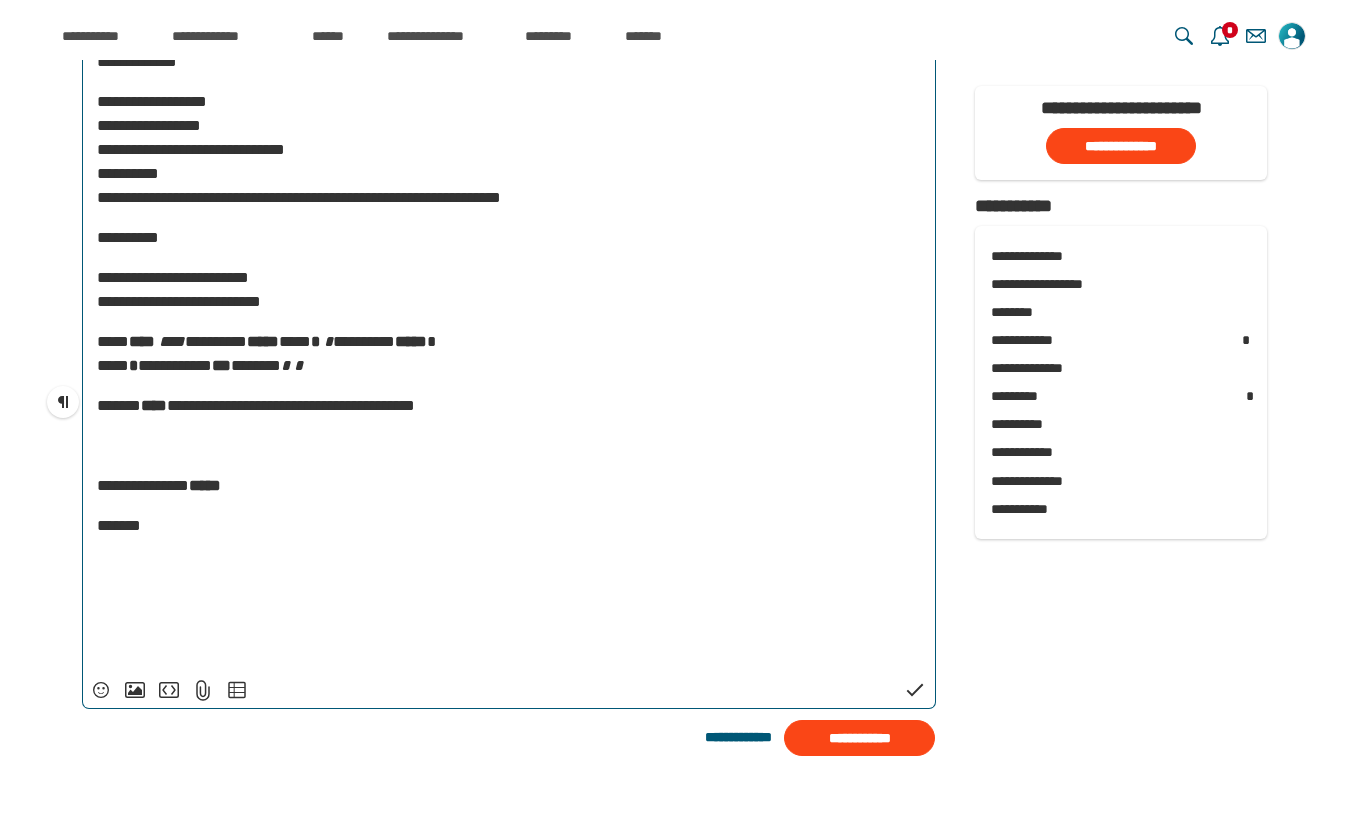click on "********" at bounding box center (216, 341) 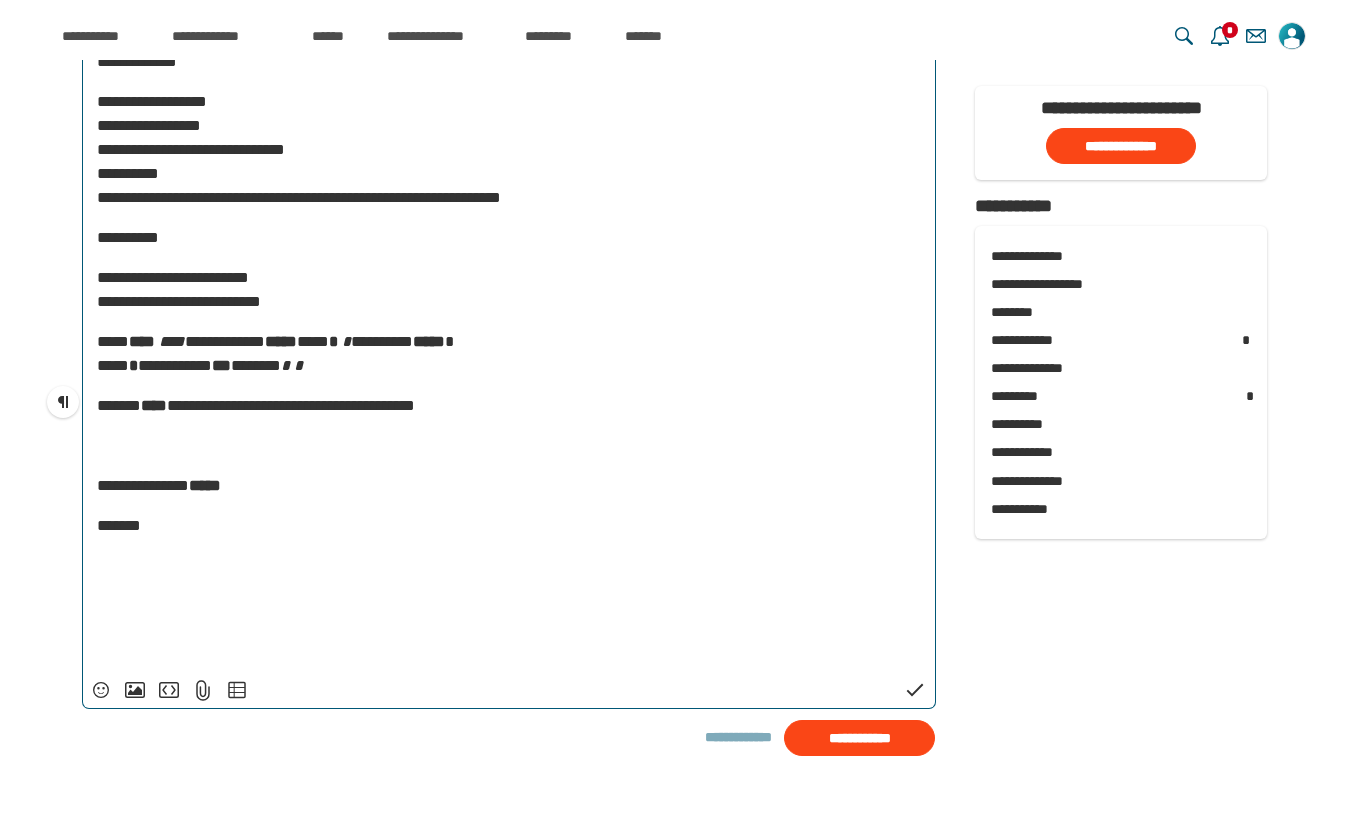 click on "****" at bounding box center [142, 341] 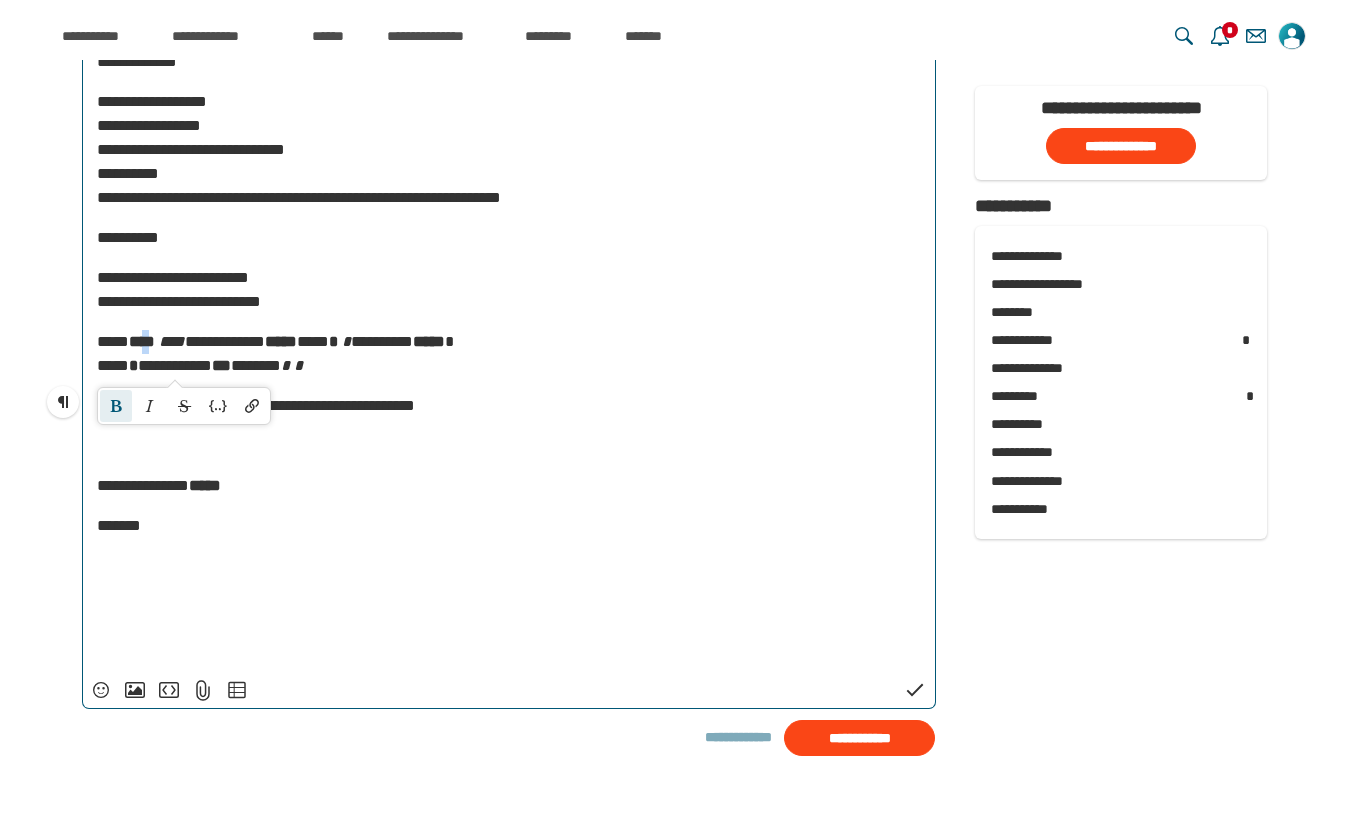 click on "****" at bounding box center (142, 341) 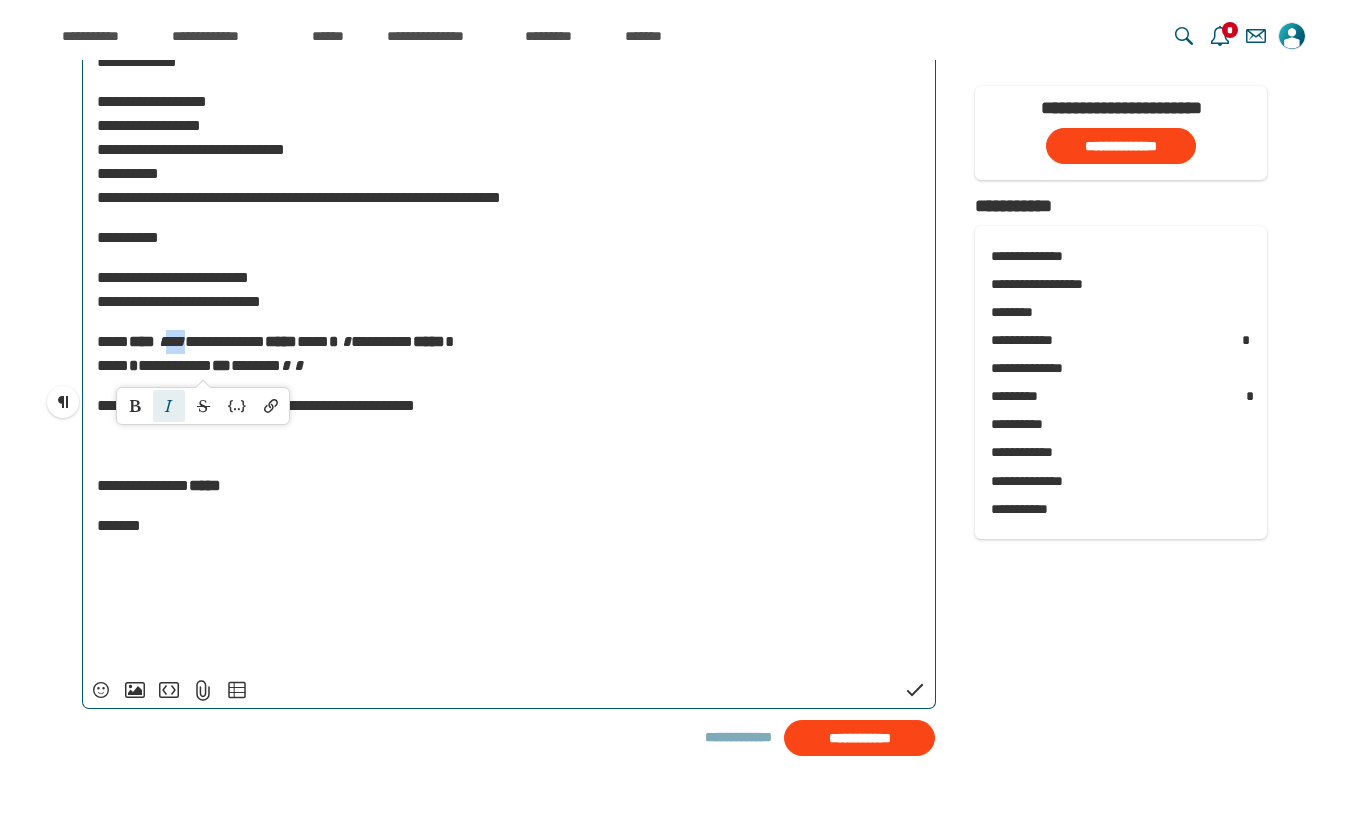 drag, startPoint x: 190, startPoint y: 364, endPoint x: 216, endPoint y: 368, distance: 26.305893 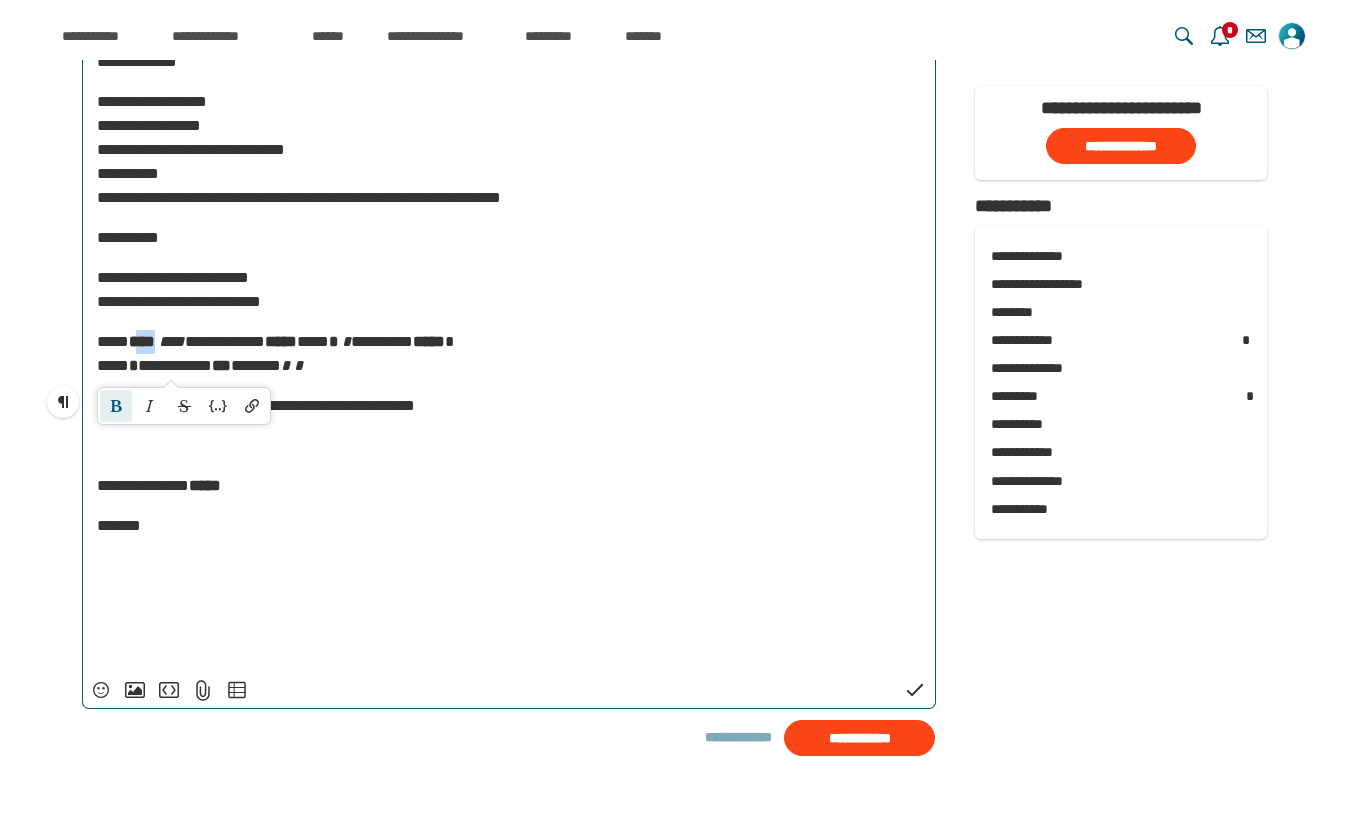 drag, startPoint x: 157, startPoint y: 361, endPoint x: 182, endPoint y: 367, distance: 25.70992 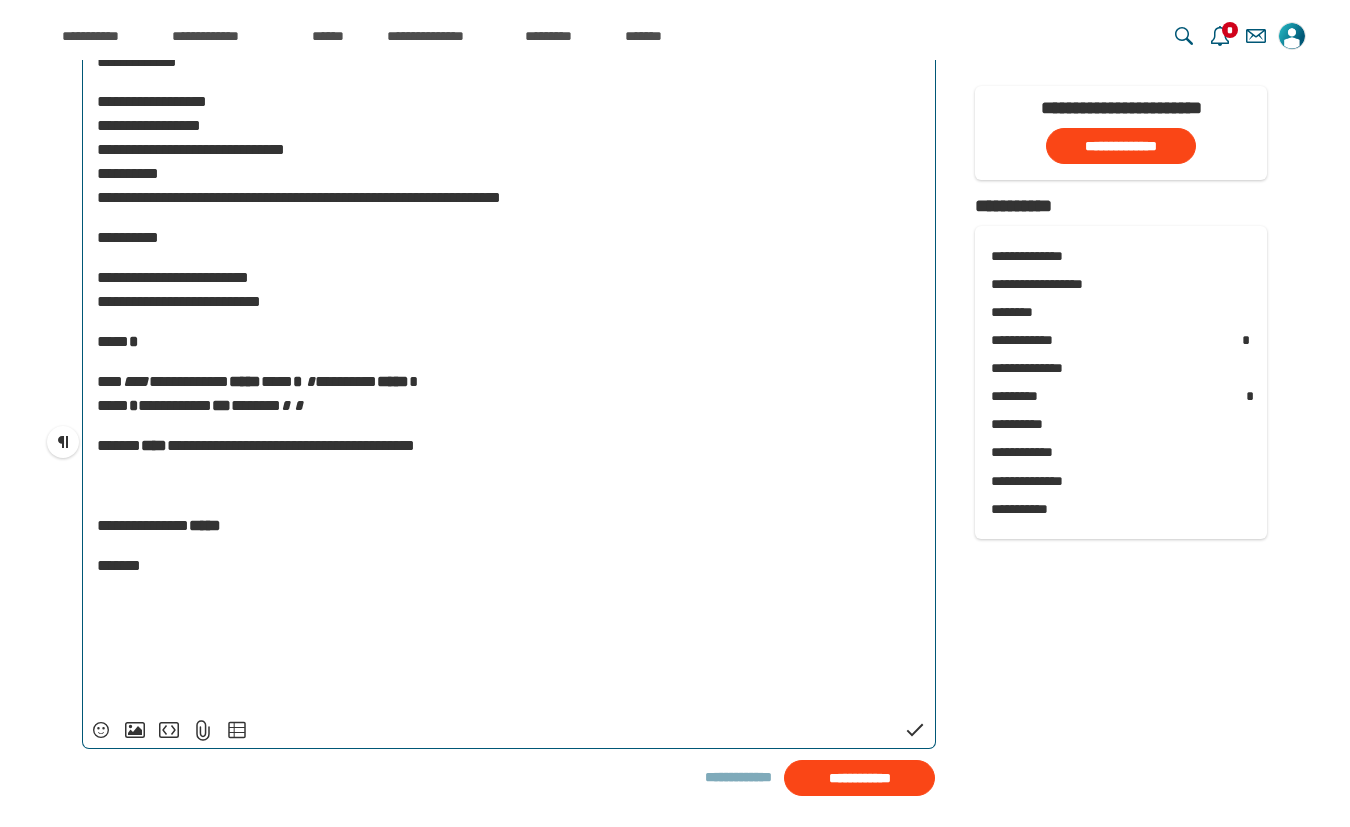 click on "****" at bounding box center [136, 381] 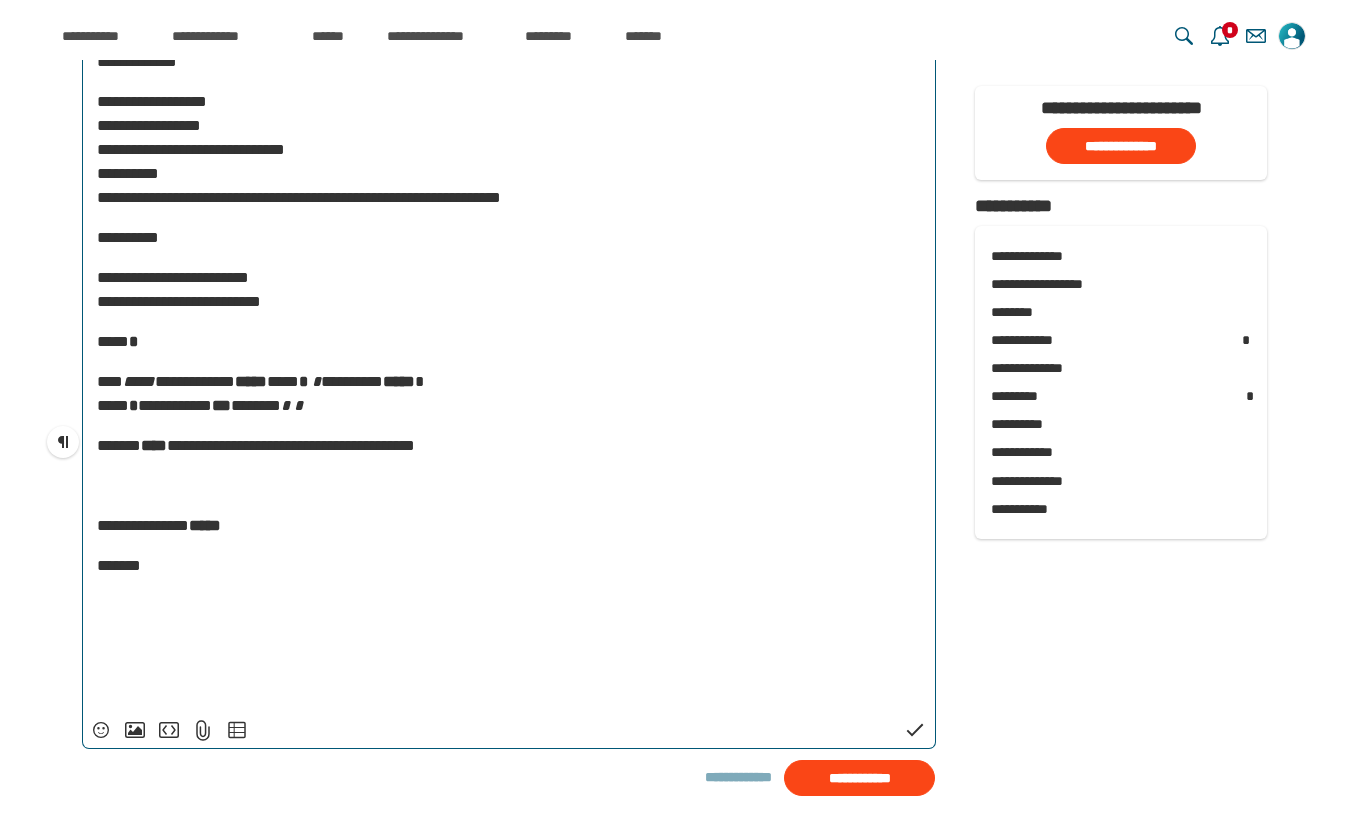 click on "***** *" at bounding box center (509, 342) 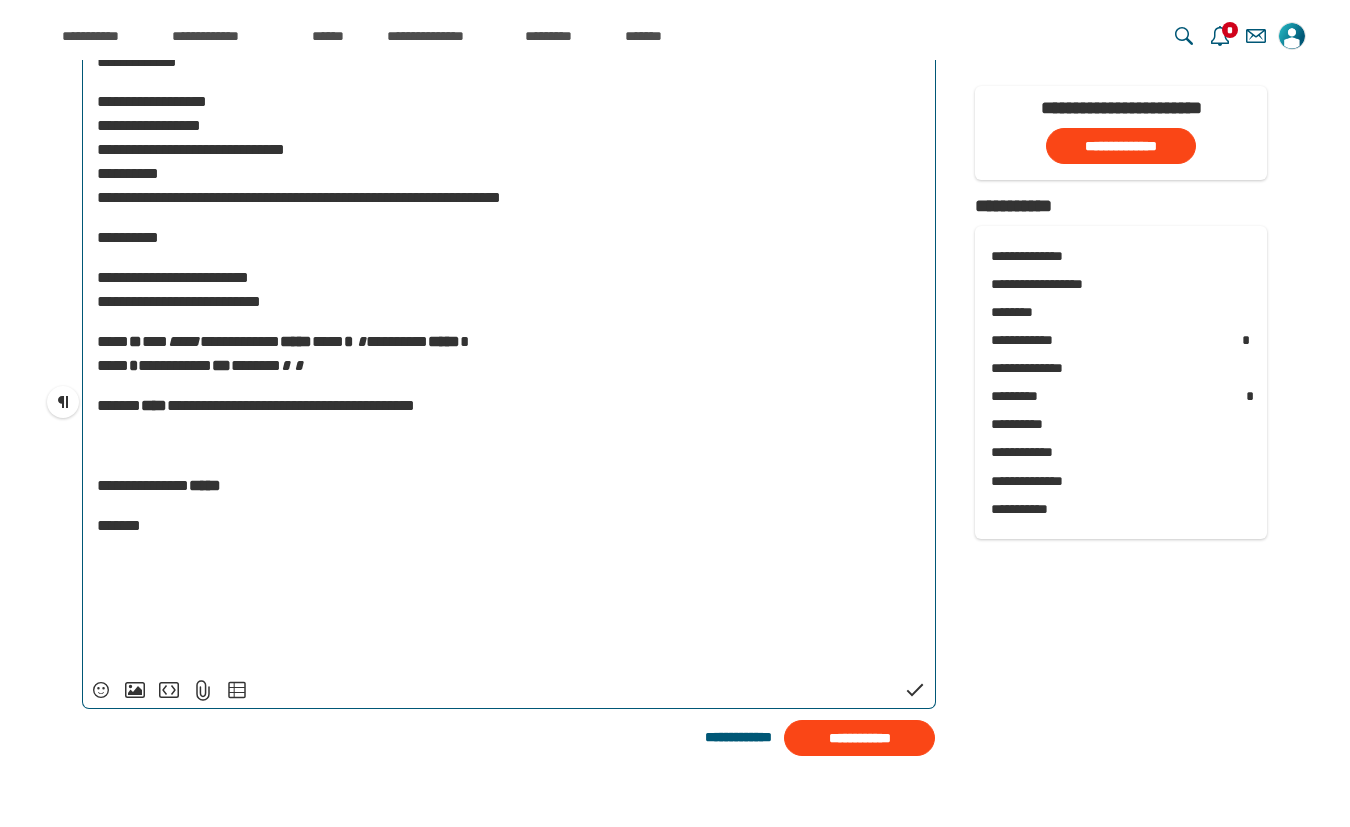 click on "*****" at bounding box center (184, 341) 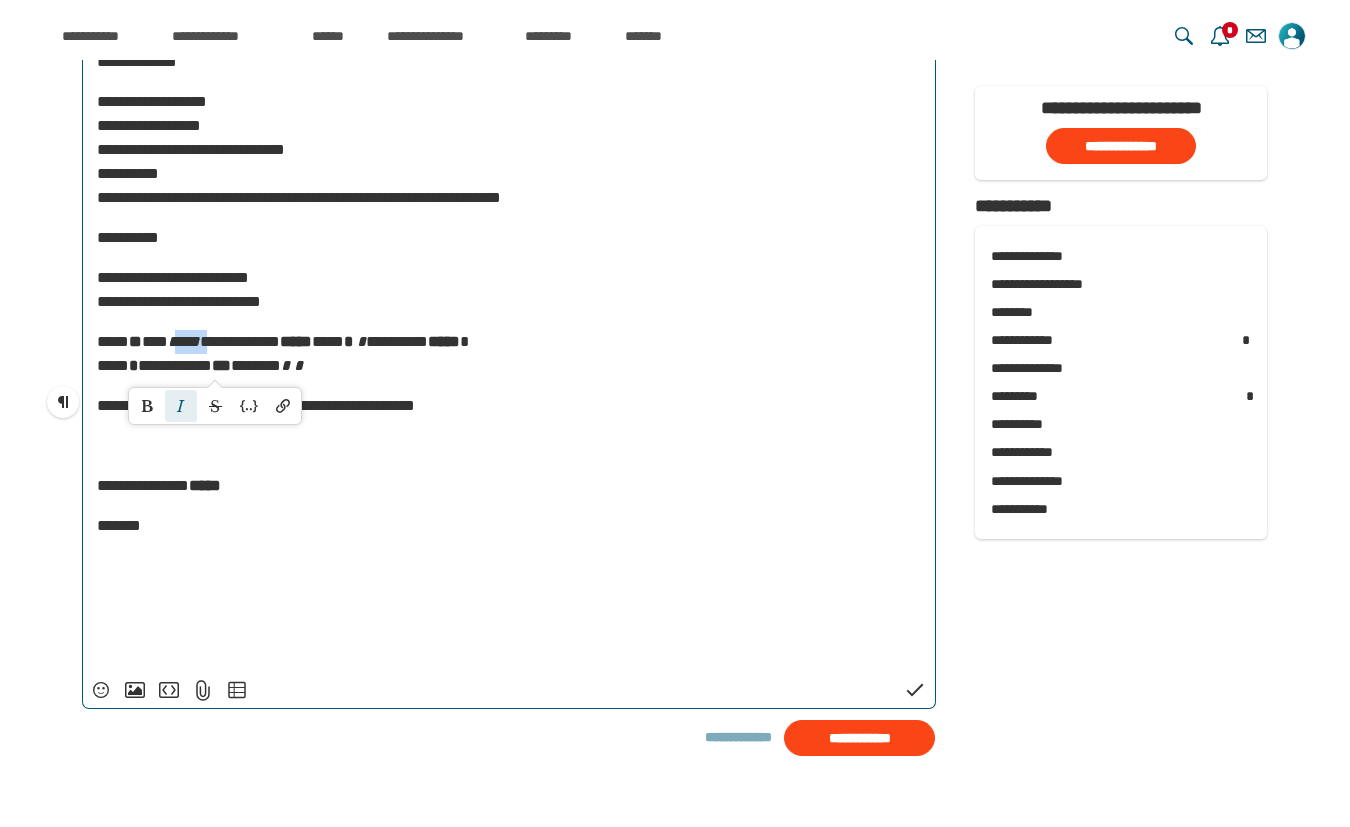 drag, startPoint x: 200, startPoint y: 360, endPoint x: 230, endPoint y: 364, distance: 30.265491 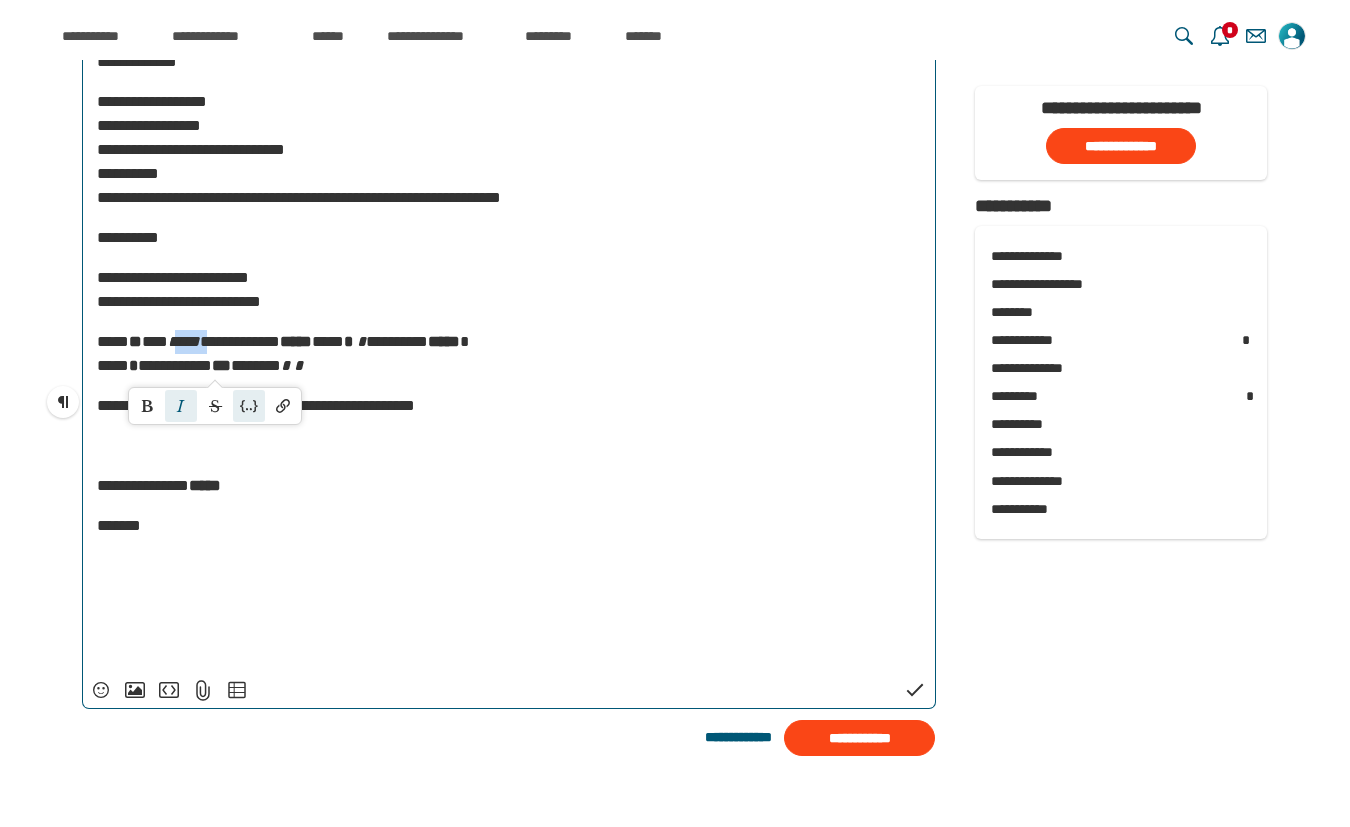 copy on "**** *" 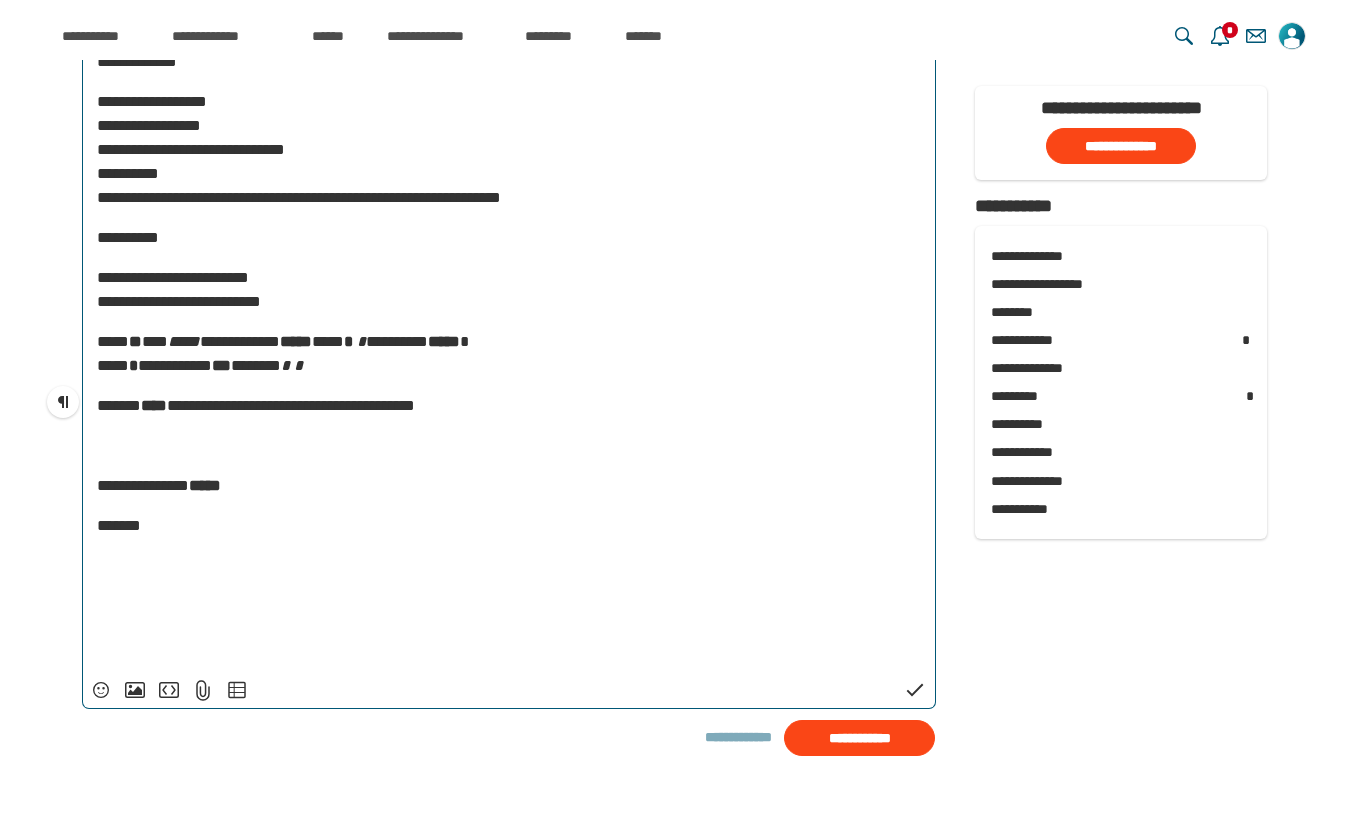 click on "******" at bounding box center [256, 365] 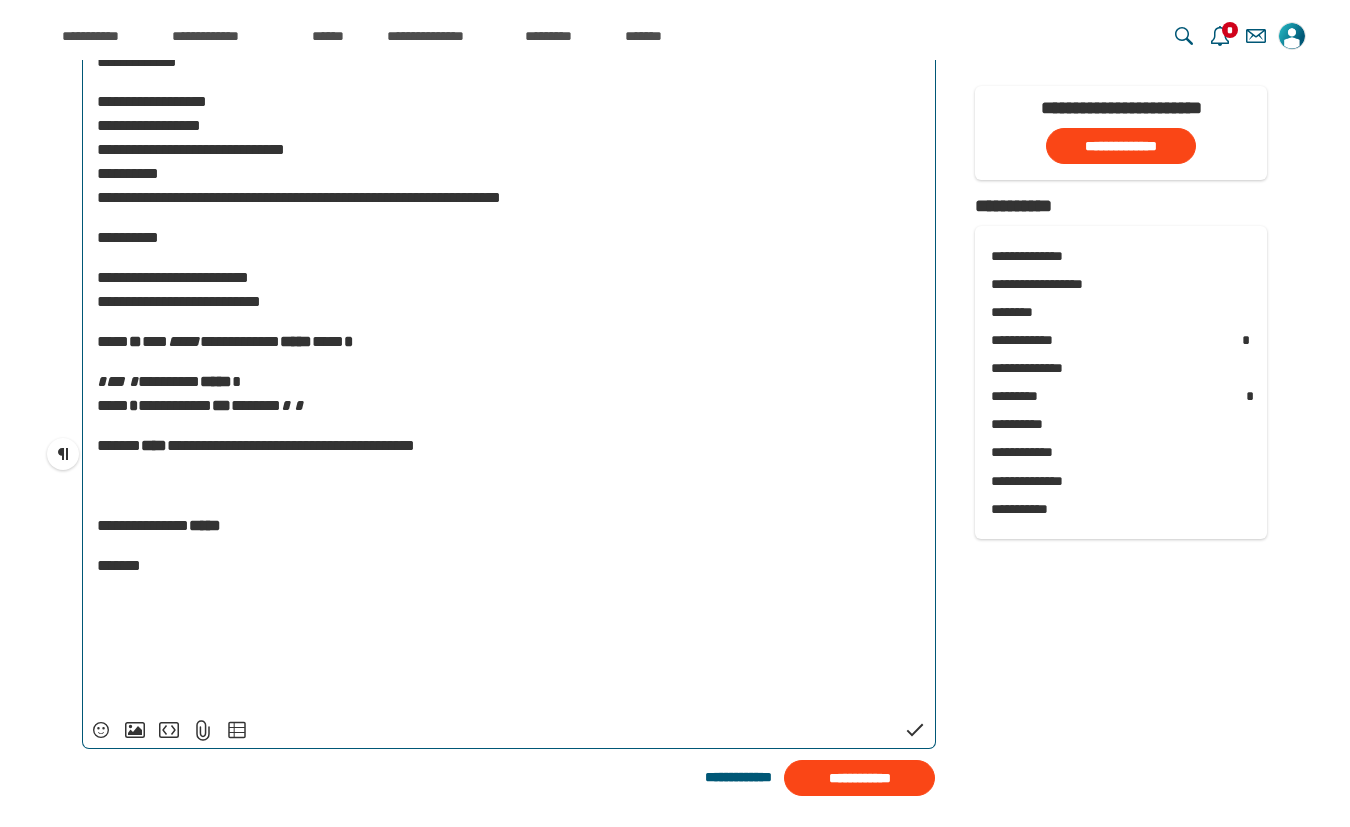 click on "**********" at bounding box center (509, 342) 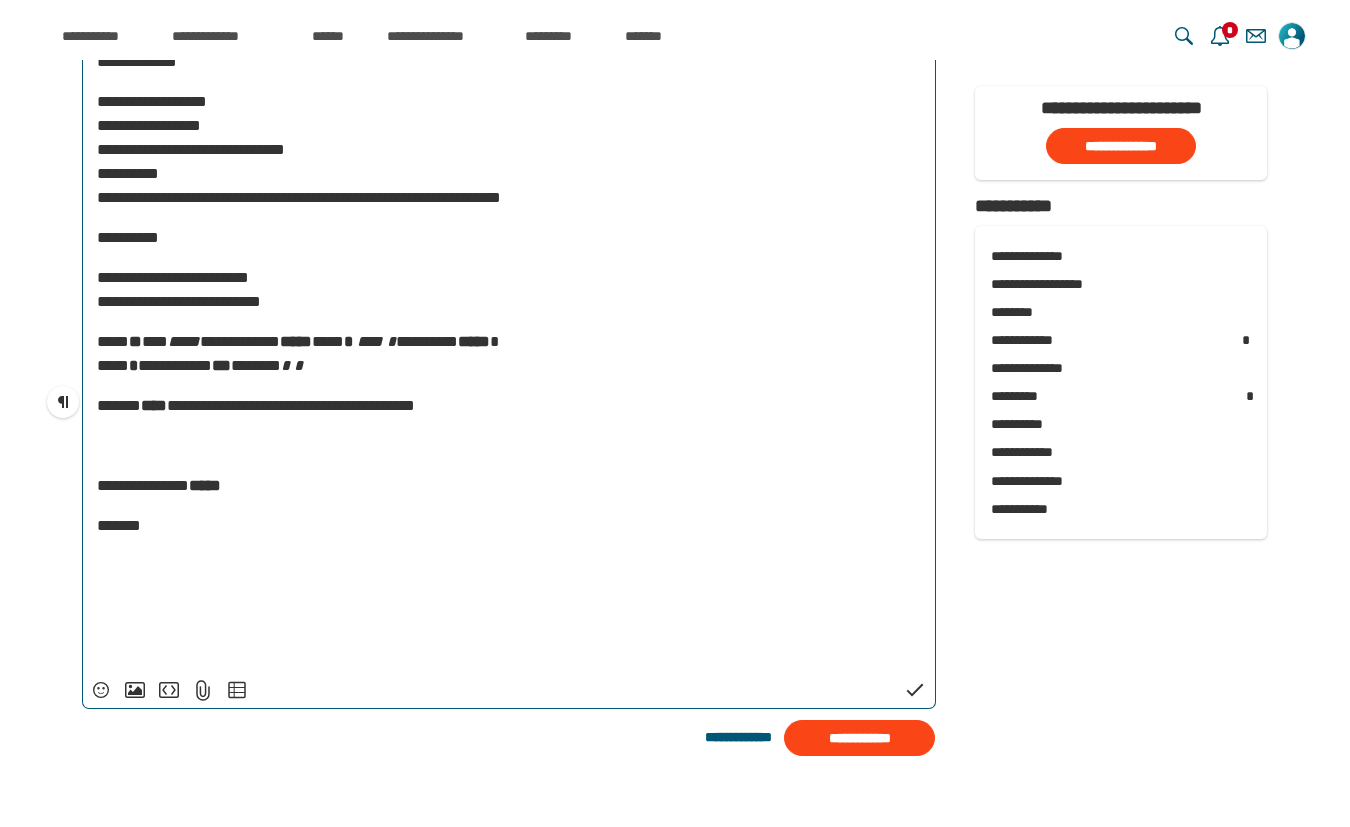 click on "*****" at bounding box center [184, 341] 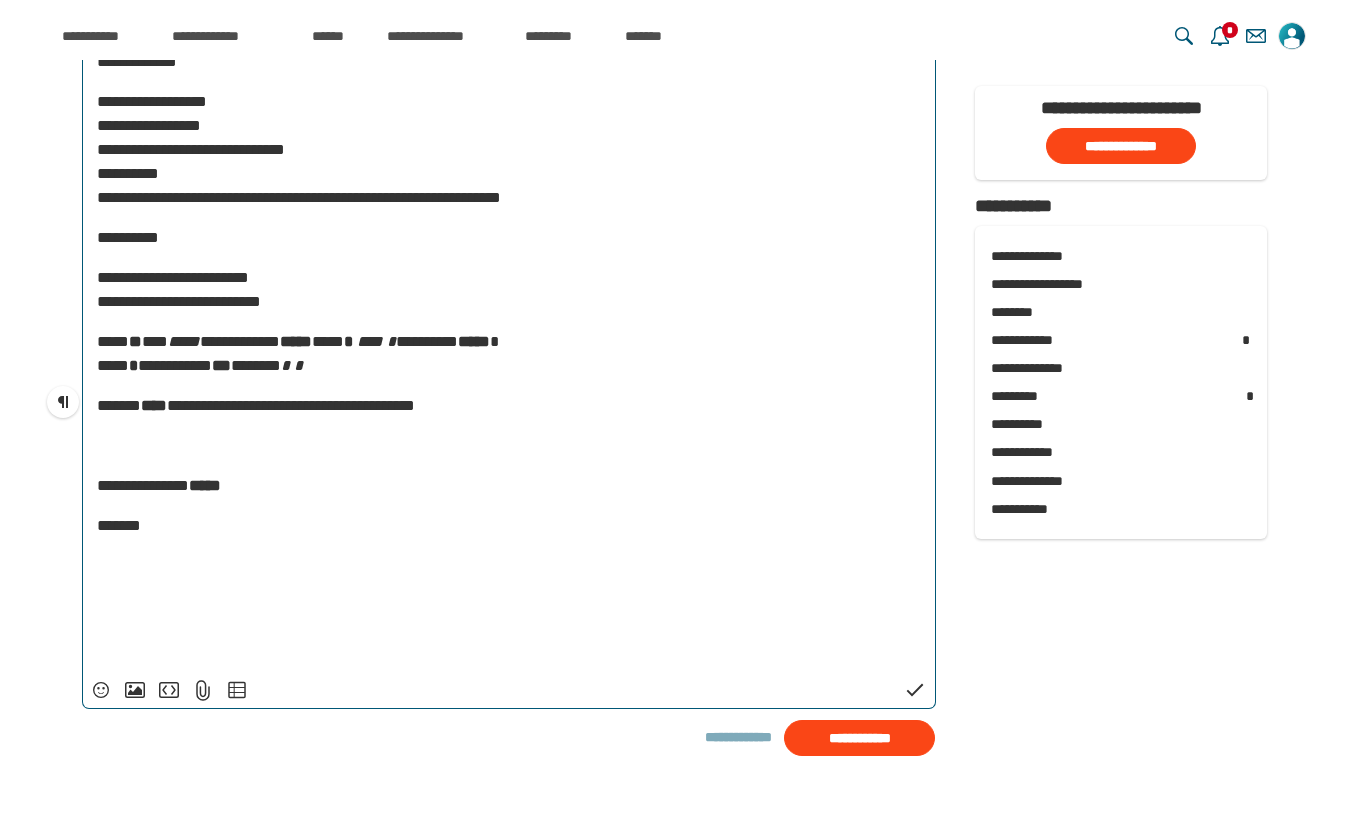 click on "***" at bounding box center (370, 341) 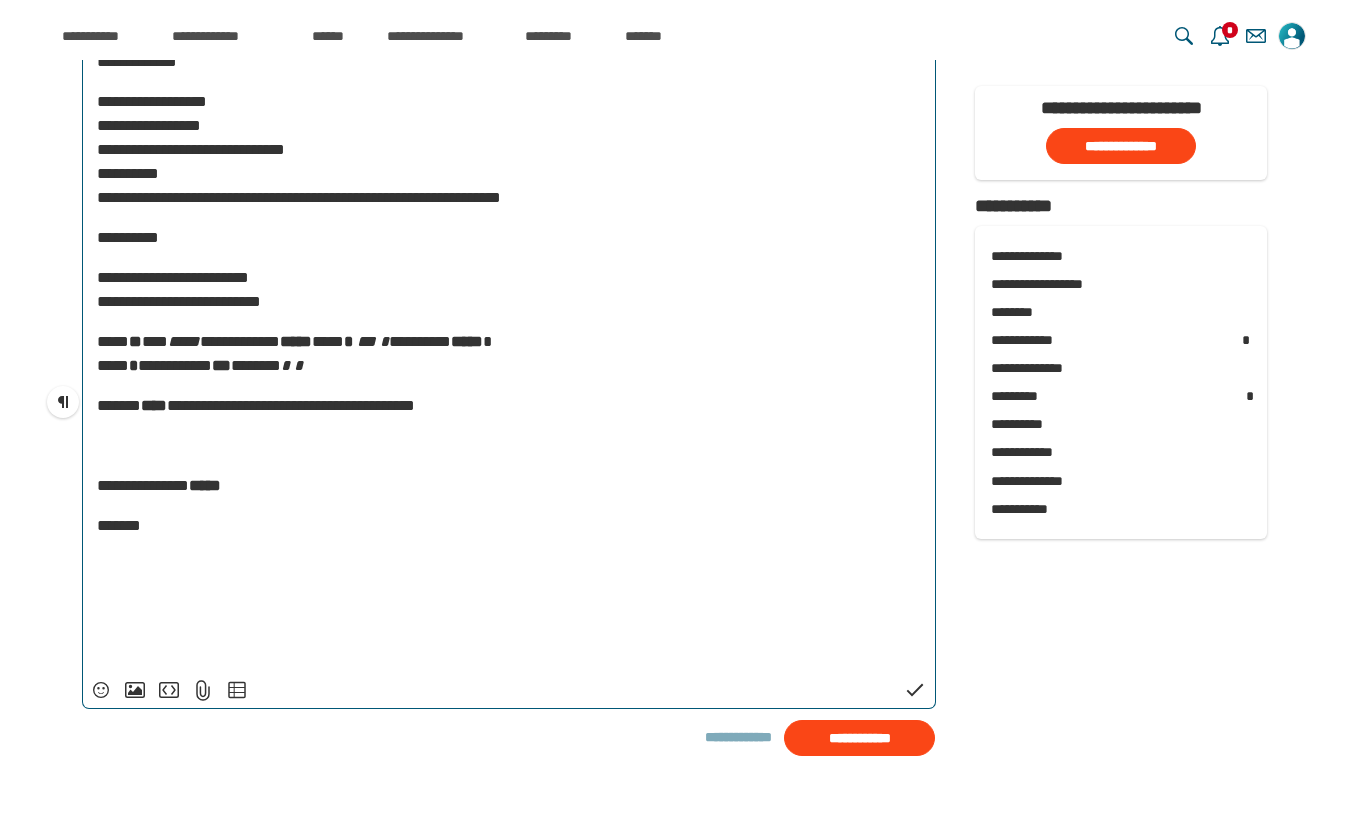 click on "********" at bounding box center [420, 341] 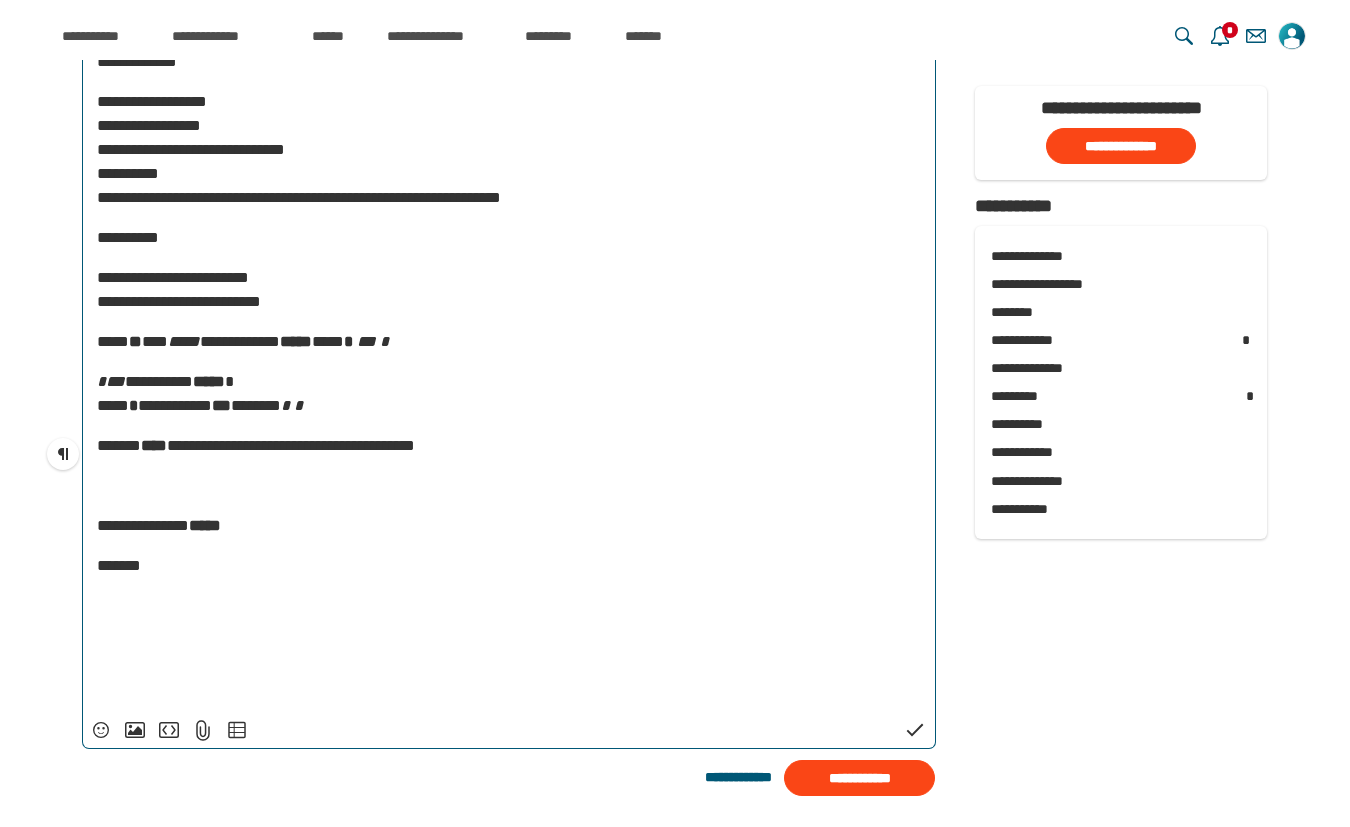 click on "***" at bounding box center (111, 381) 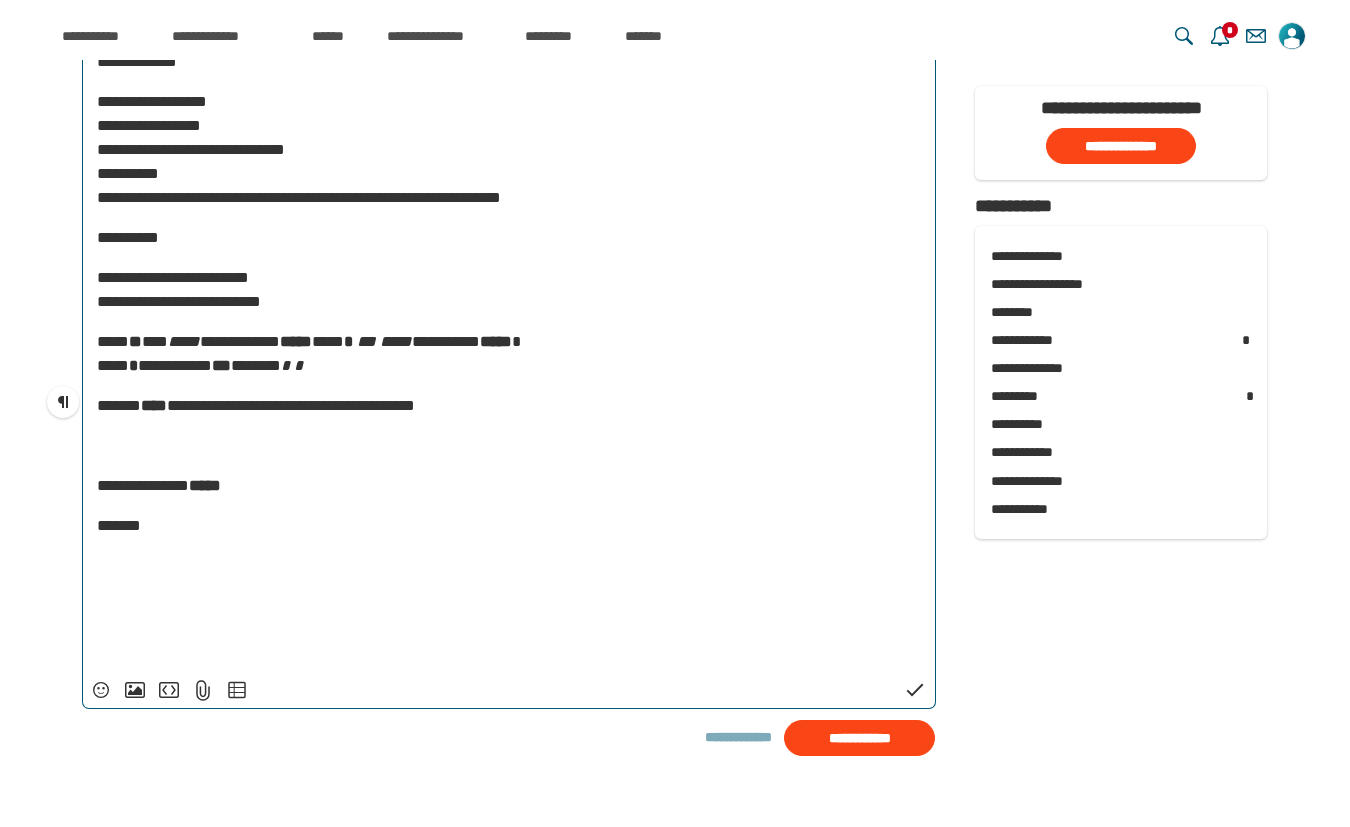 click on "**********" at bounding box center (240, 341) 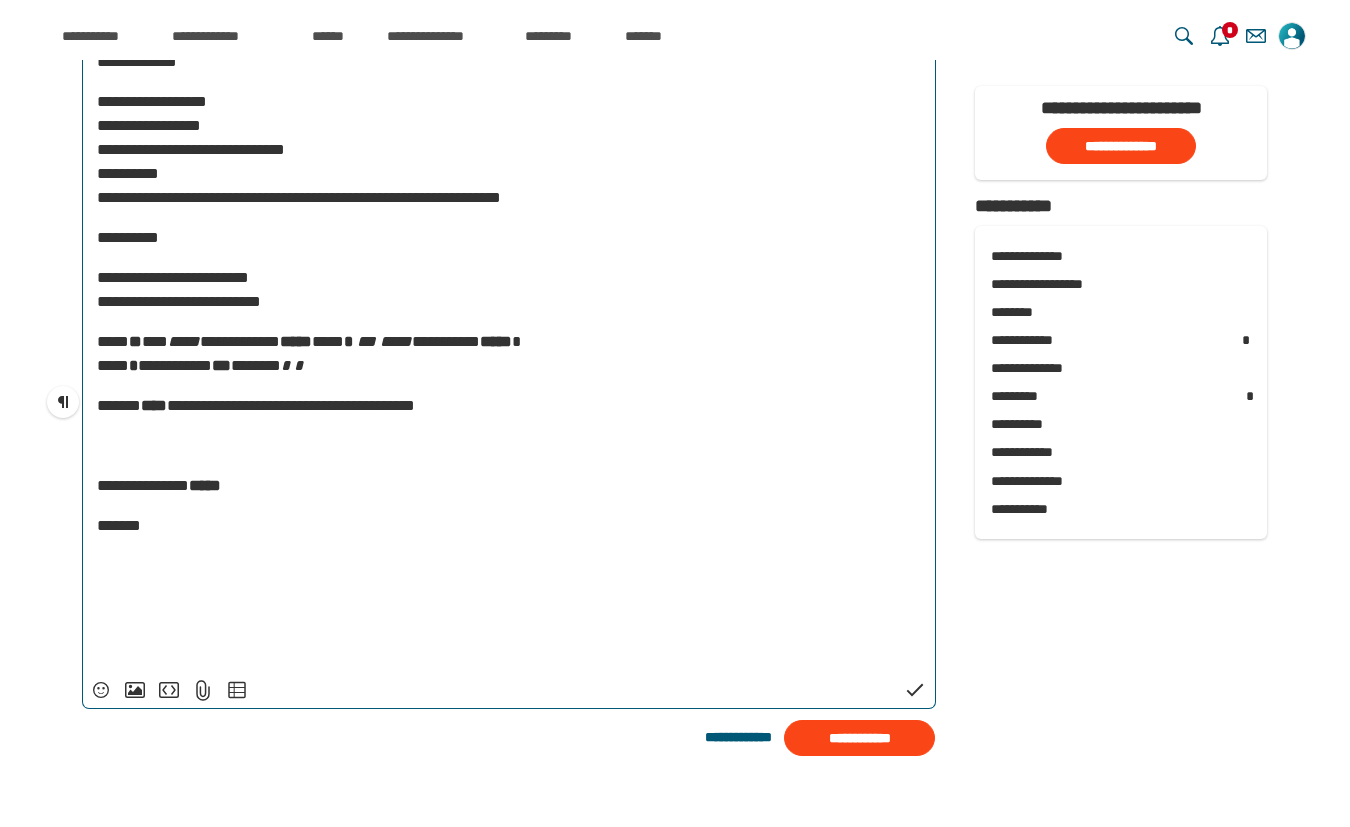 click on "********" at bounding box center (446, 341) 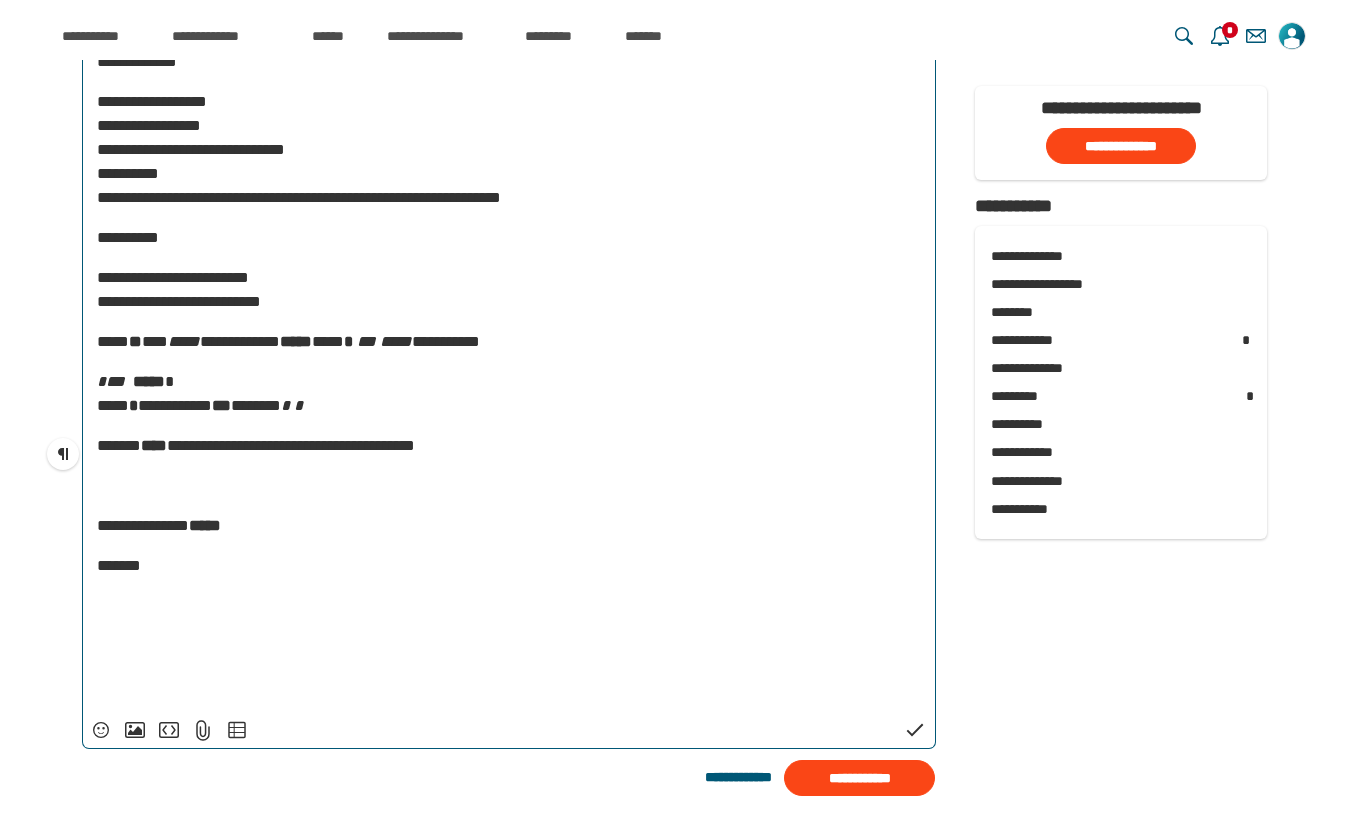 click on "***" at bounding box center [111, 381] 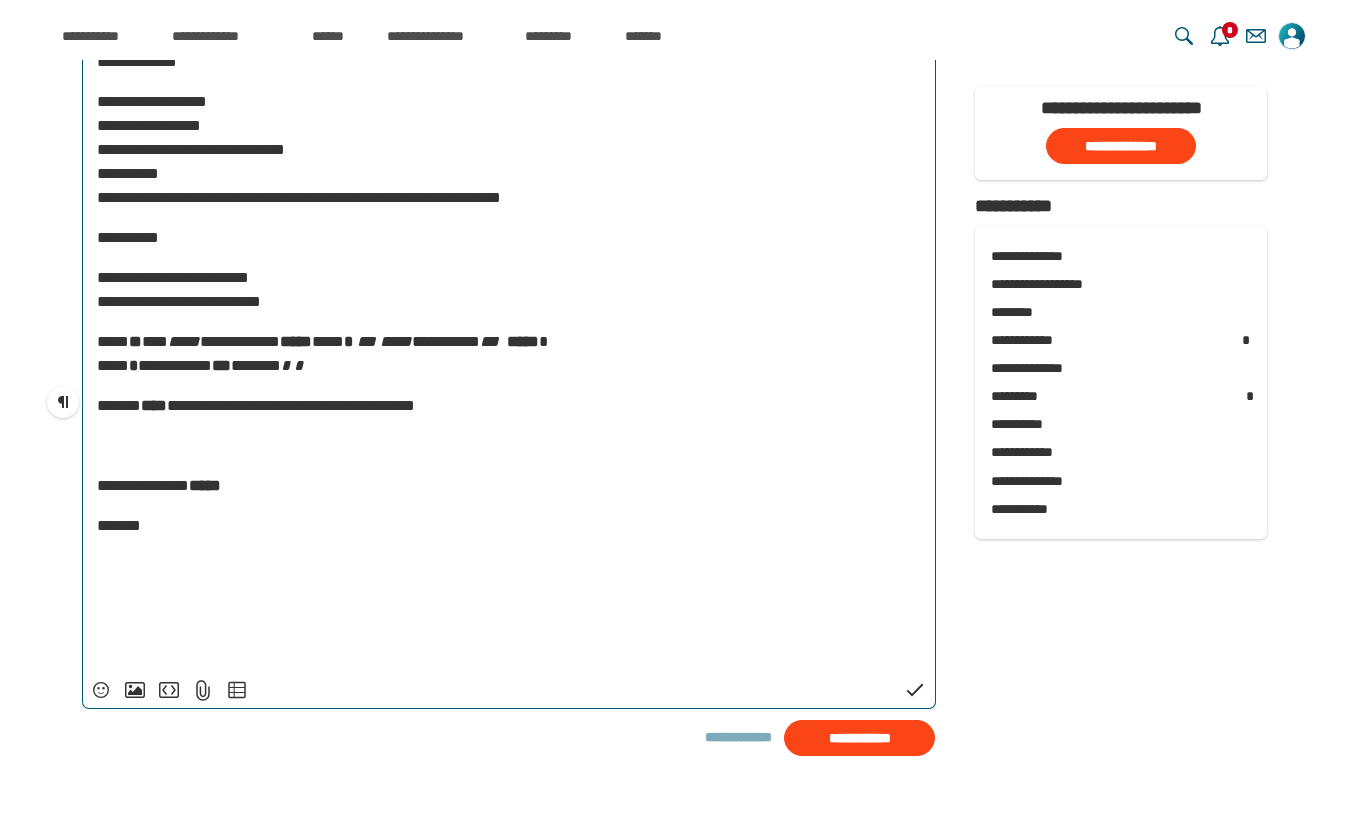click on "****" at bounding box center (523, 341) 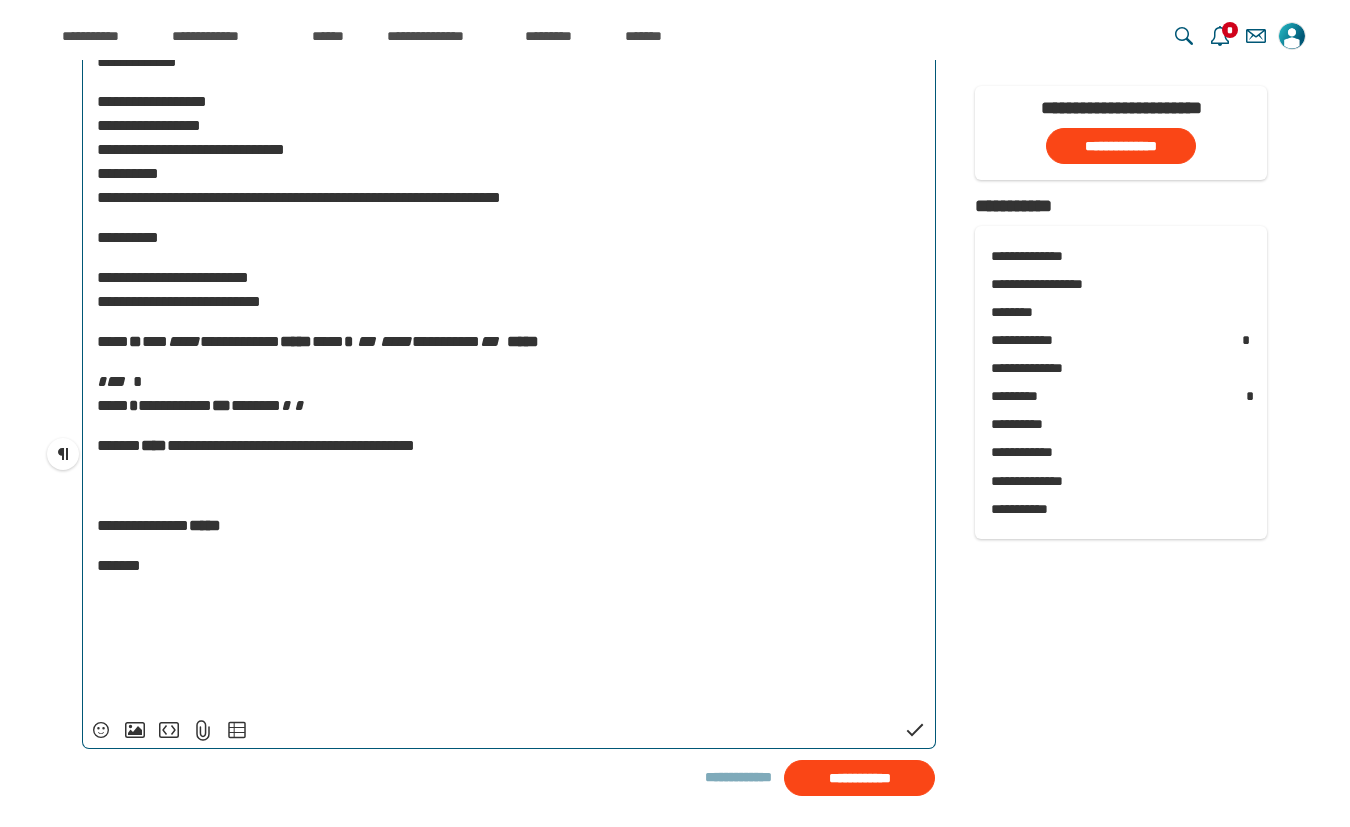 click on "***" at bounding box center (111, 381) 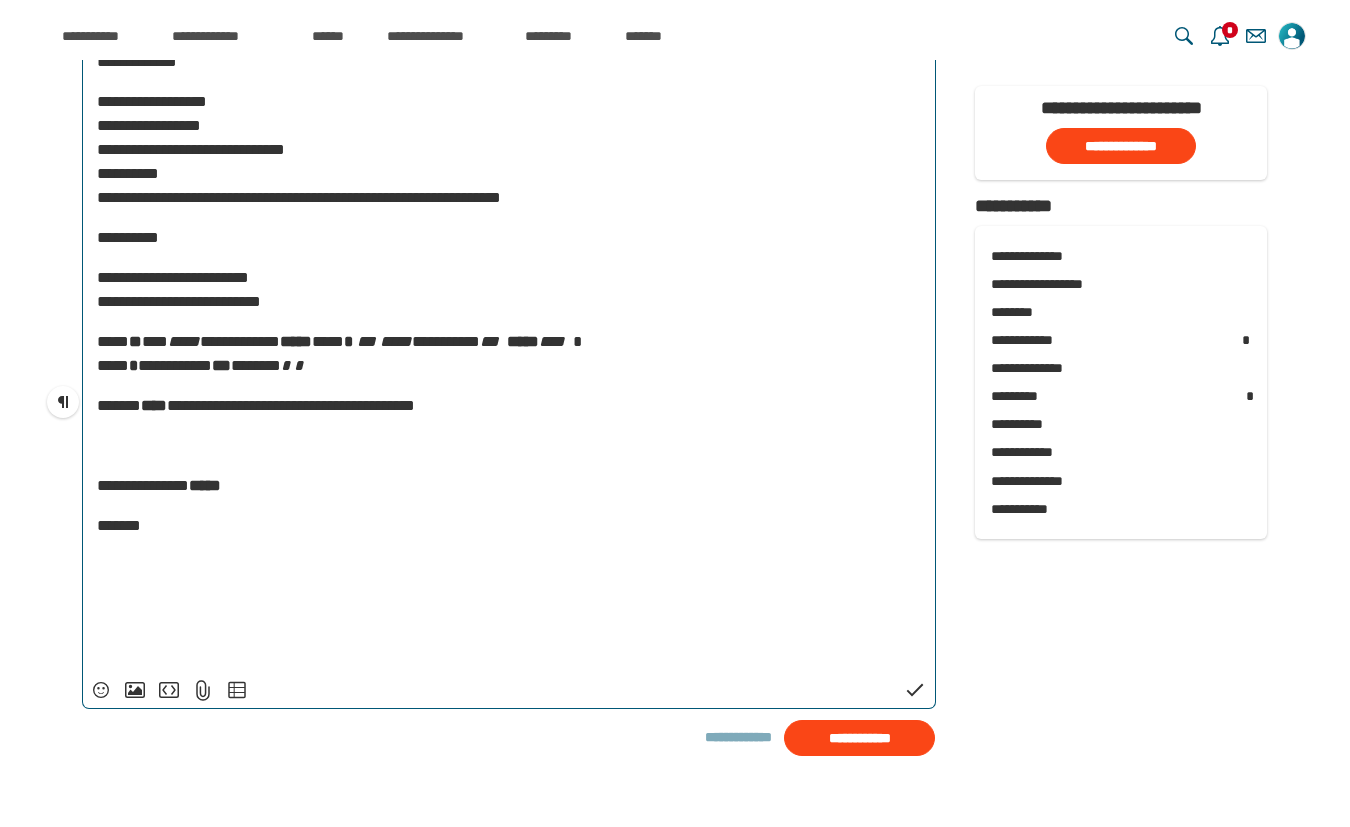 click on "**********" at bounding box center (509, 354) 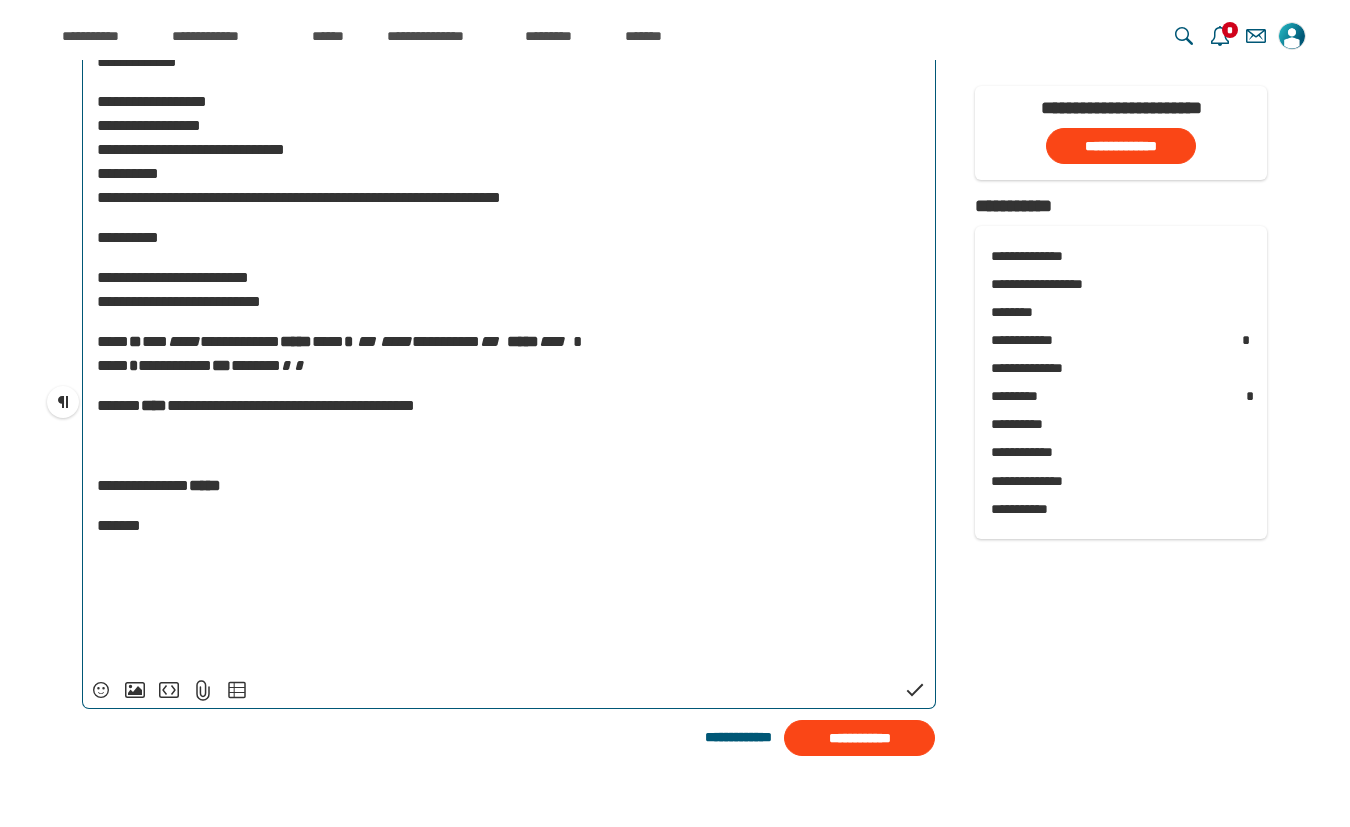 click on "**********" at bounding box center (175, 365) 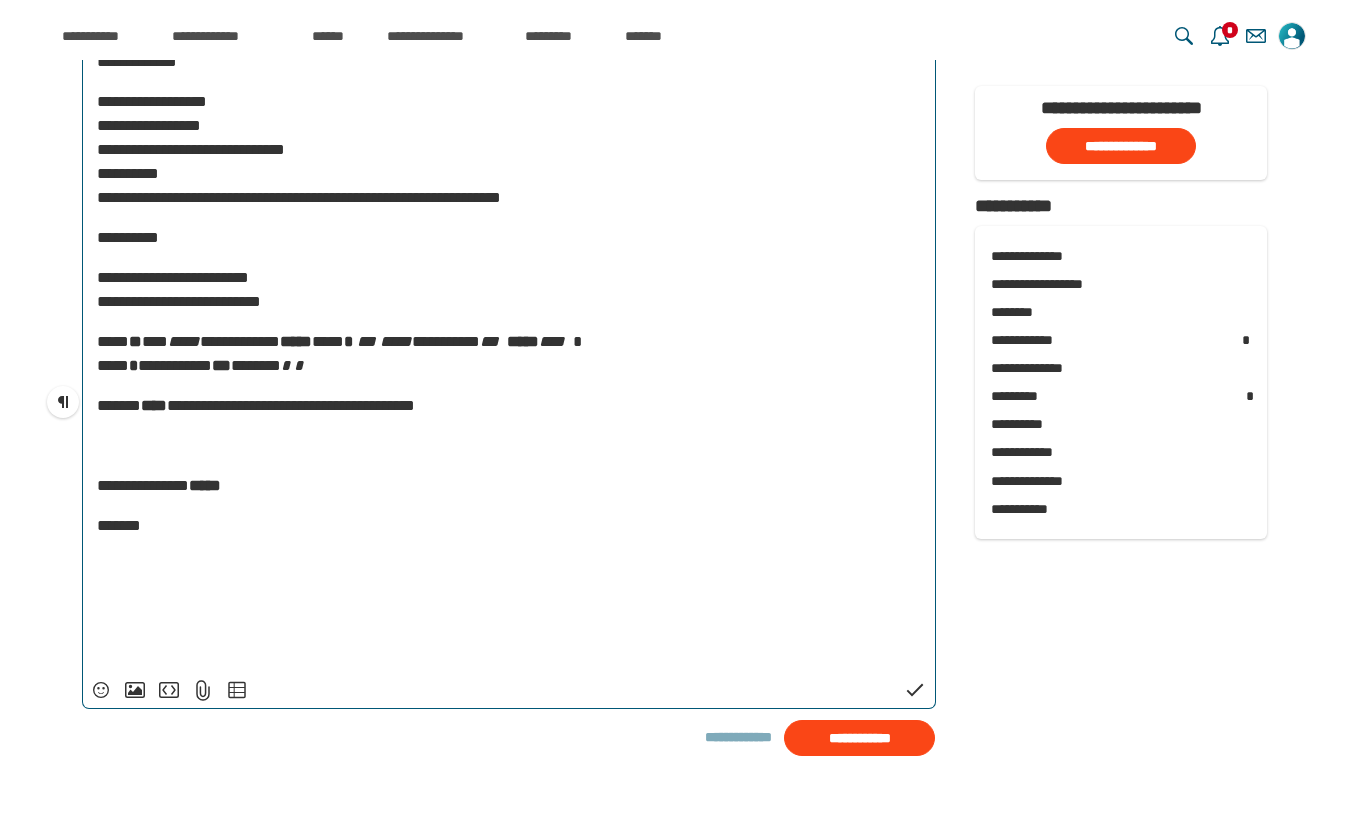 click on "**********" at bounding box center (175, 365) 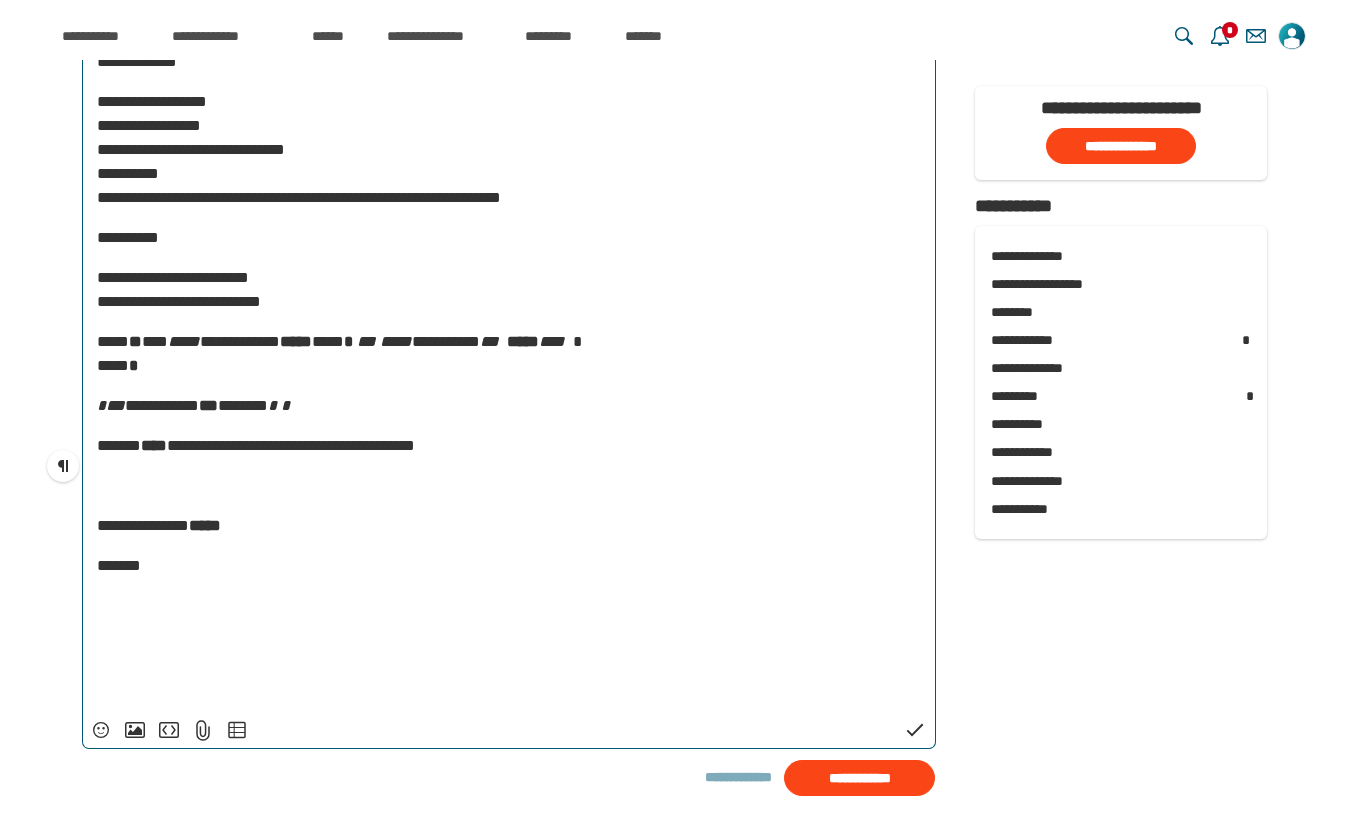 click on "***" at bounding box center [111, 405] 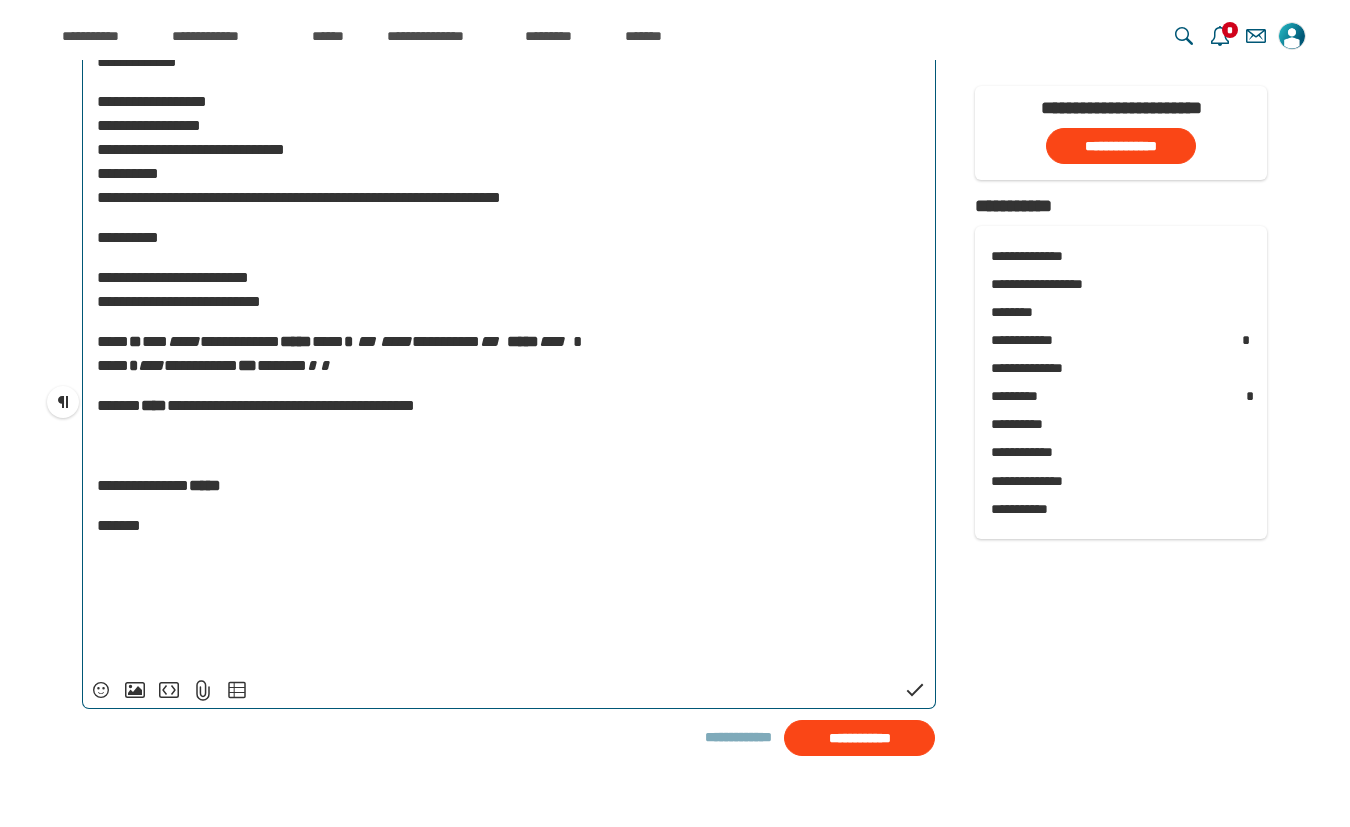 click on "**********" at bounding box center (201, 365) 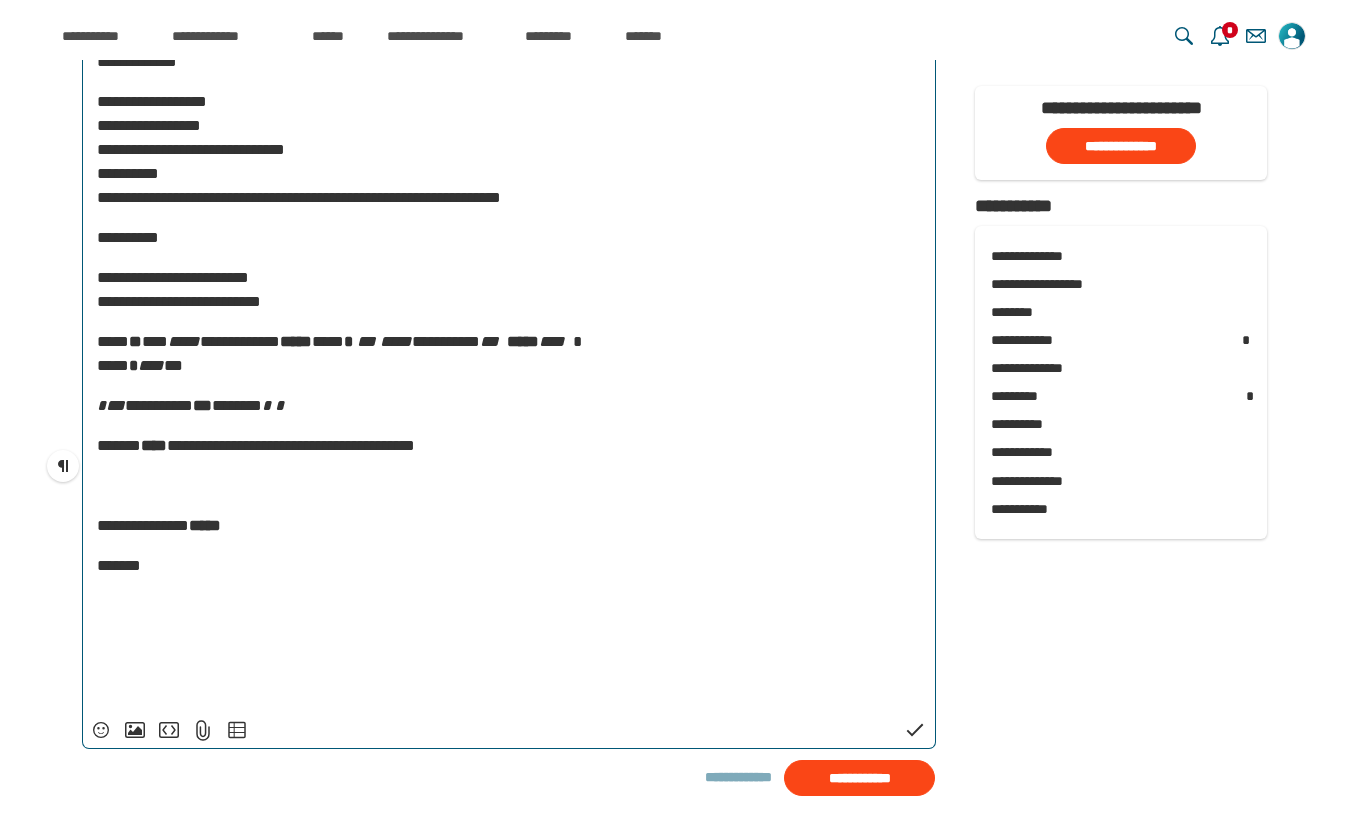 click on "**********" at bounding box center (509, 214) 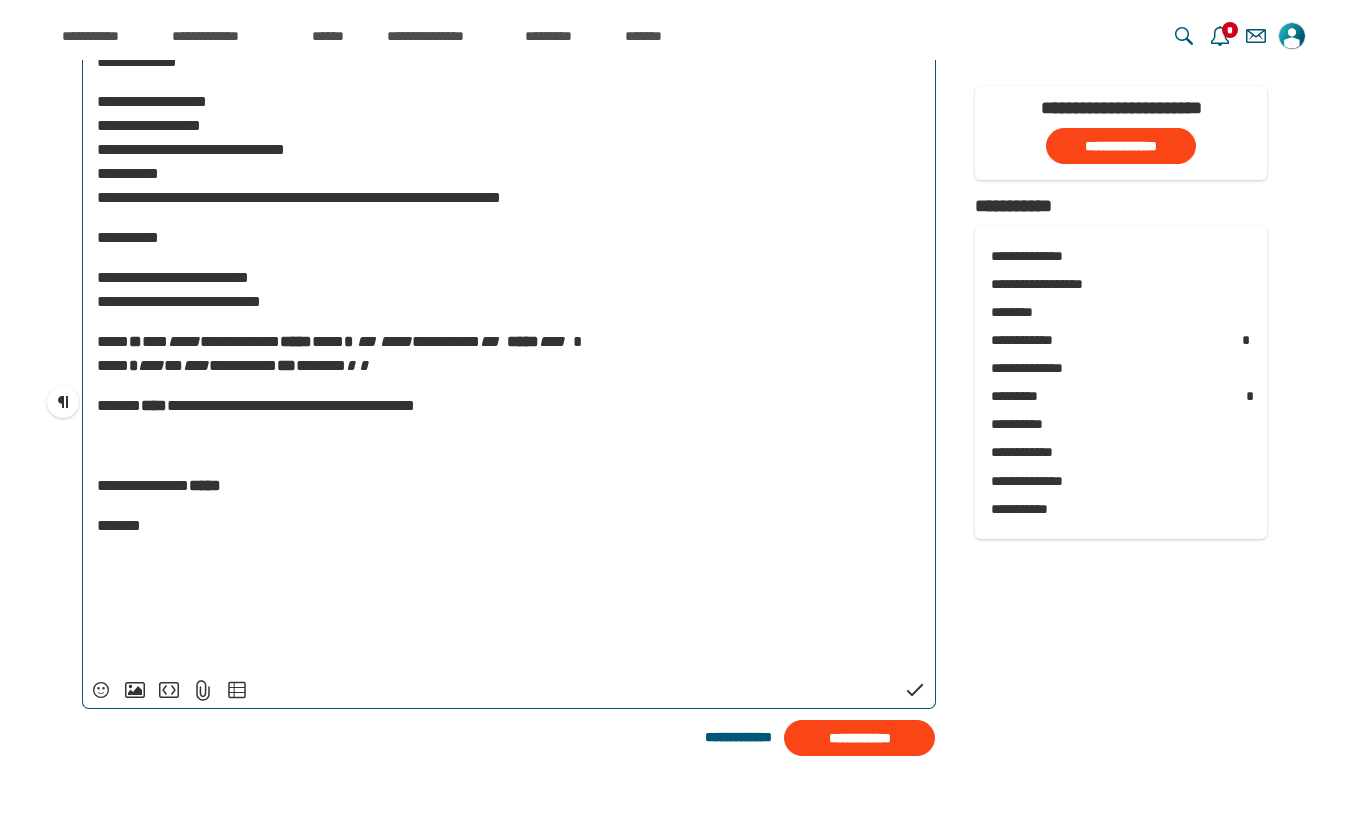 click on "********" at bounding box center (243, 365) 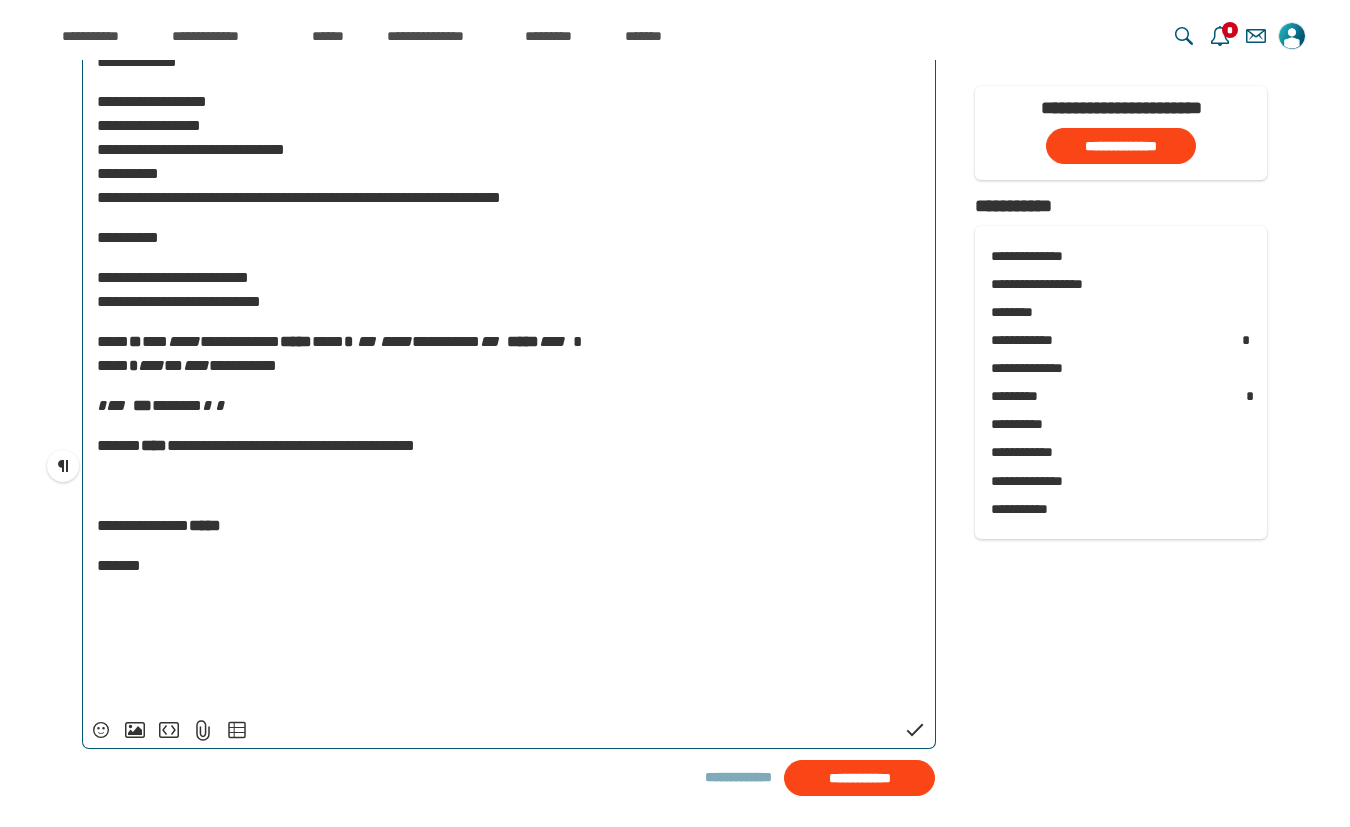 click on "**********" at bounding box center (509, 214) 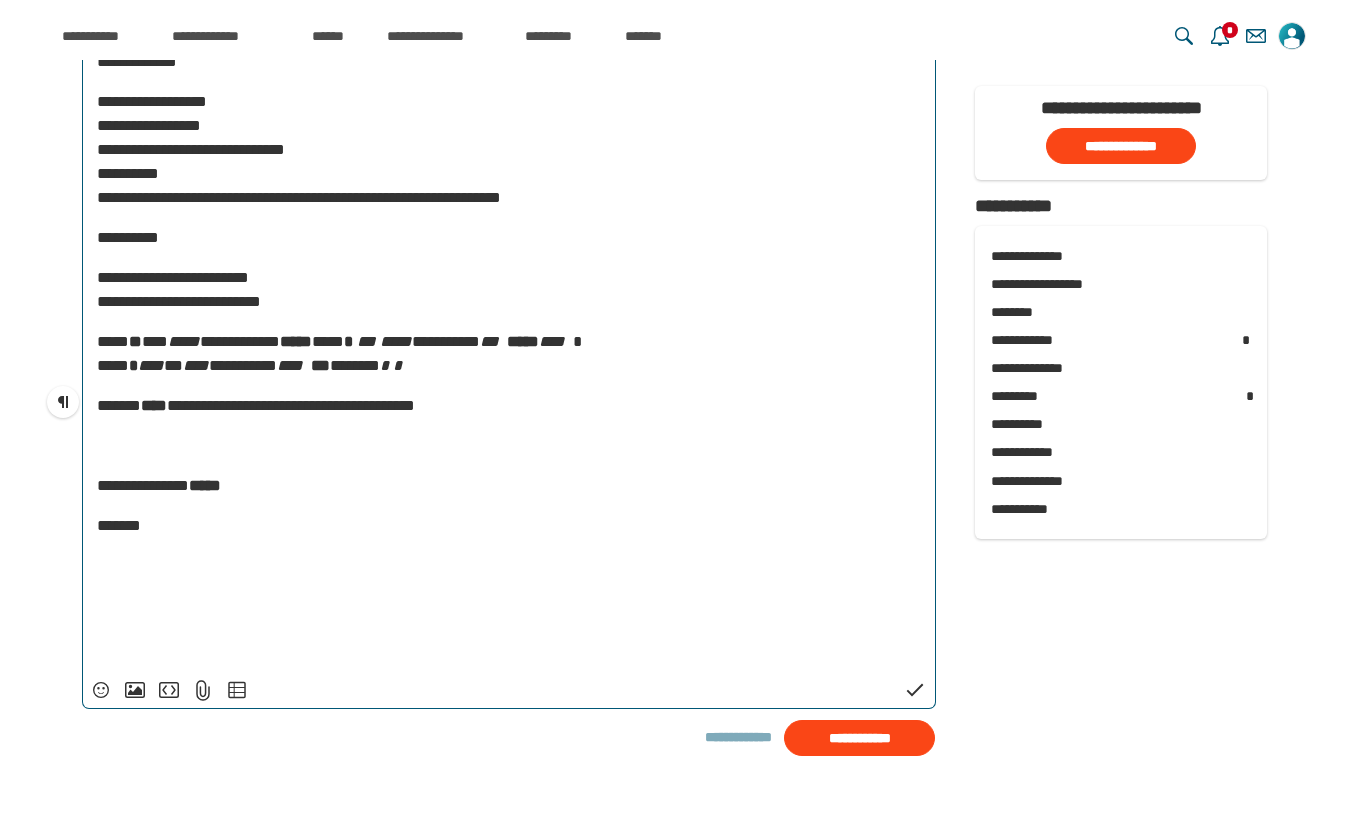 click on "**********" at bounding box center [509, 194] 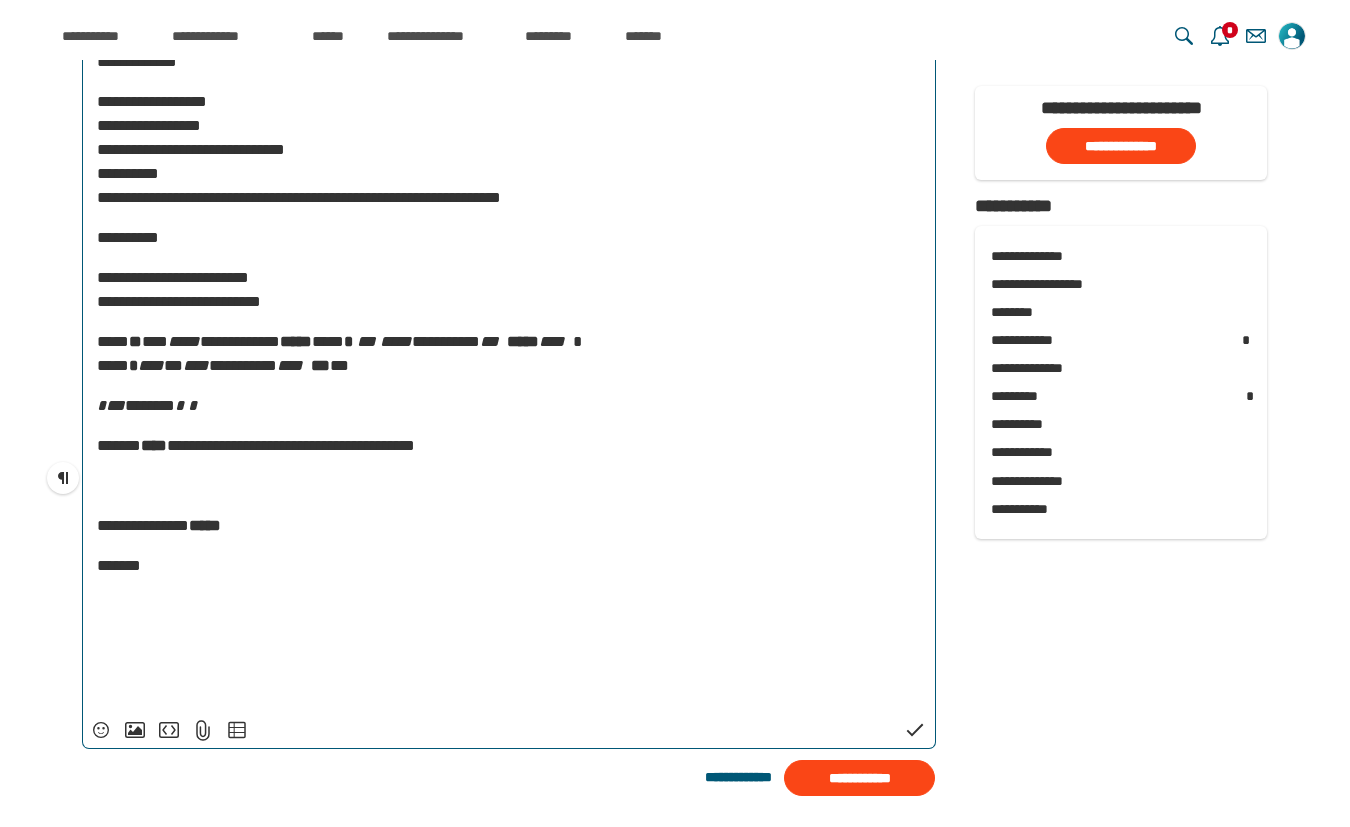 click on "**********" at bounding box center (509, 354) 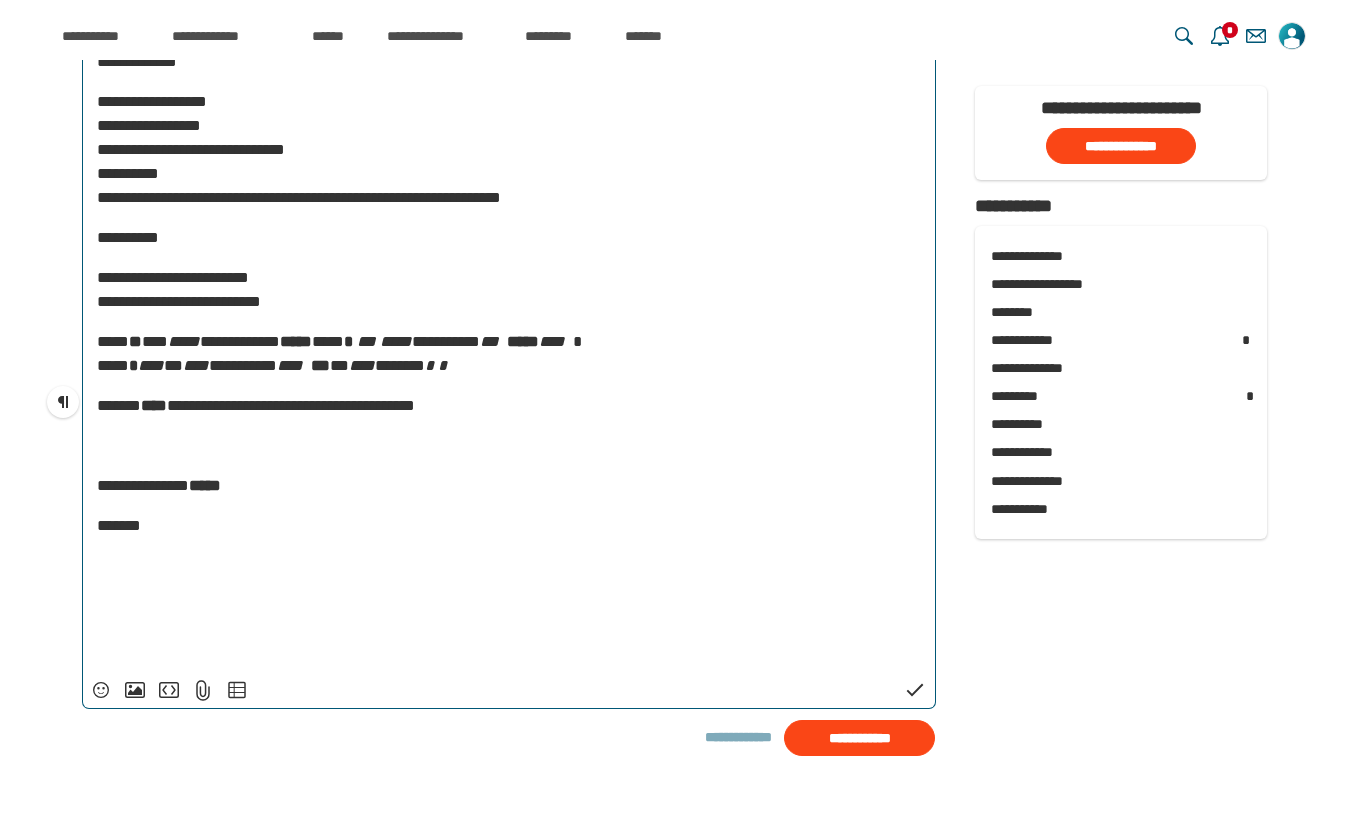 click on "﻿" at bounding box center (509, 446) 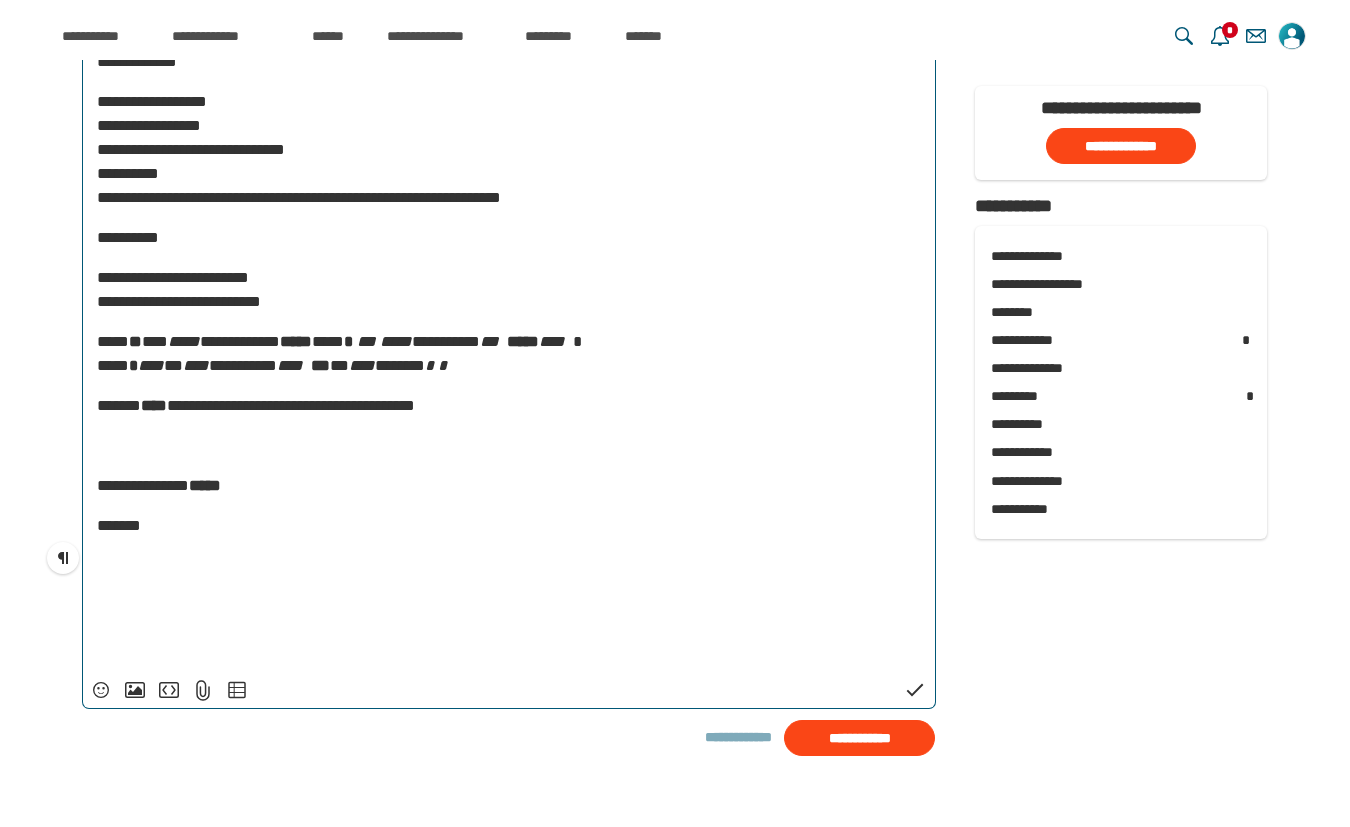 click on "**********" at bounding box center (143, 485) 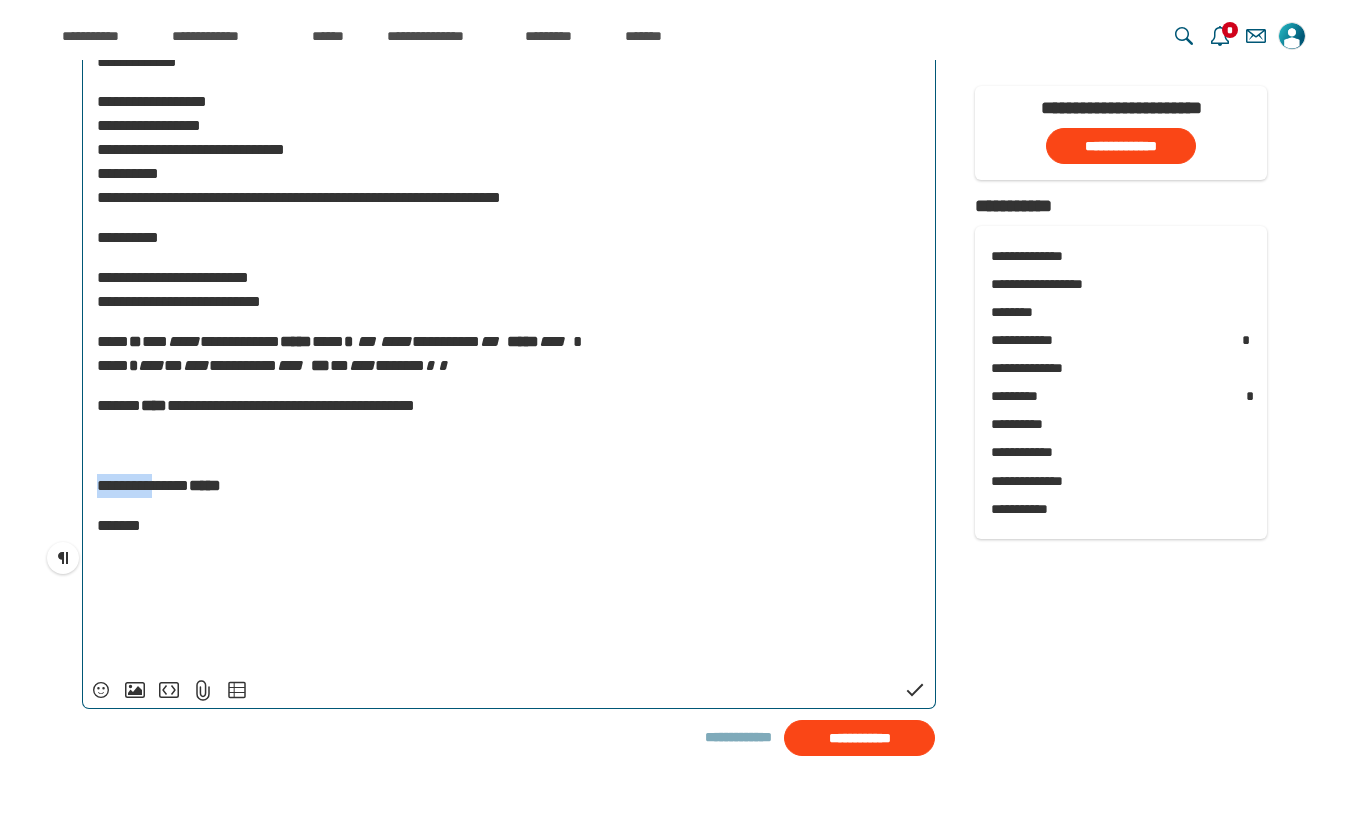 click on "**********" at bounding box center [143, 485] 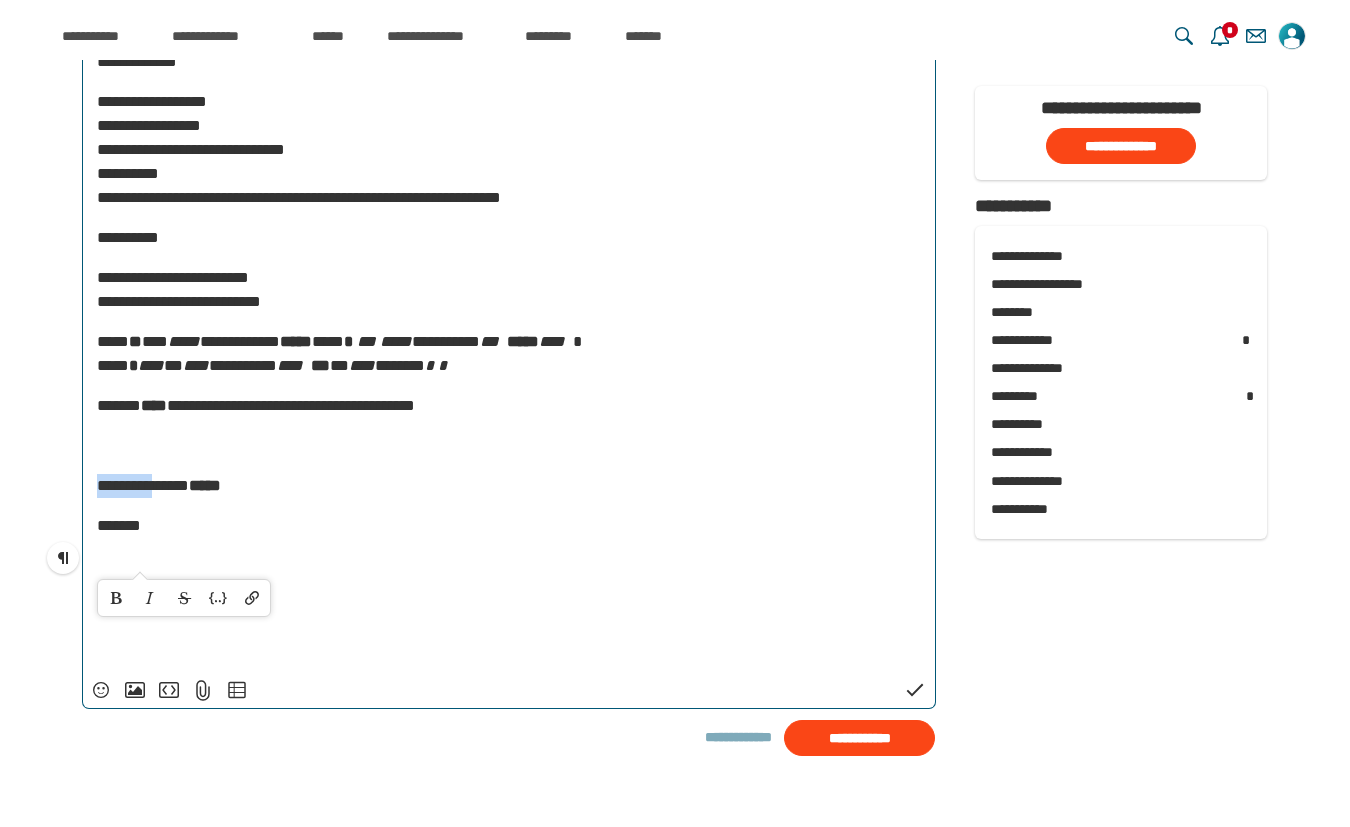 click on "**********" at bounding box center [143, 485] 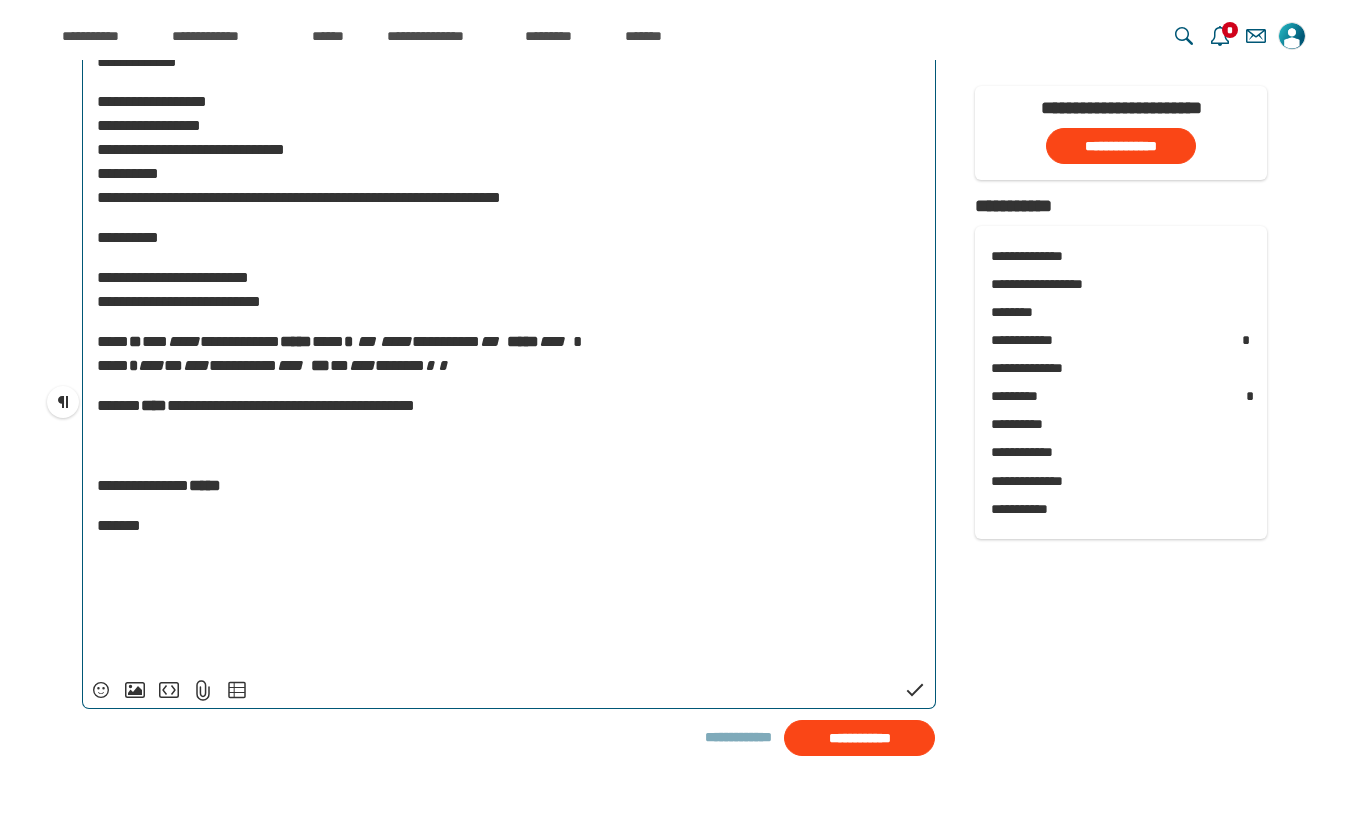 click on "******" at bounding box center [400, 365] 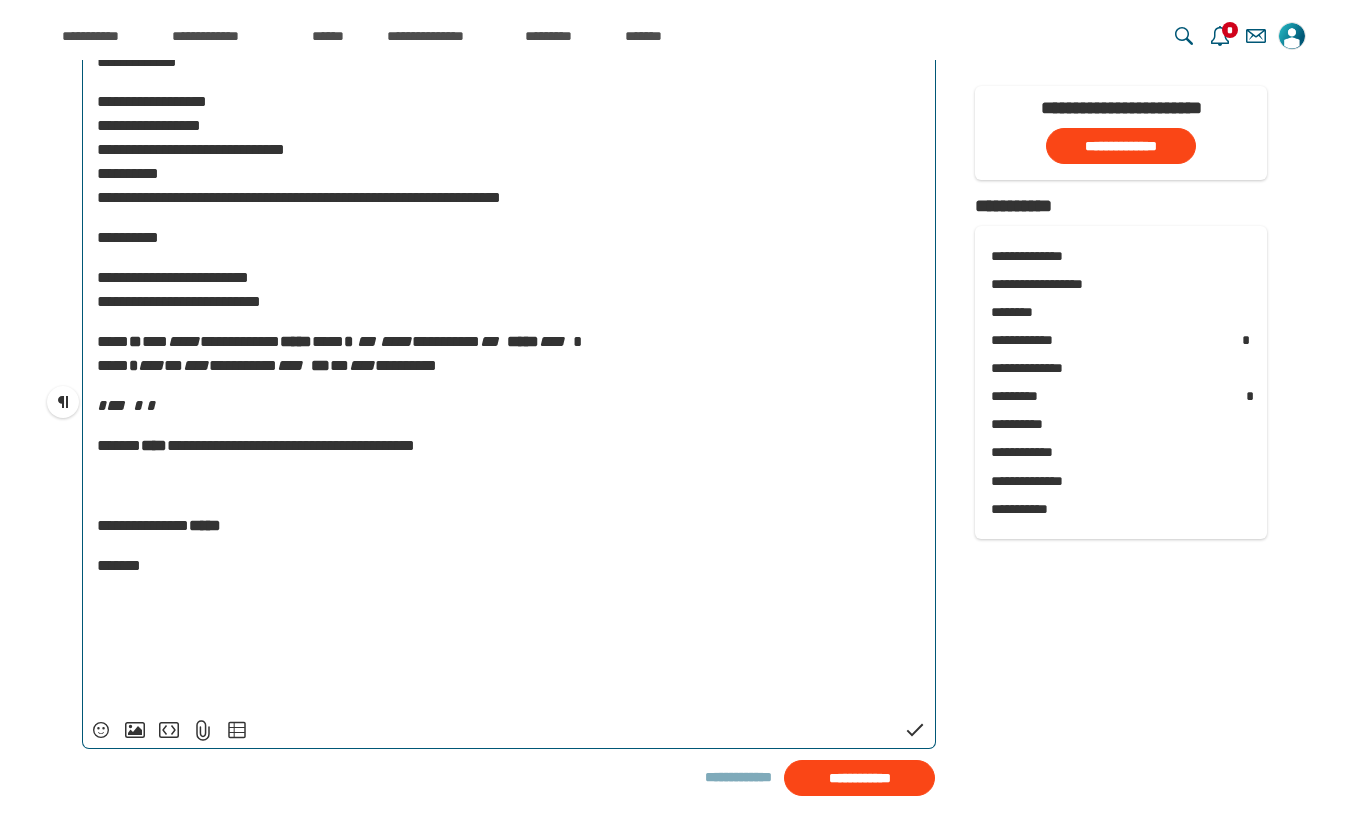 click on "**********" at bounding box center (509, 354) 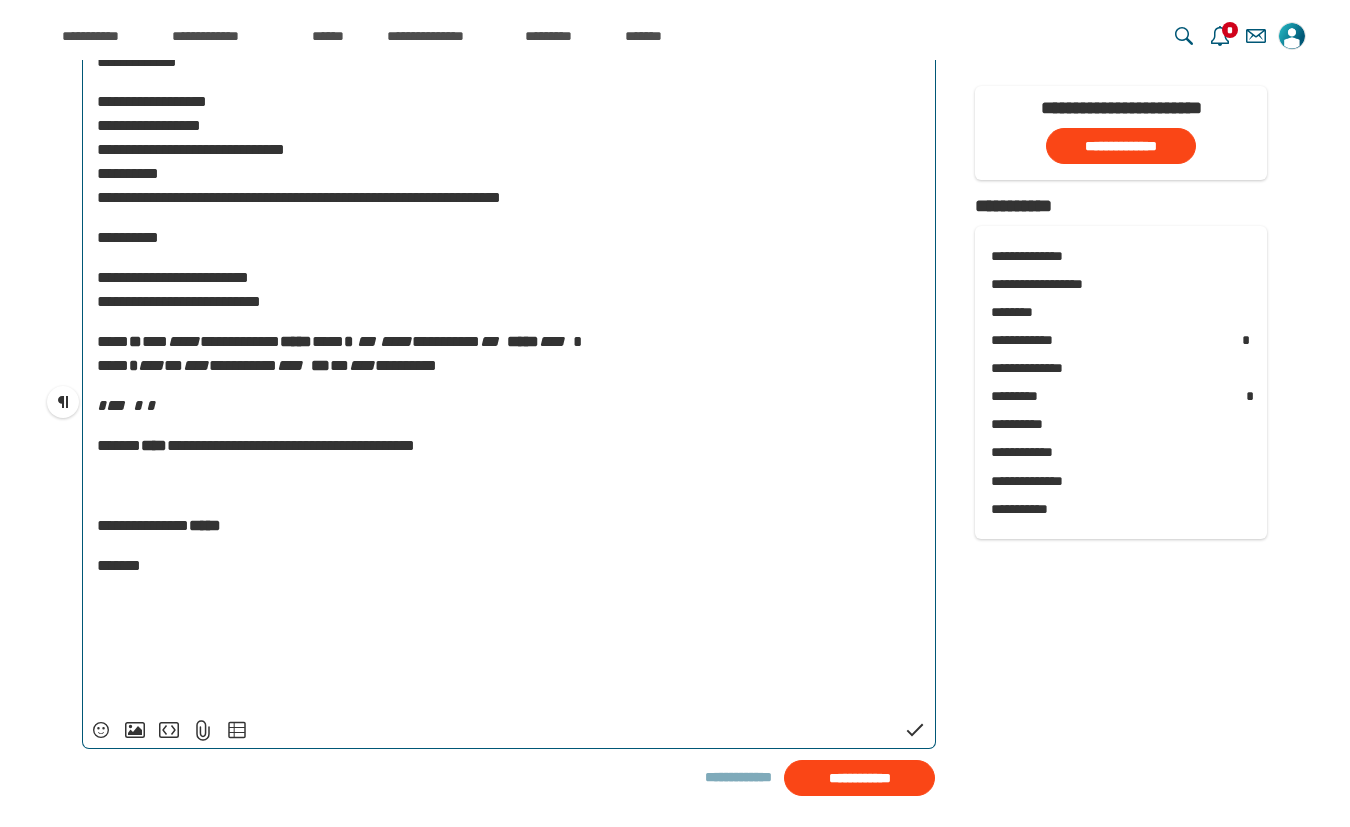 click on "***" at bounding box center [111, 405] 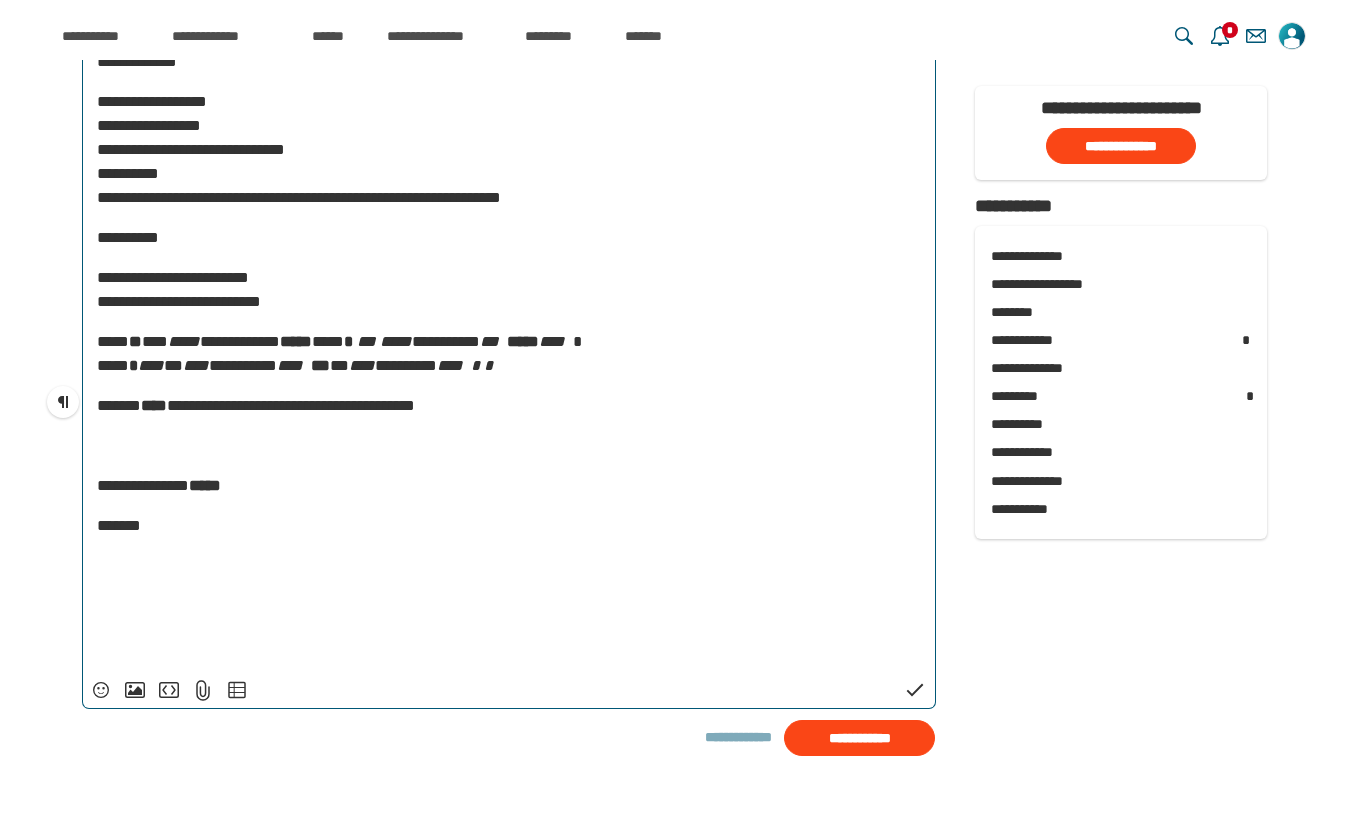 click at bounding box center (482, 365) 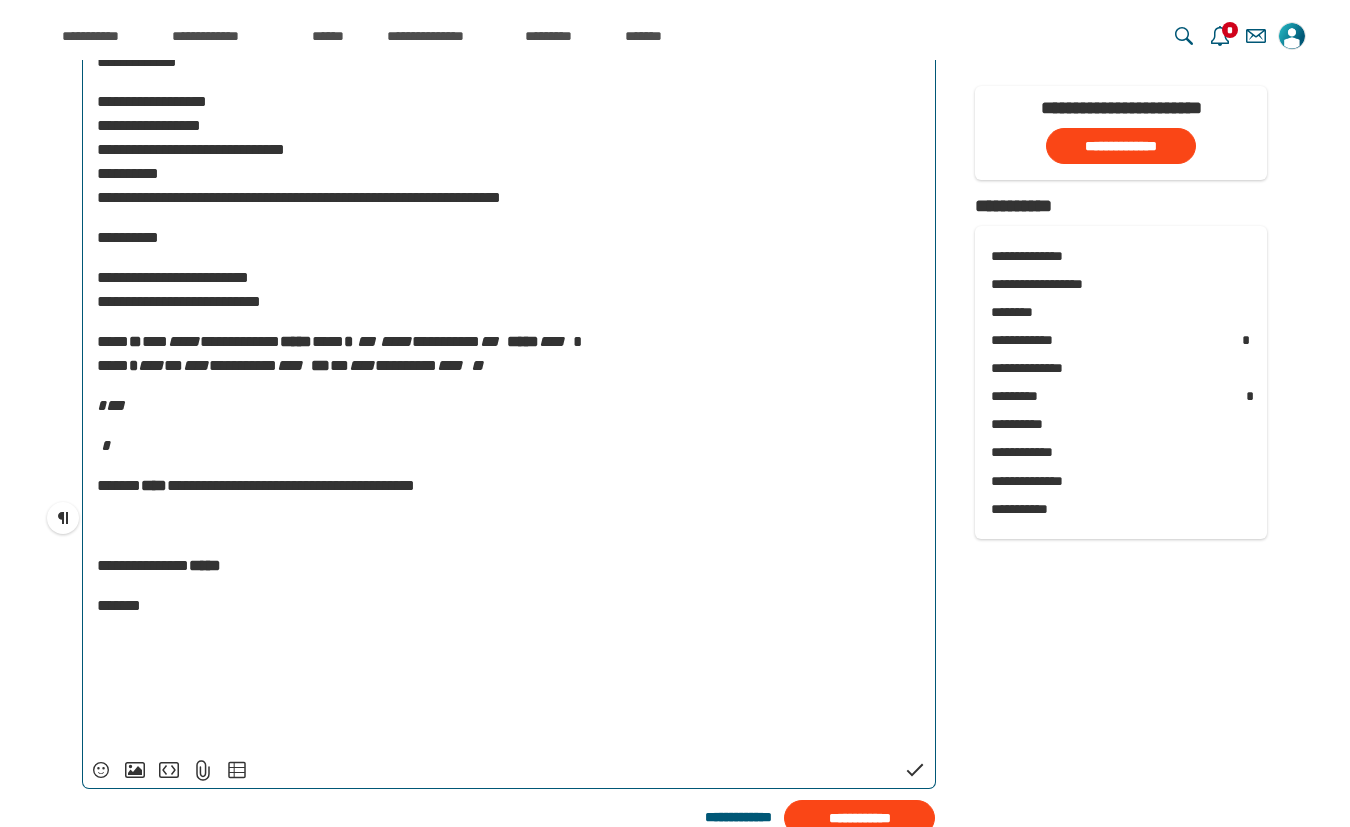 click on "**********" at bounding box center [509, 234] 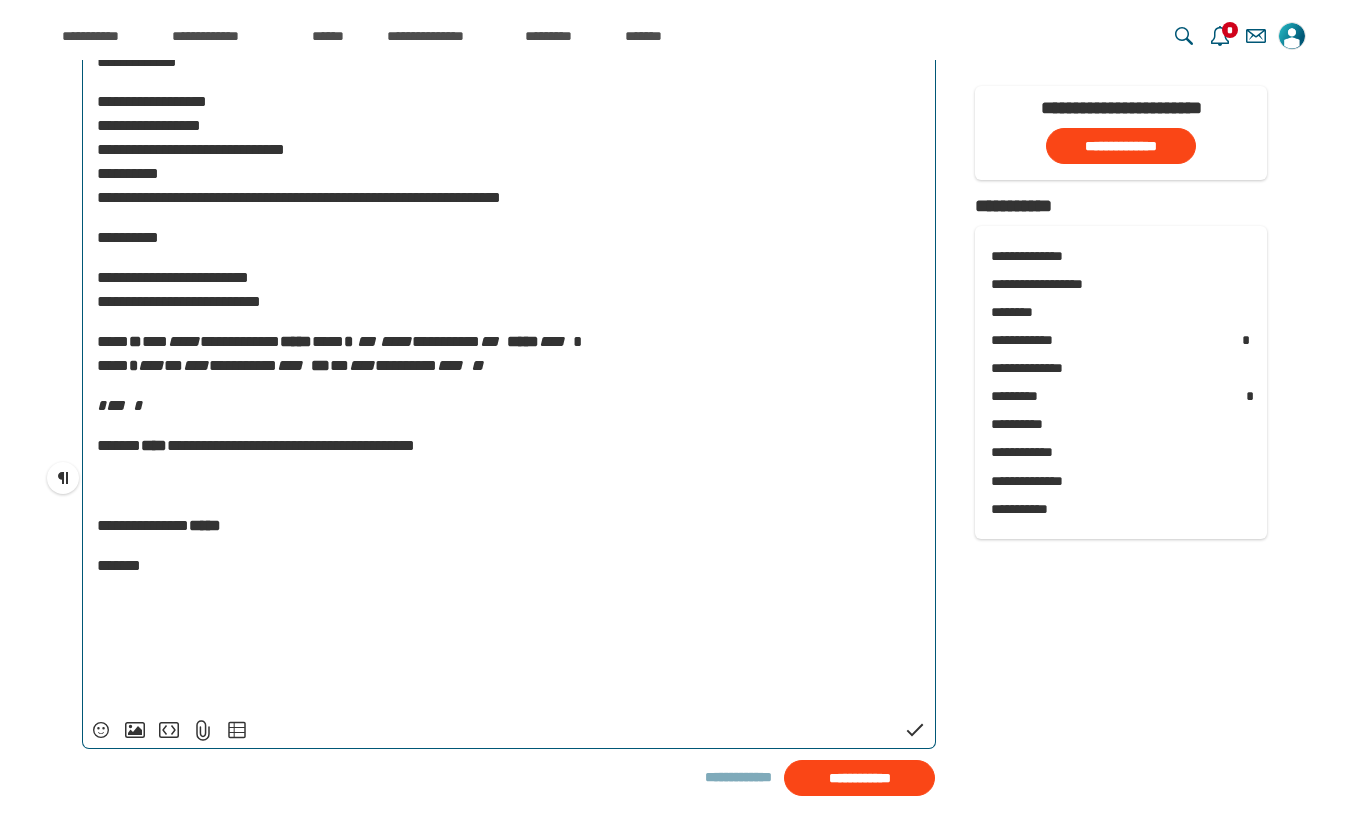 click on "**********" at bounding box center [509, 214] 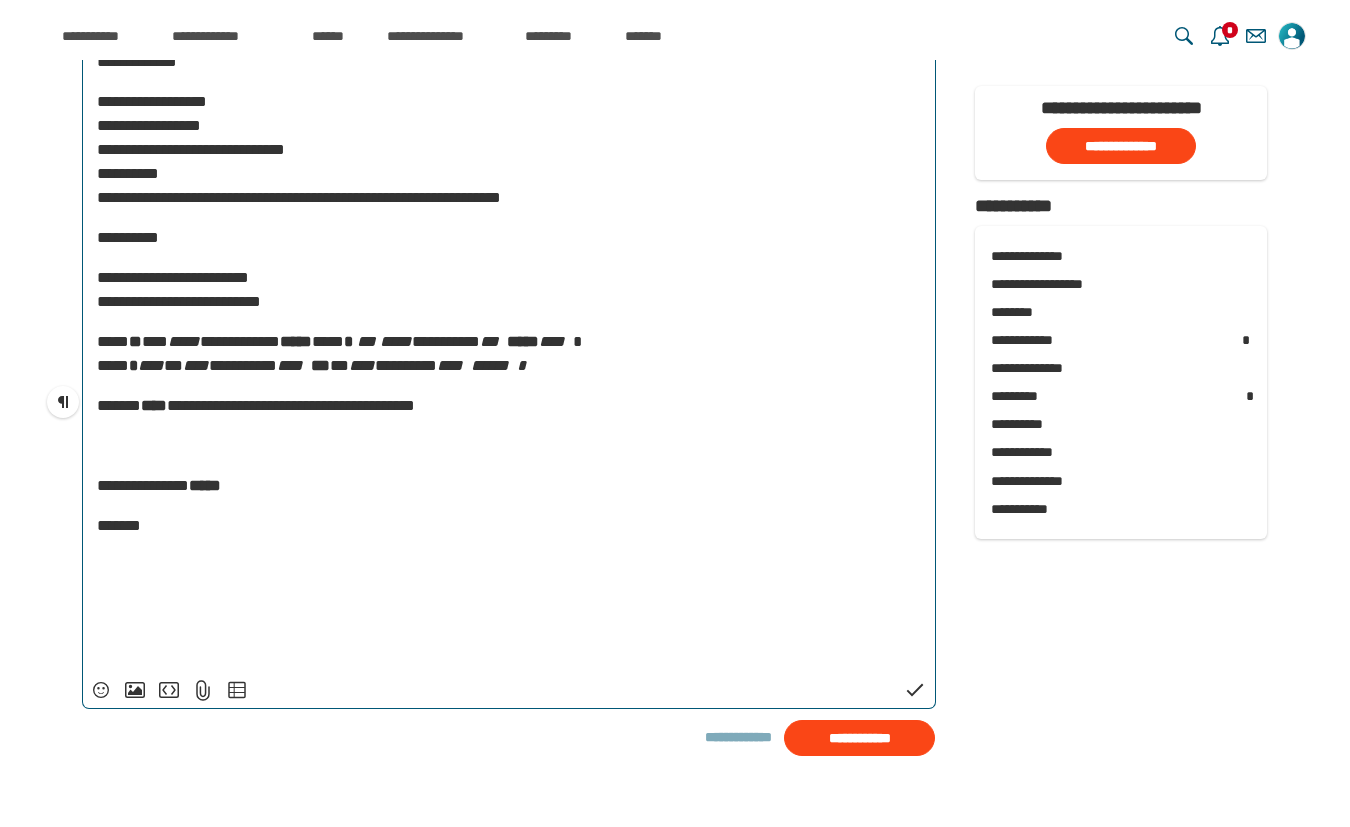 click on "**********" at bounding box center [291, 405] 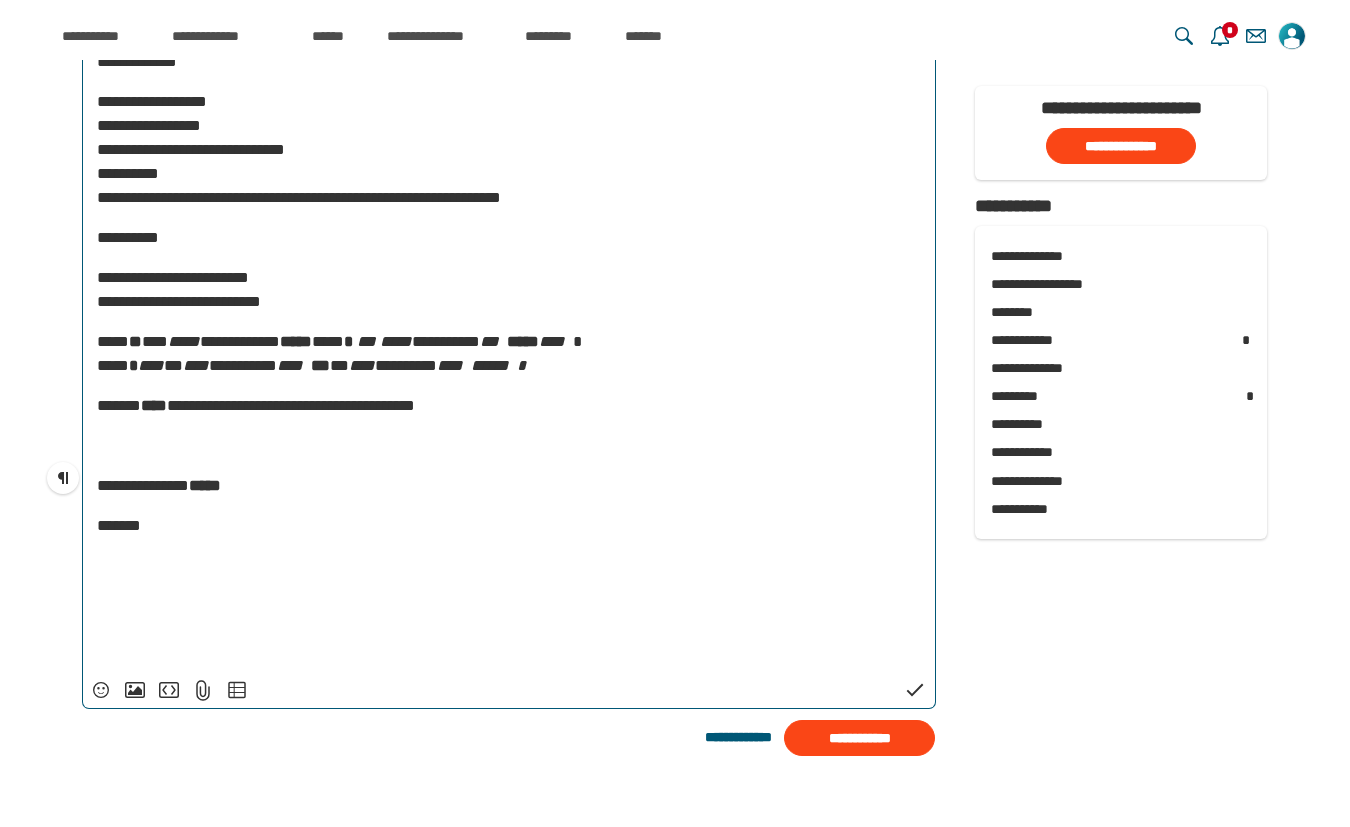 click on "**********" at bounding box center (509, 354) 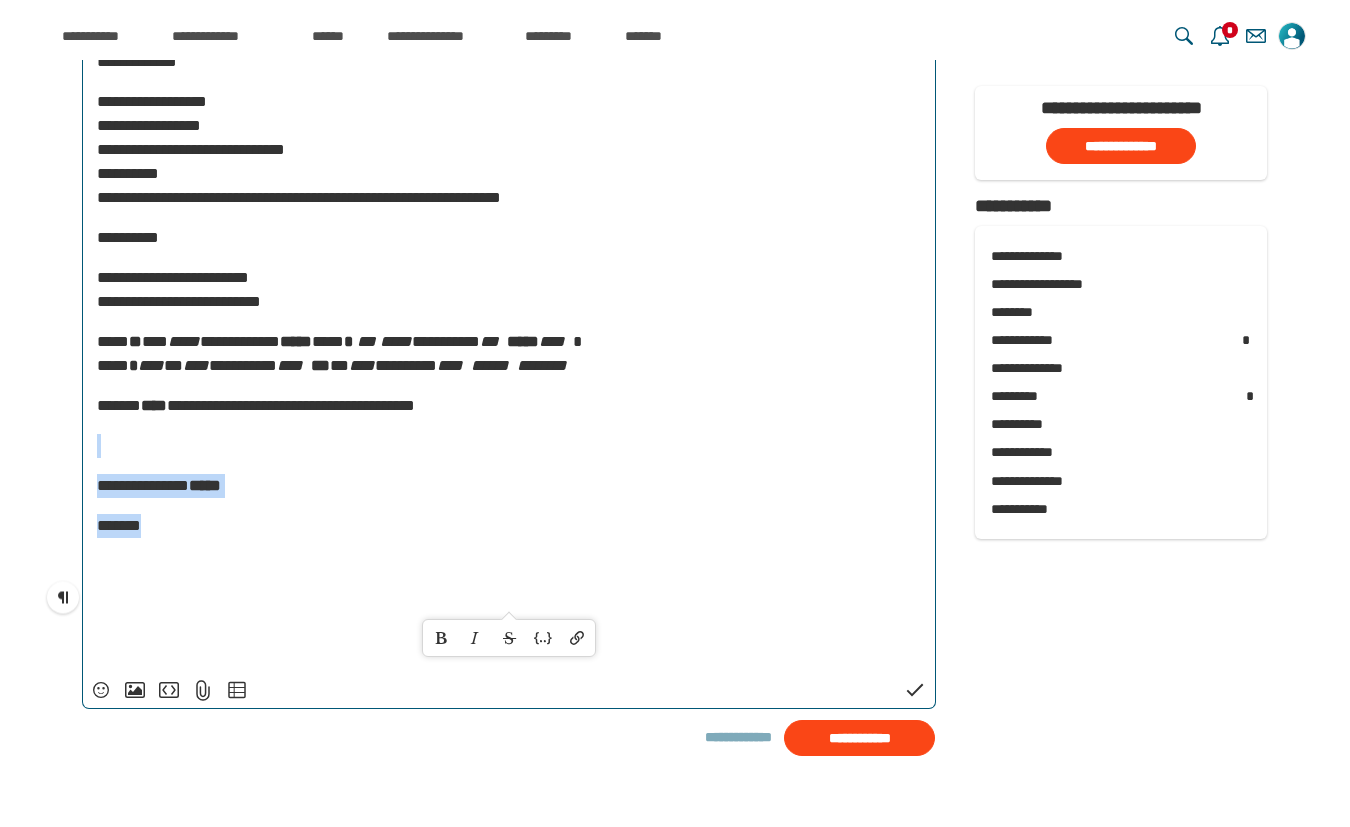 drag, startPoint x: 97, startPoint y: 521, endPoint x: 202, endPoint y: 594, distance: 127.88276 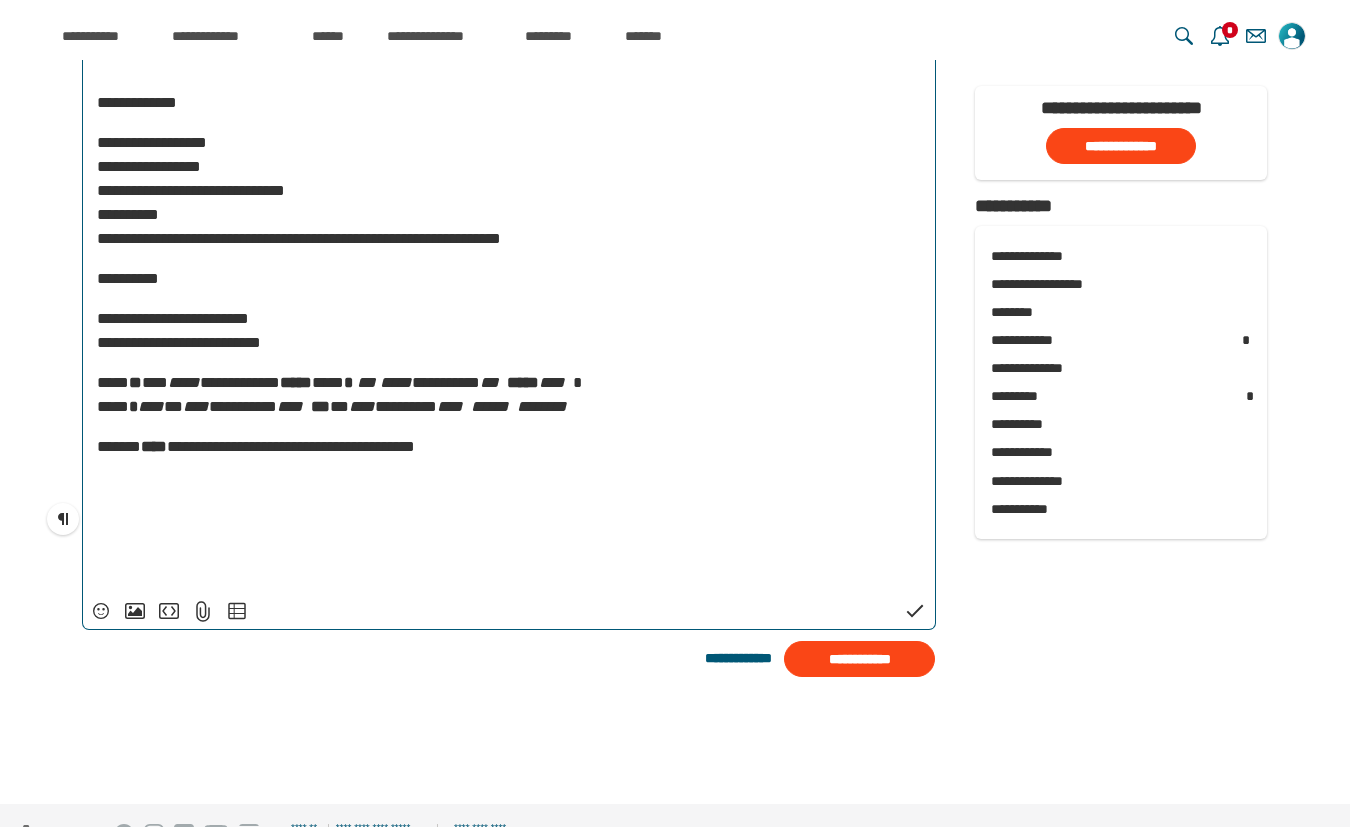 scroll, scrollTop: 3215, scrollLeft: 0, axis: vertical 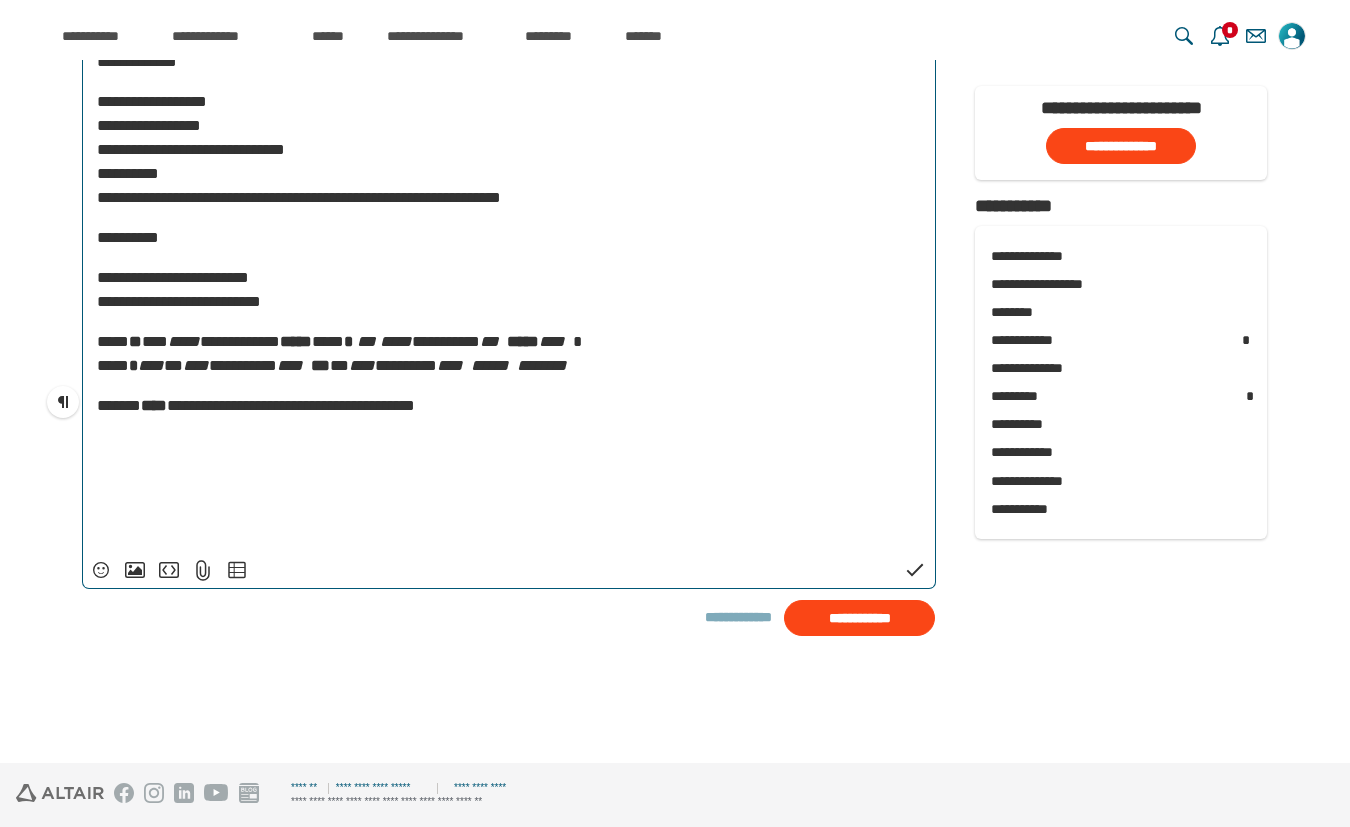 click on "**********" at bounding box center [509, 354] 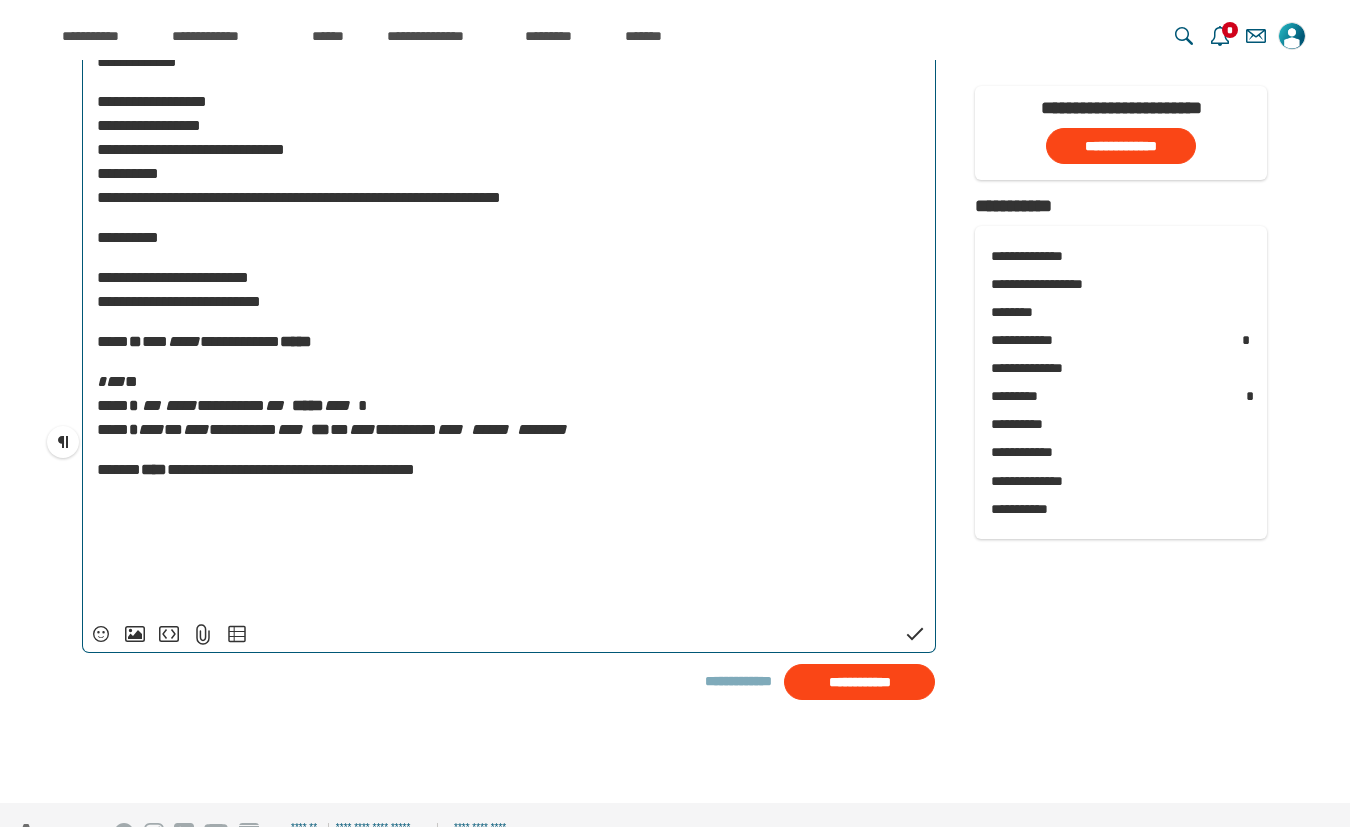 click on "***" at bounding box center (111, 381) 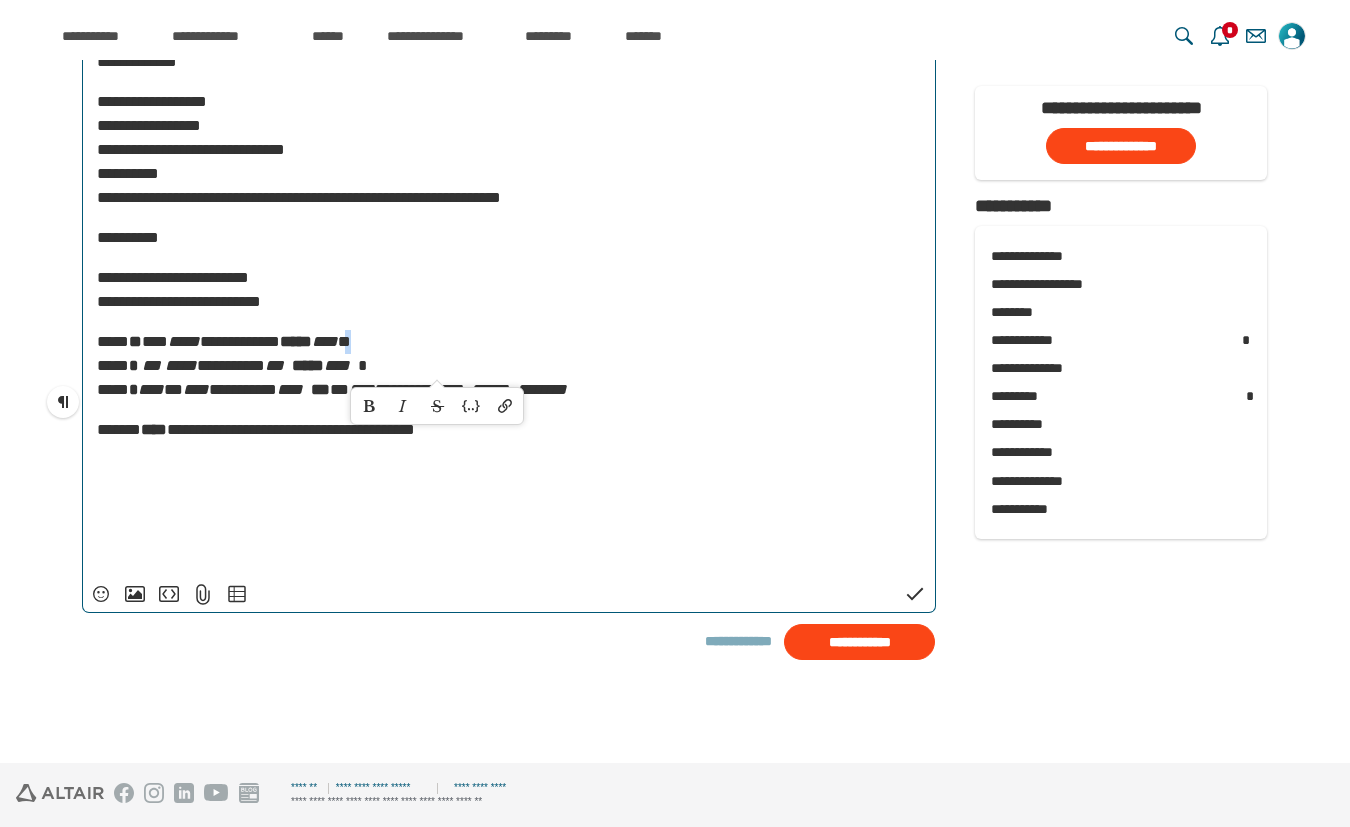 click on "*" at bounding box center (344, 341) 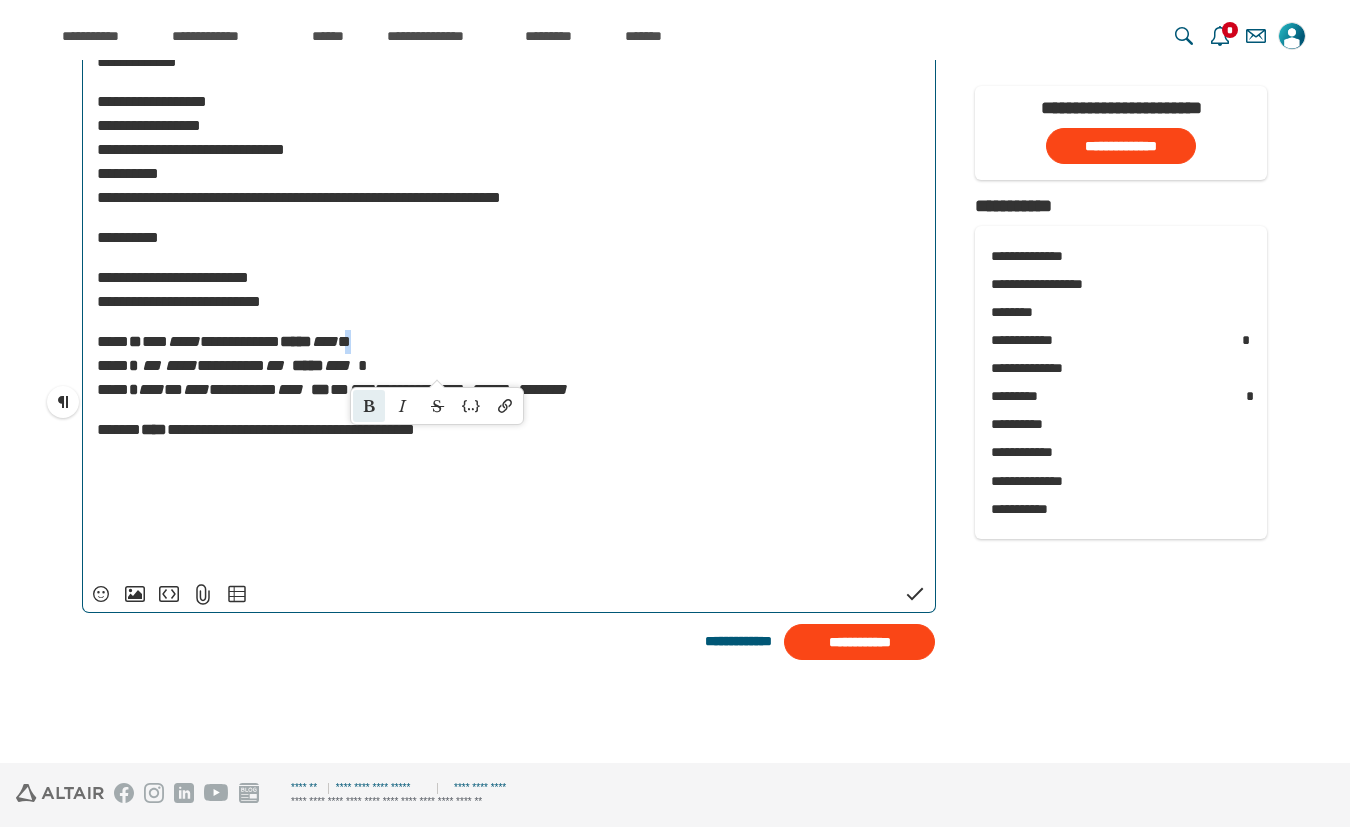 click on "****" at bounding box center [369, 406] 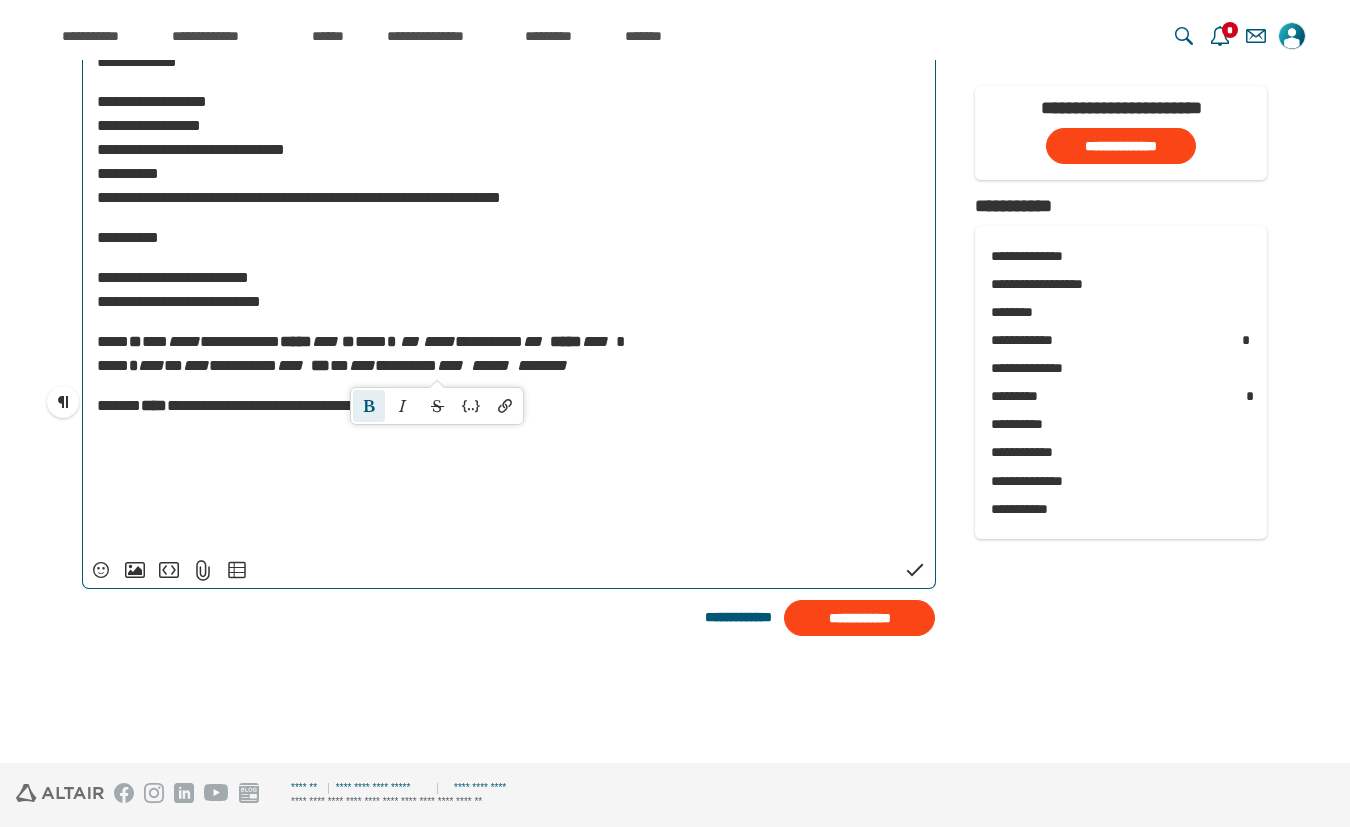 click on "**********" at bounding box center (509, 354) 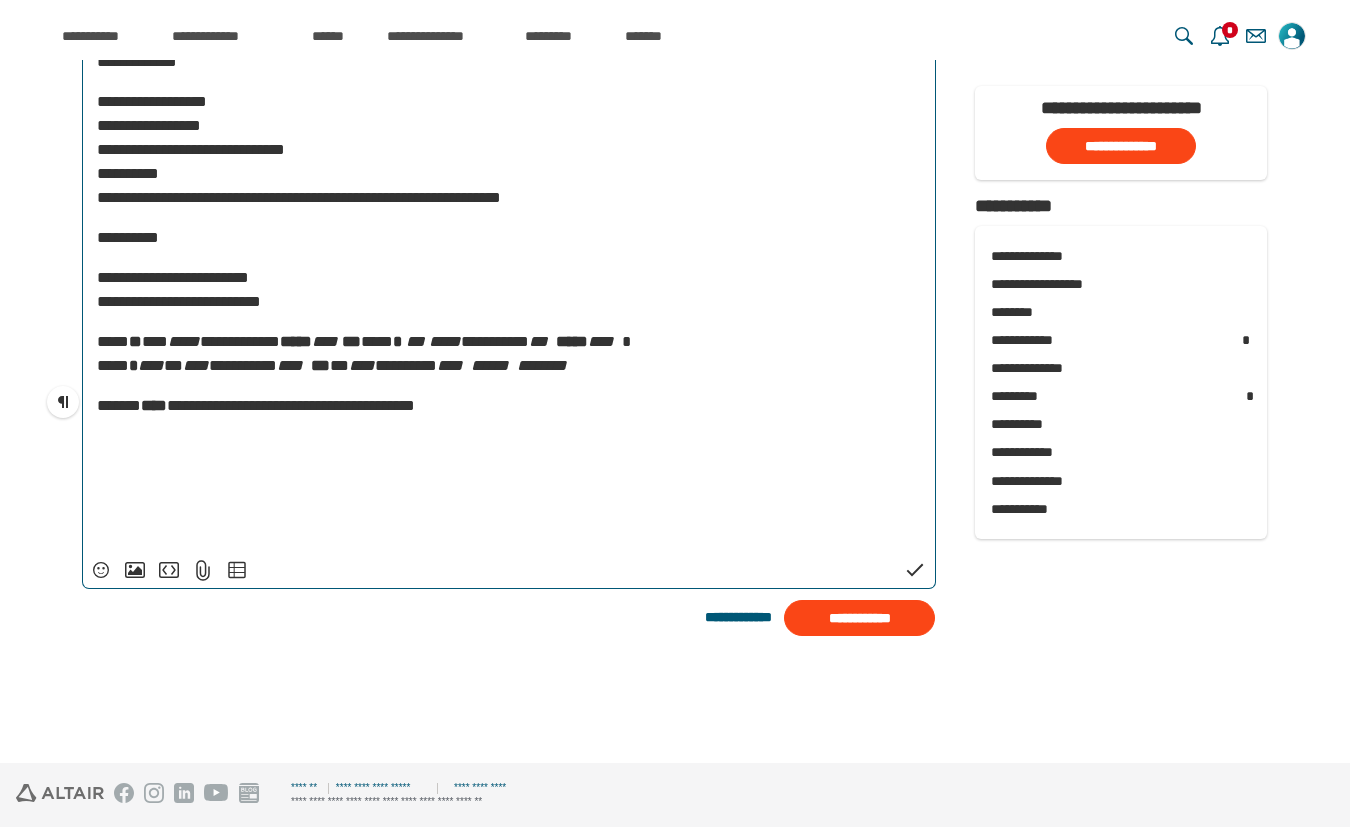 click on "**" at bounding box center (351, 341) 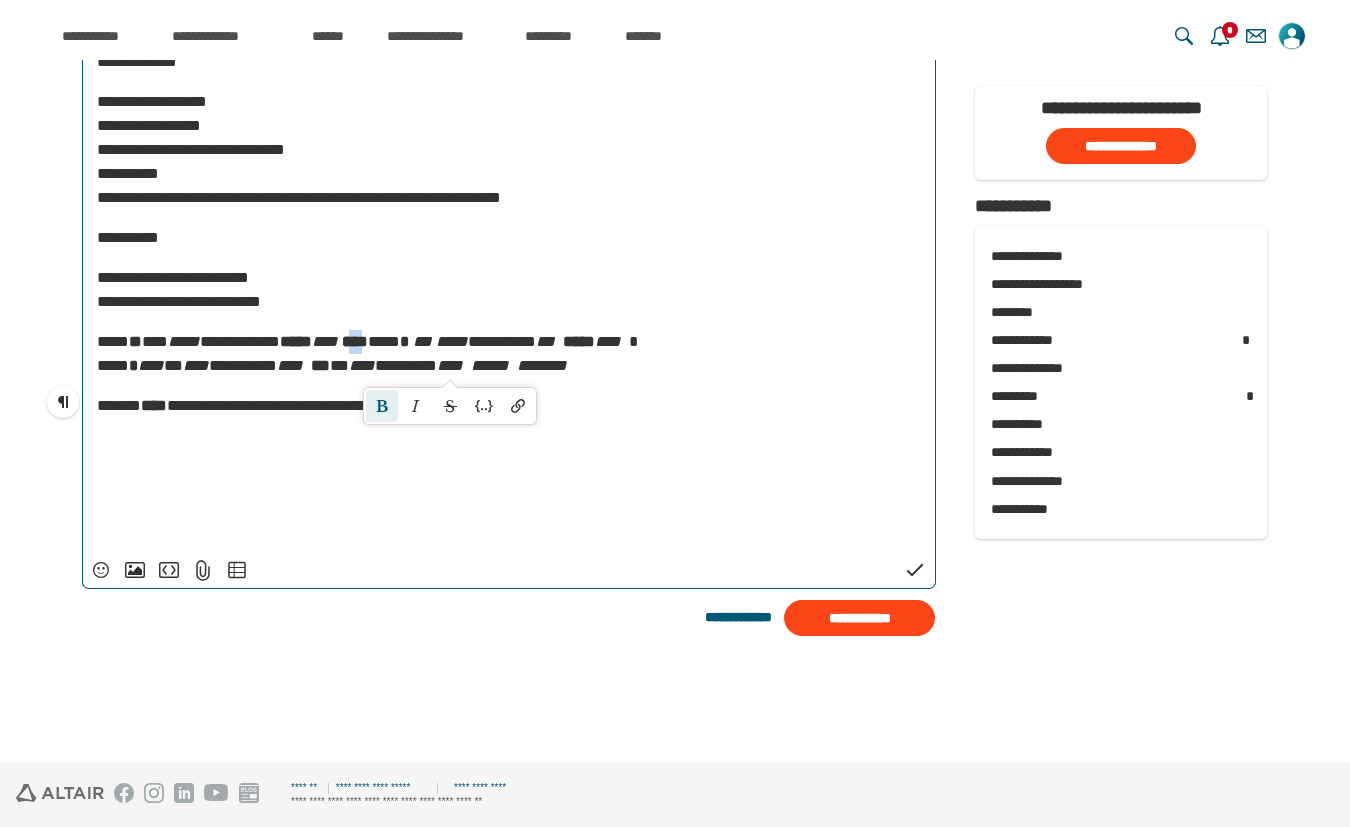 click on "****" at bounding box center [382, 406] 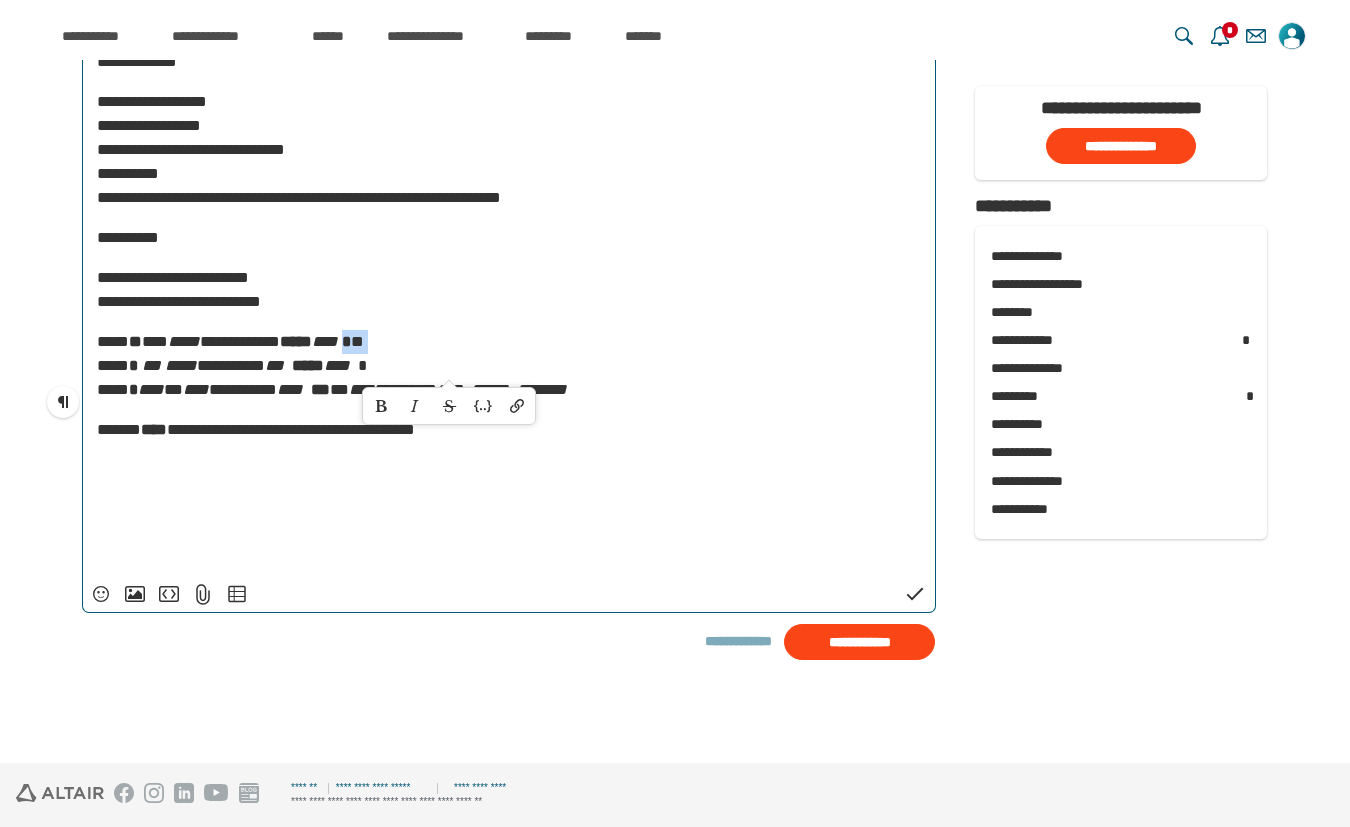 click on "*" at bounding box center [357, 341] 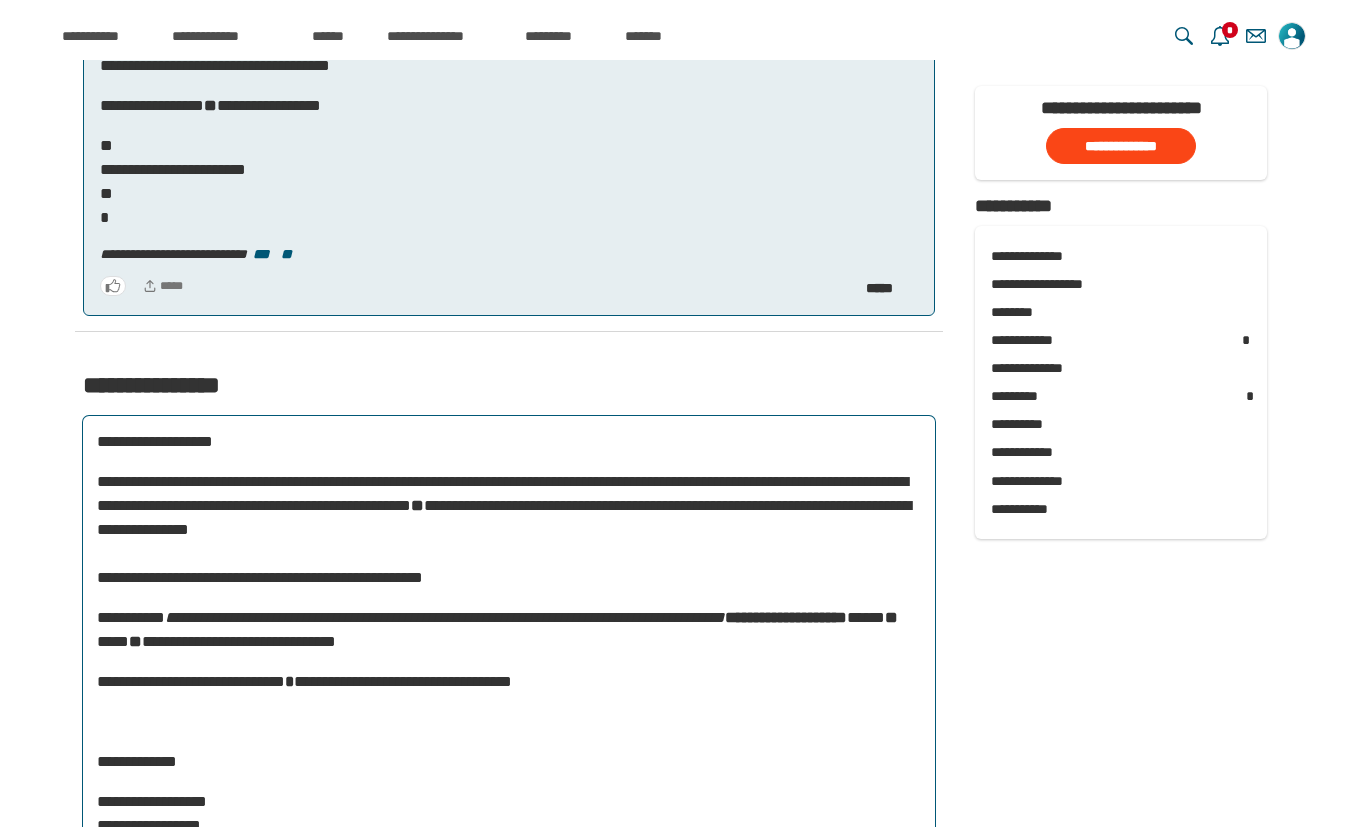 scroll, scrollTop: 2315, scrollLeft: 0, axis: vertical 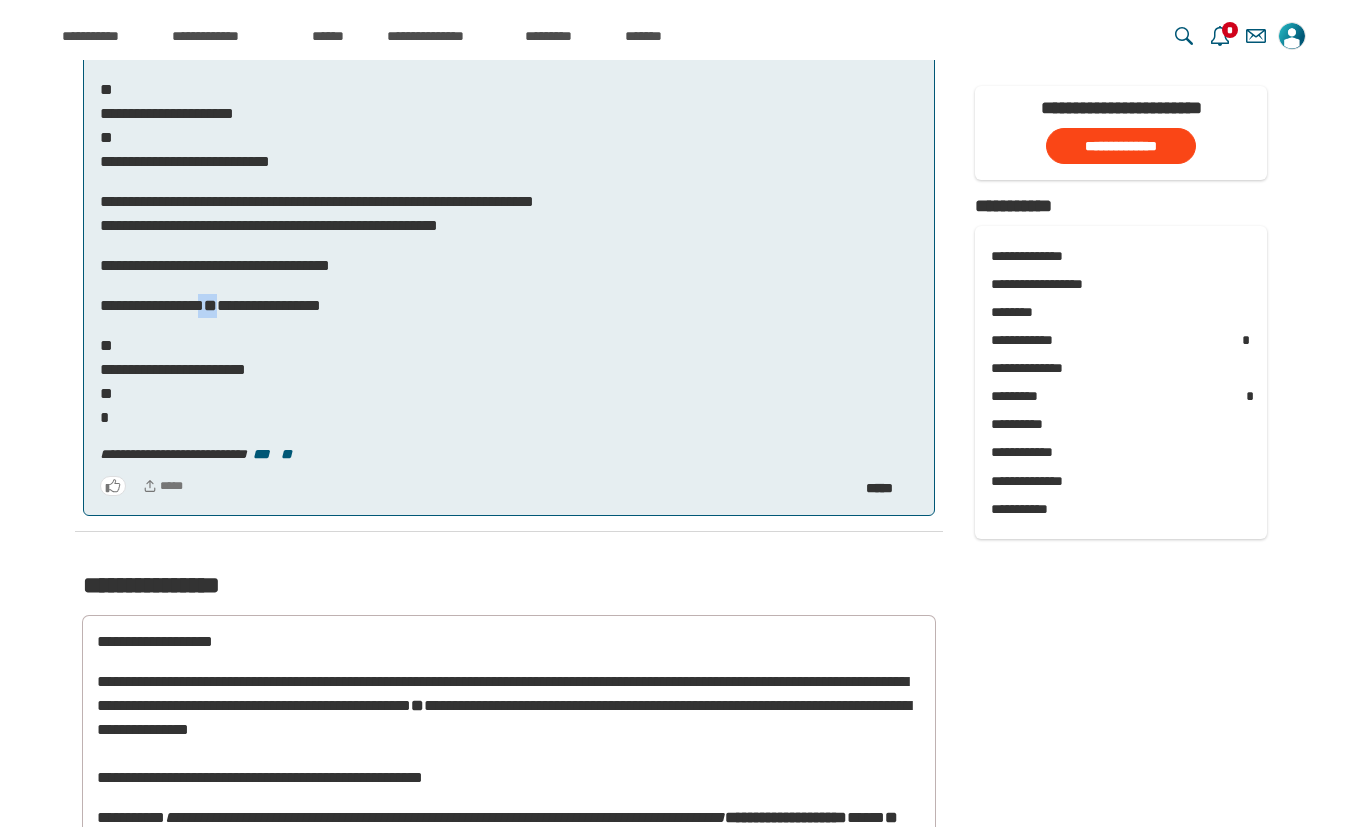 drag, startPoint x: 190, startPoint y: 304, endPoint x: 211, endPoint y: 304, distance: 21 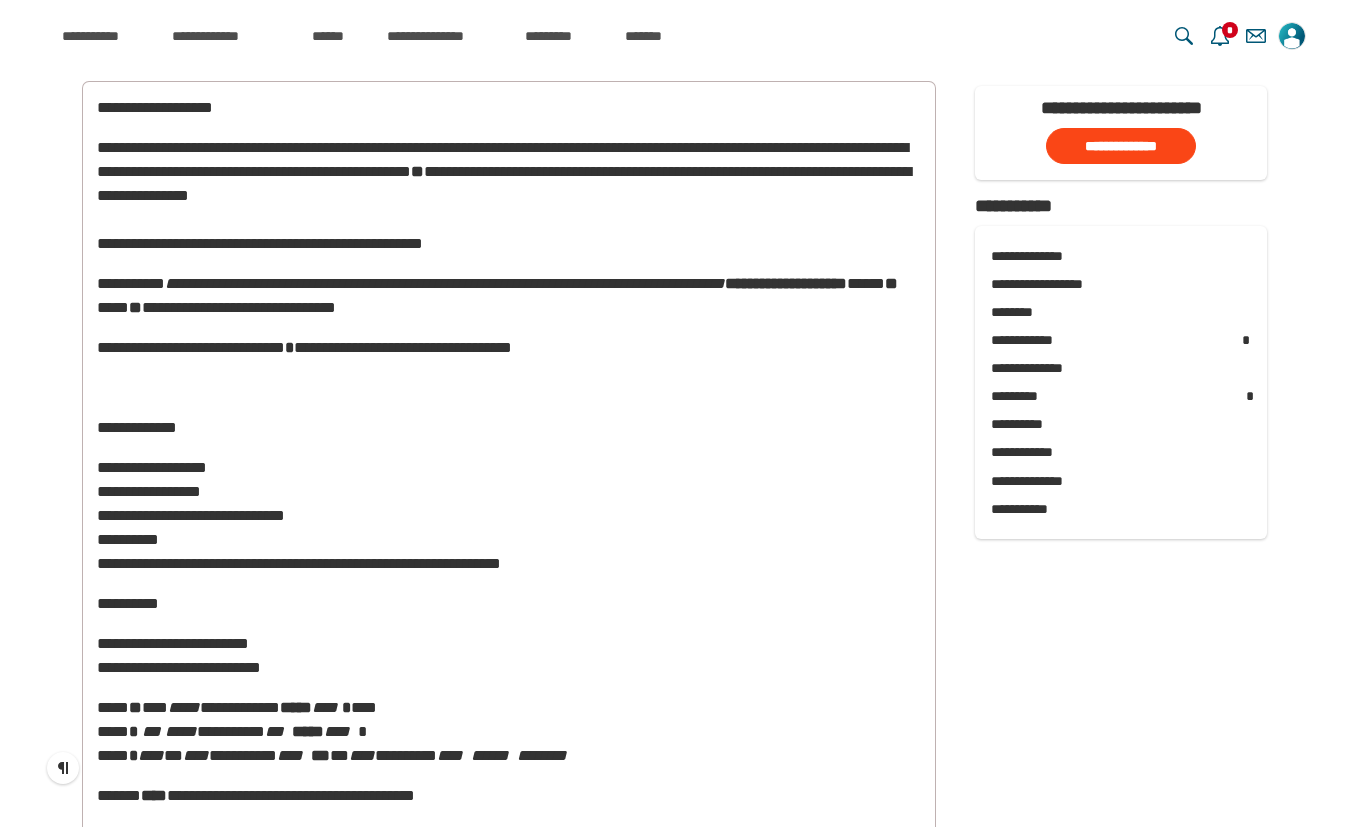 scroll, scrollTop: 3215, scrollLeft: 0, axis: vertical 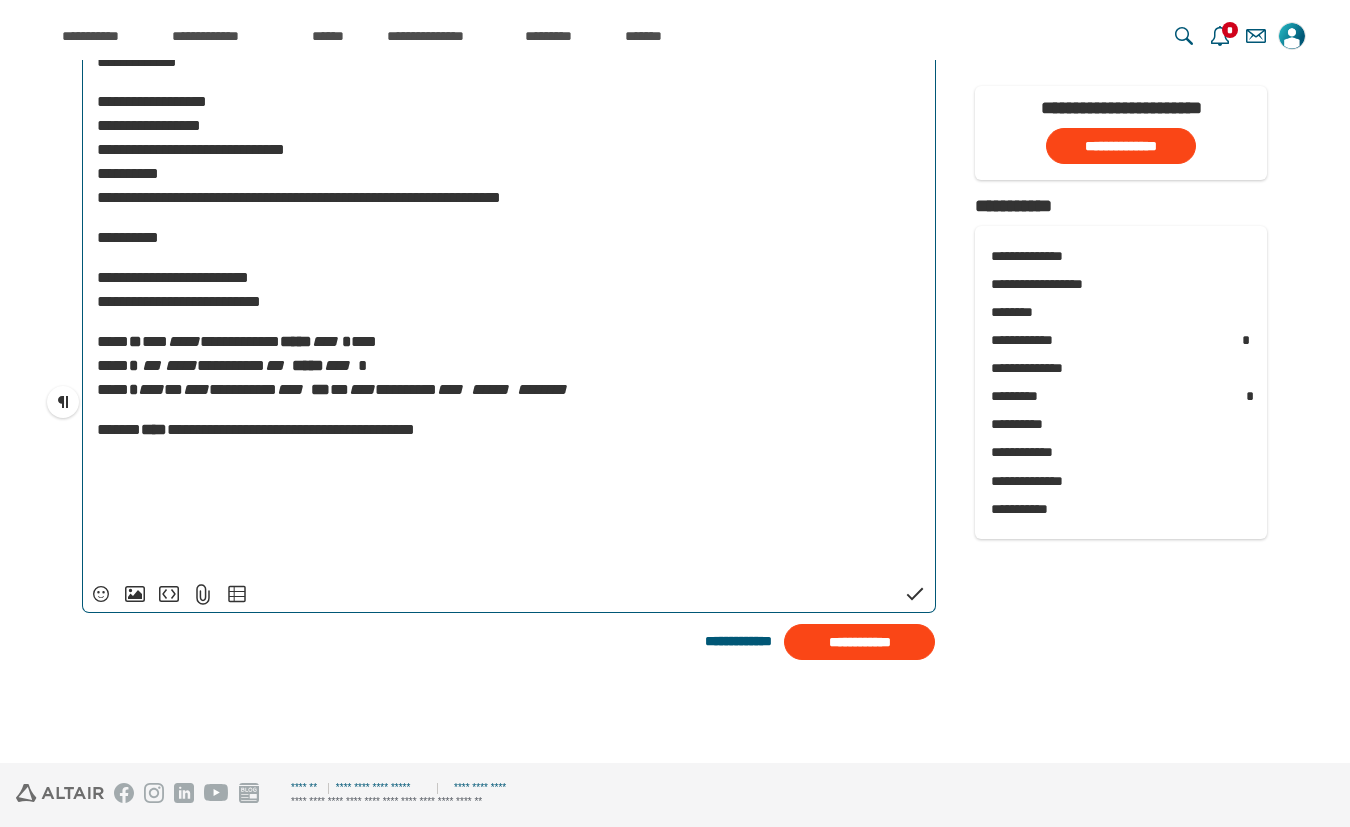 click on "***" at bounding box center (450, 389) 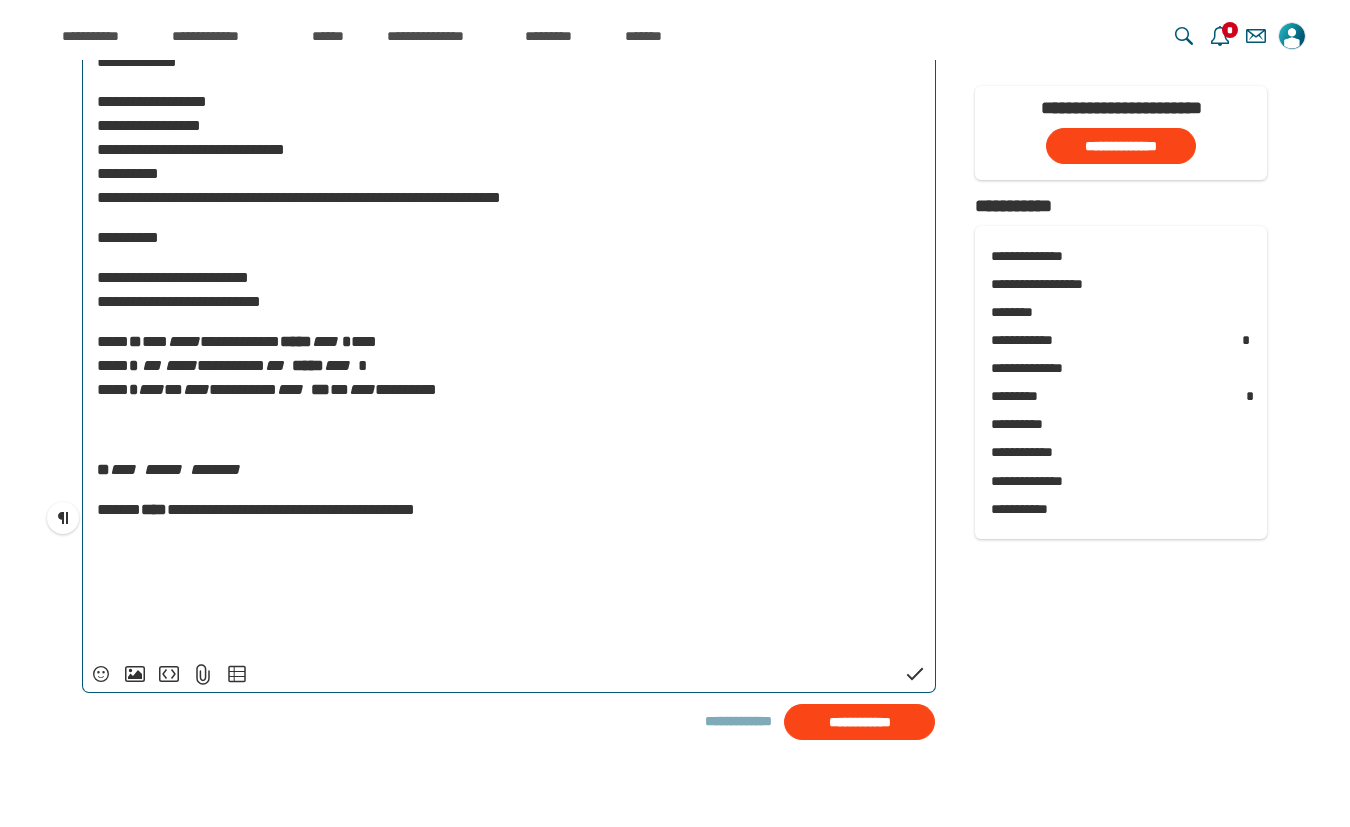 click on "**********" at bounding box center (509, 186) 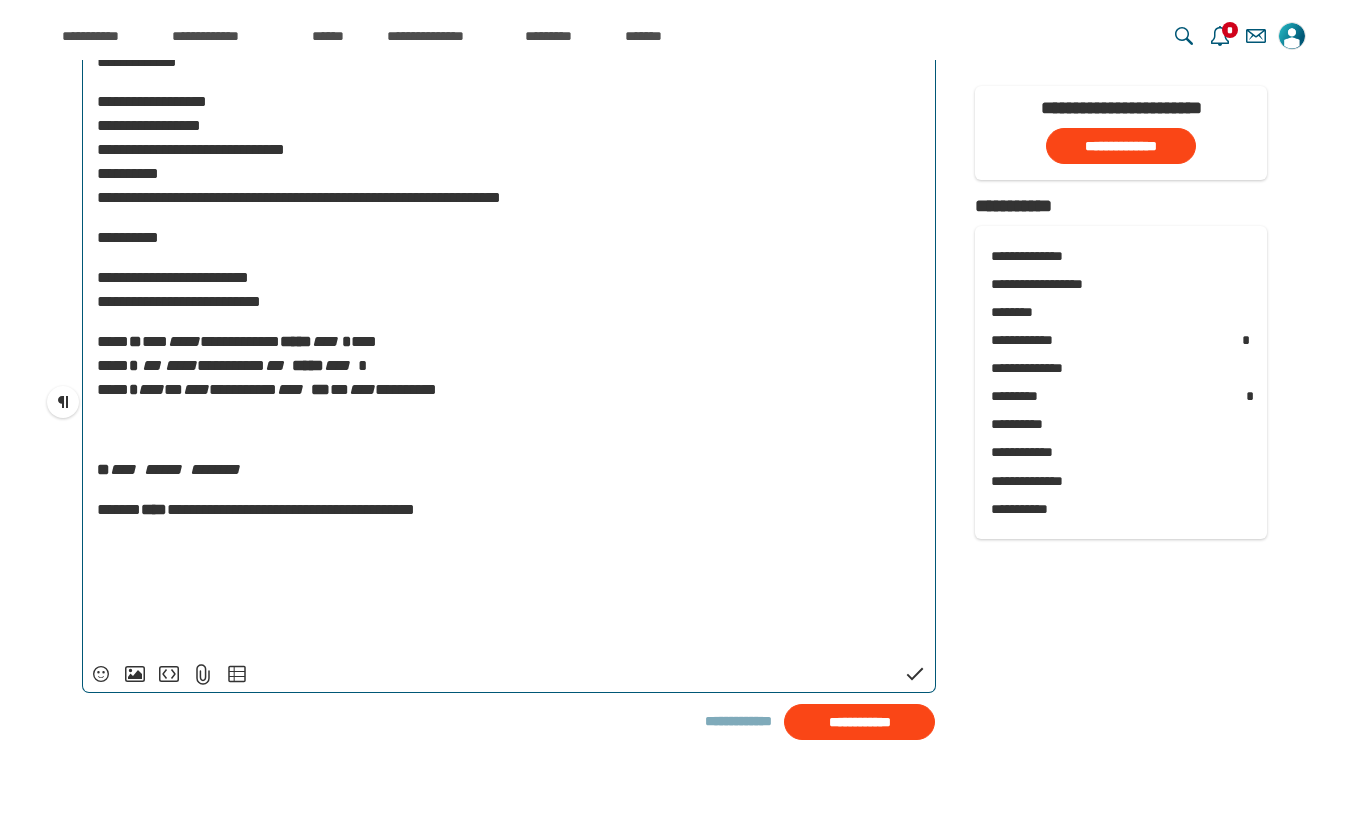 click on "**********" at bounding box center (509, 366) 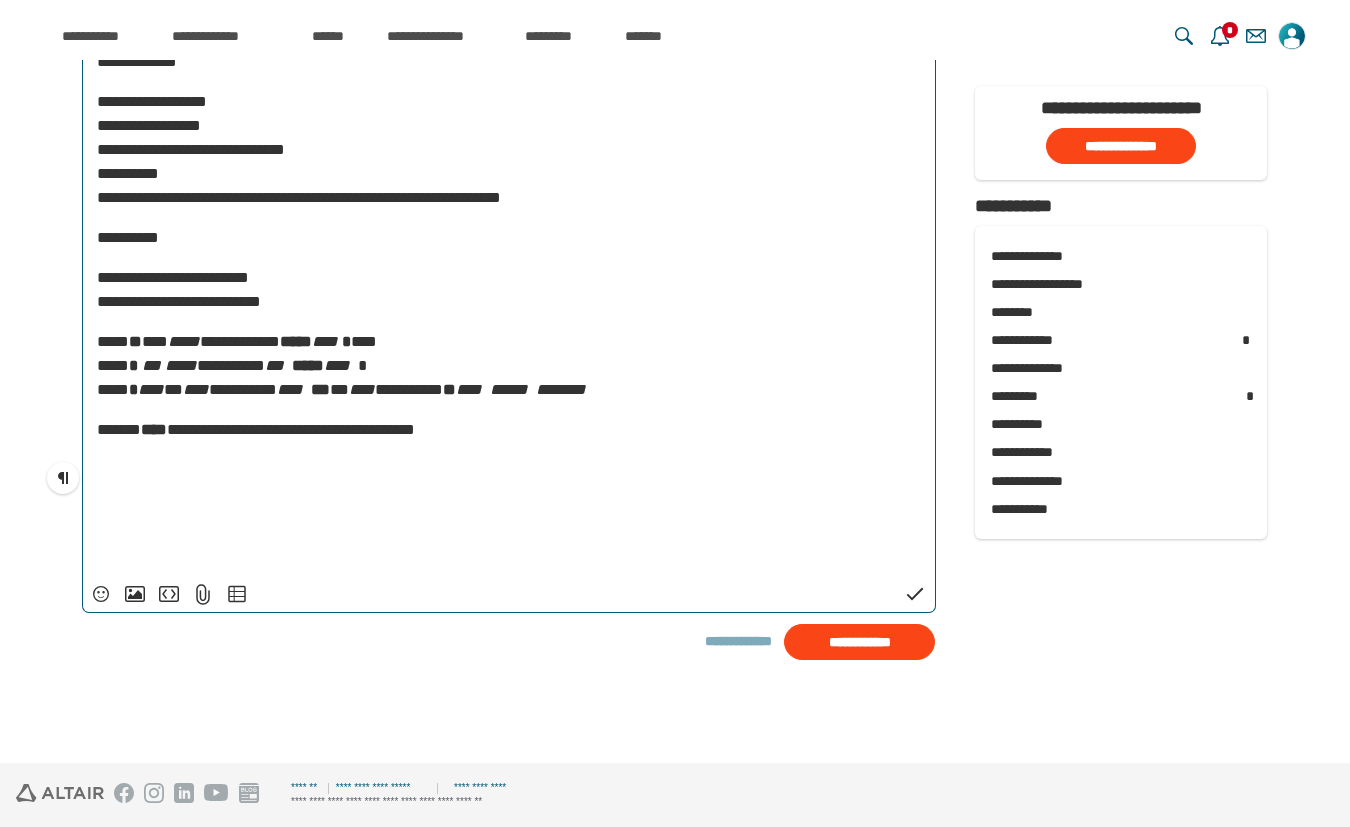 click on "**********" at bounding box center [291, 429] 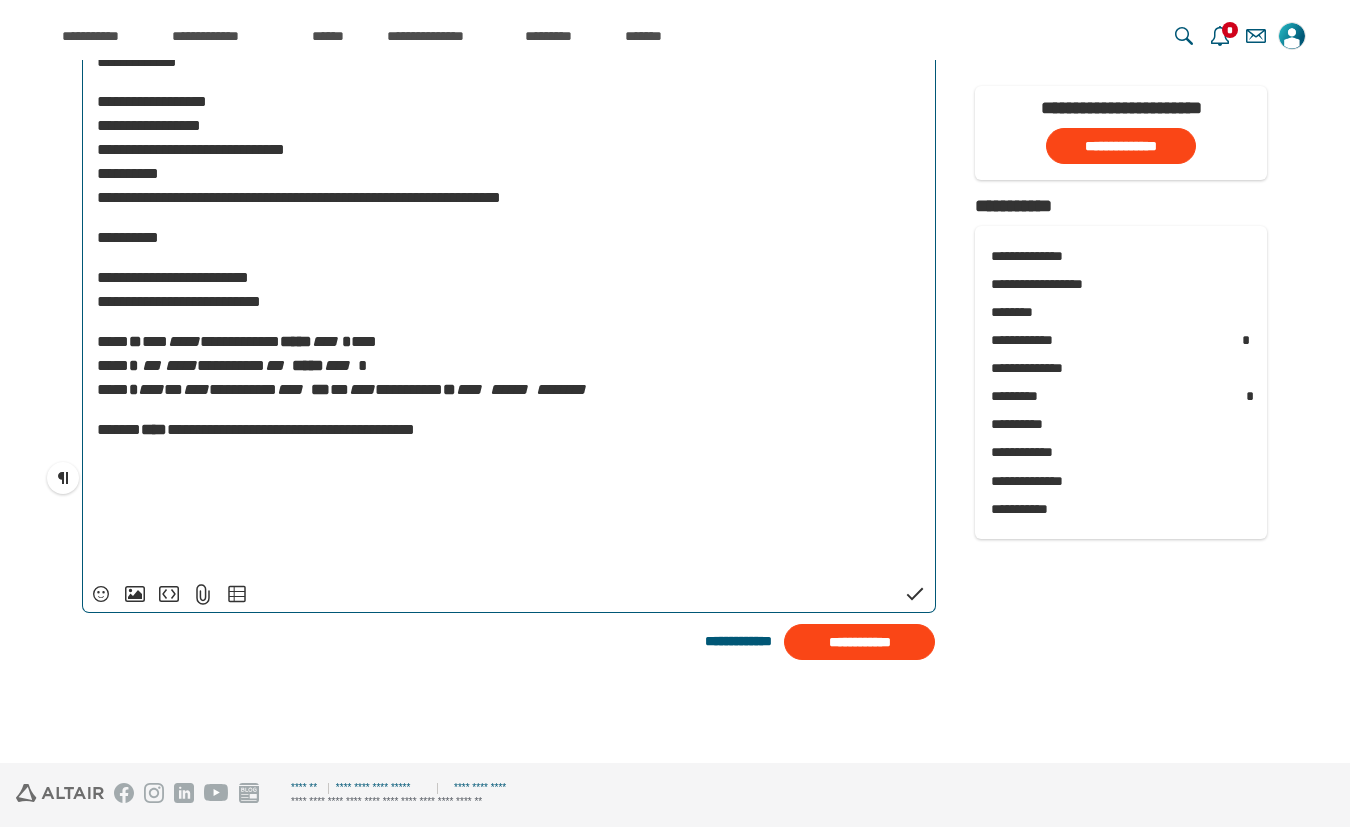 click on "*" at bounding box center [449, 389] 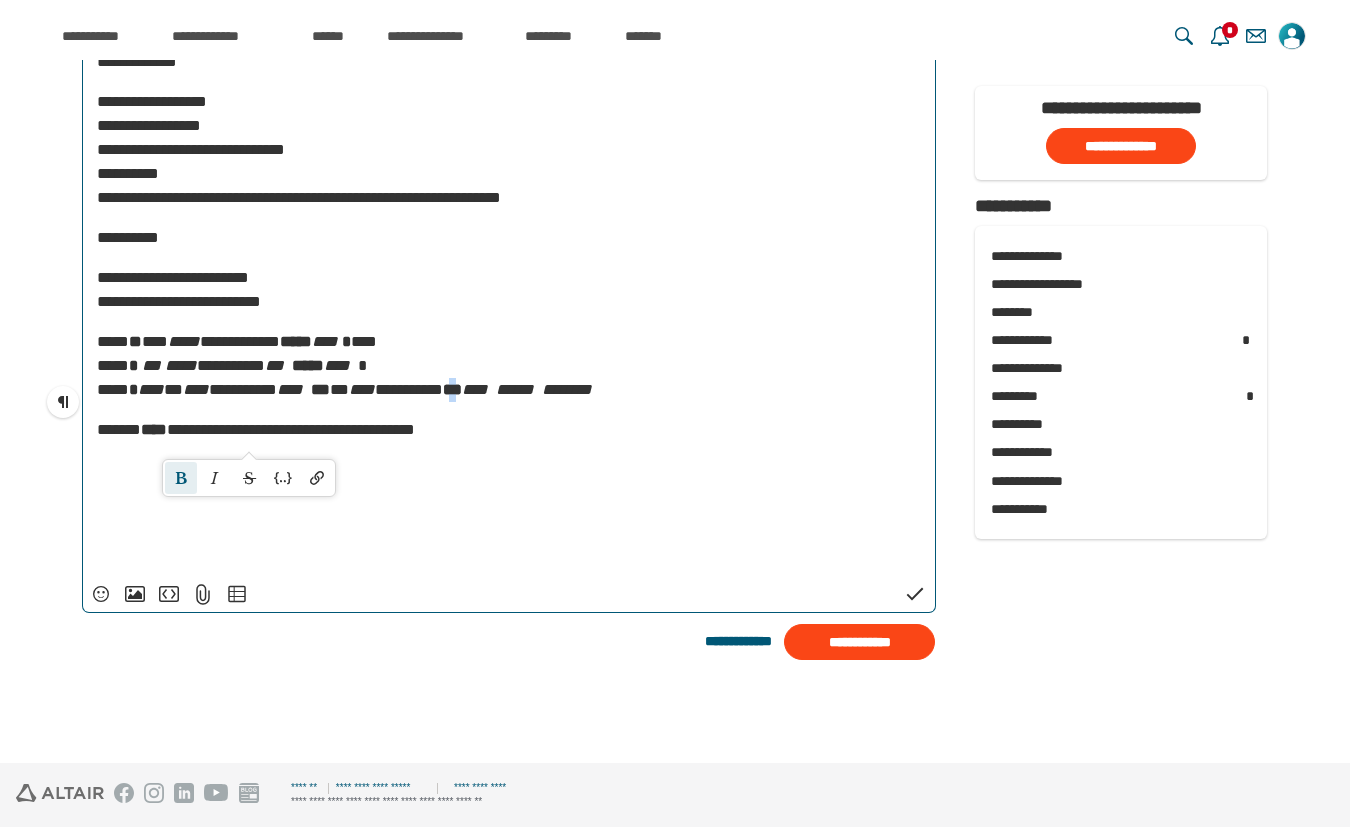 click on "****" at bounding box center [181, 478] 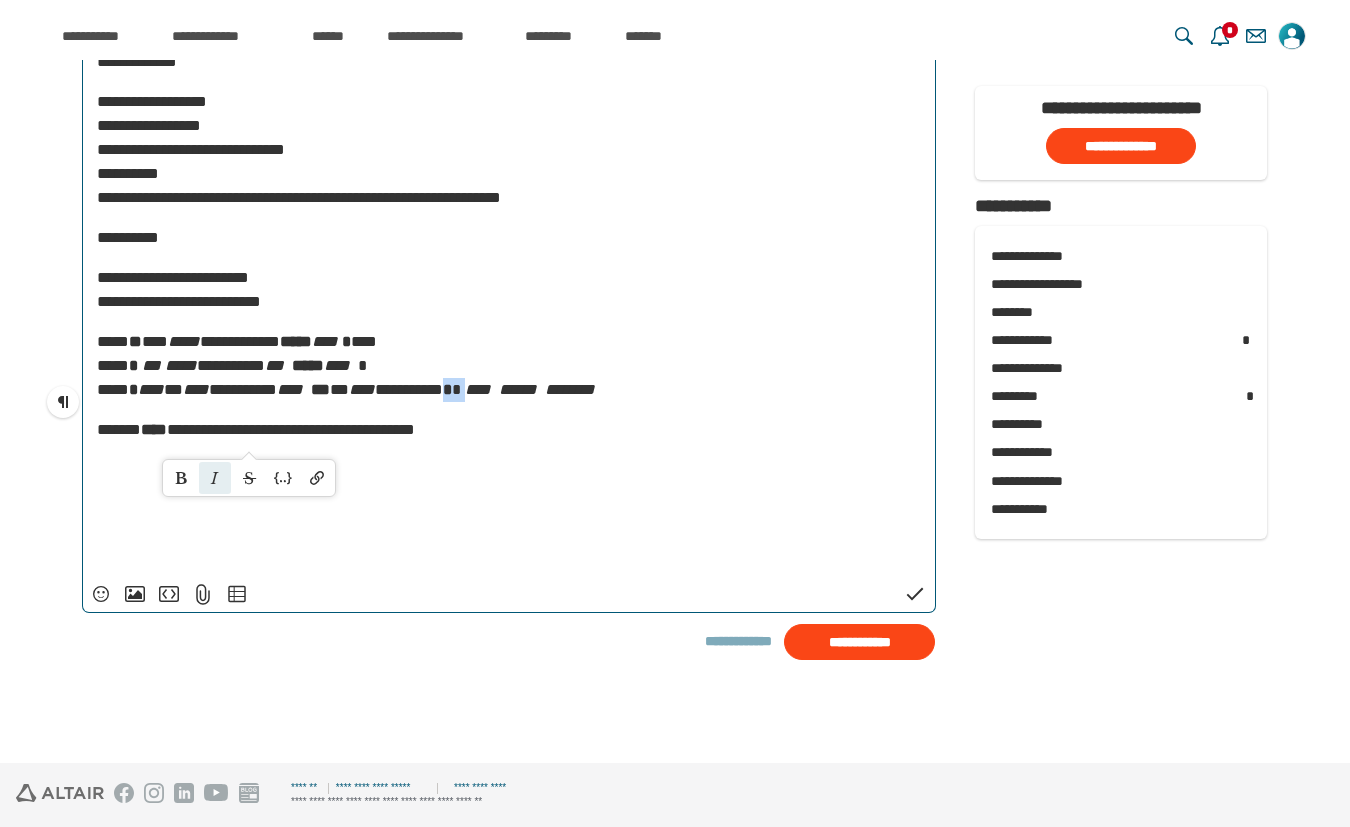 click on "******" at bounding box center (215, 478) 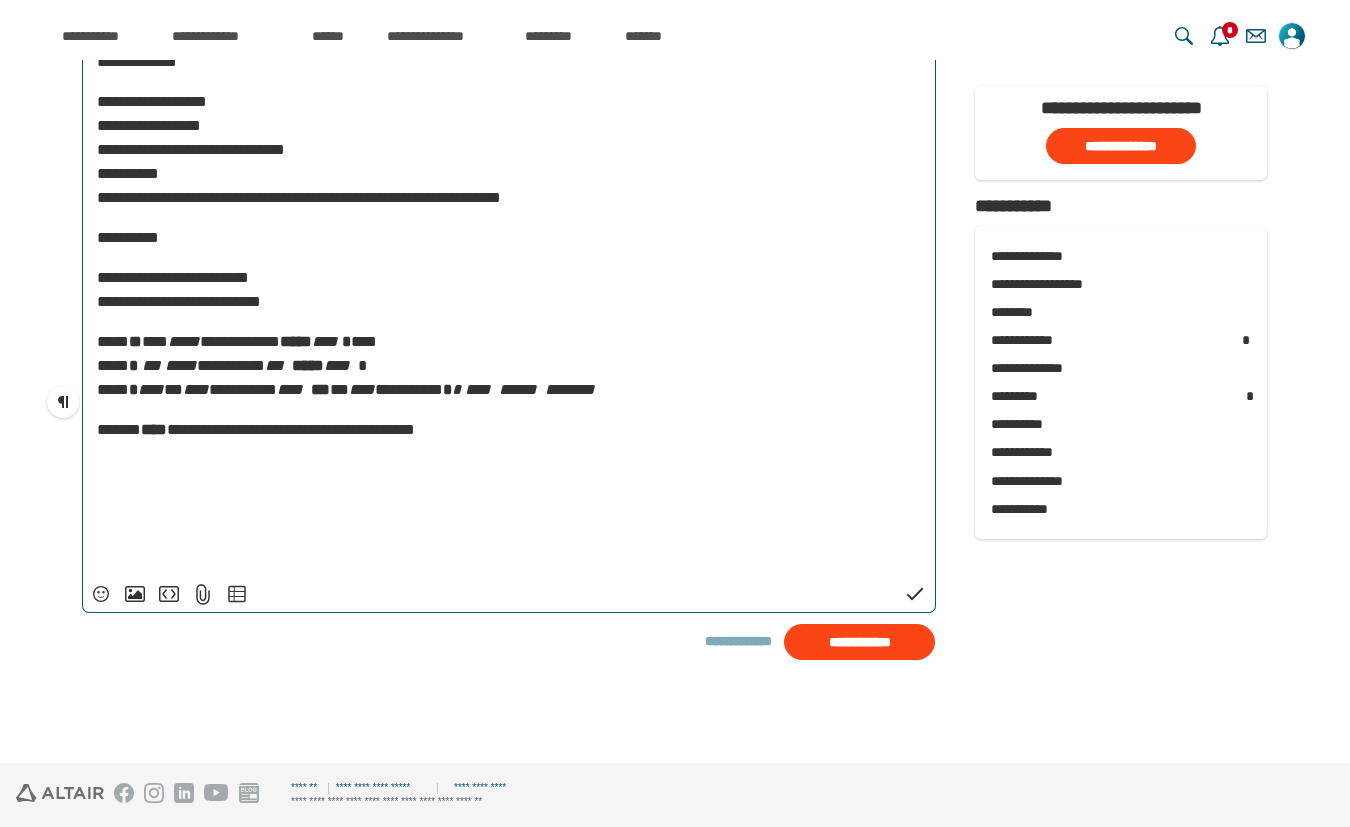 click on "**********" at bounding box center (509, 366) 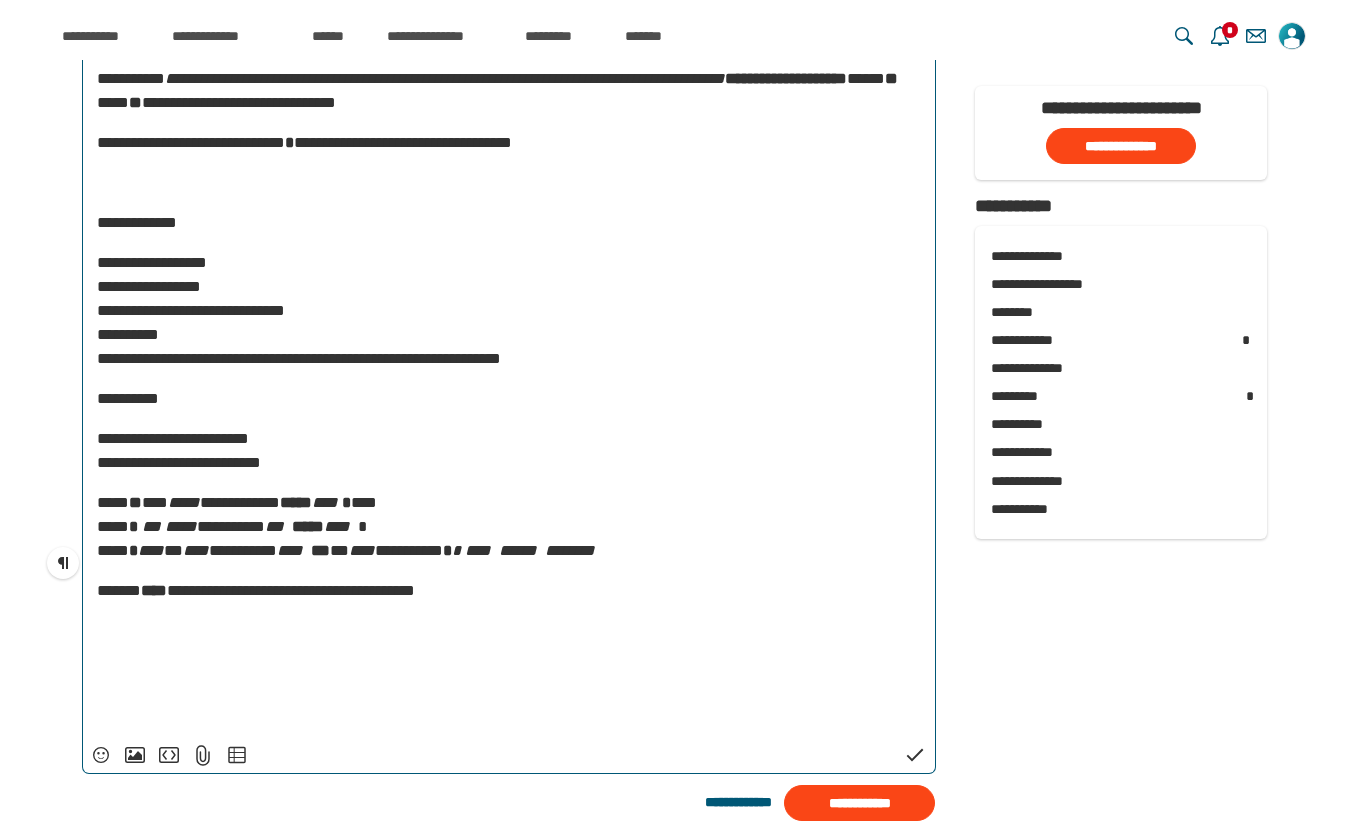 scroll, scrollTop: 3015, scrollLeft: 0, axis: vertical 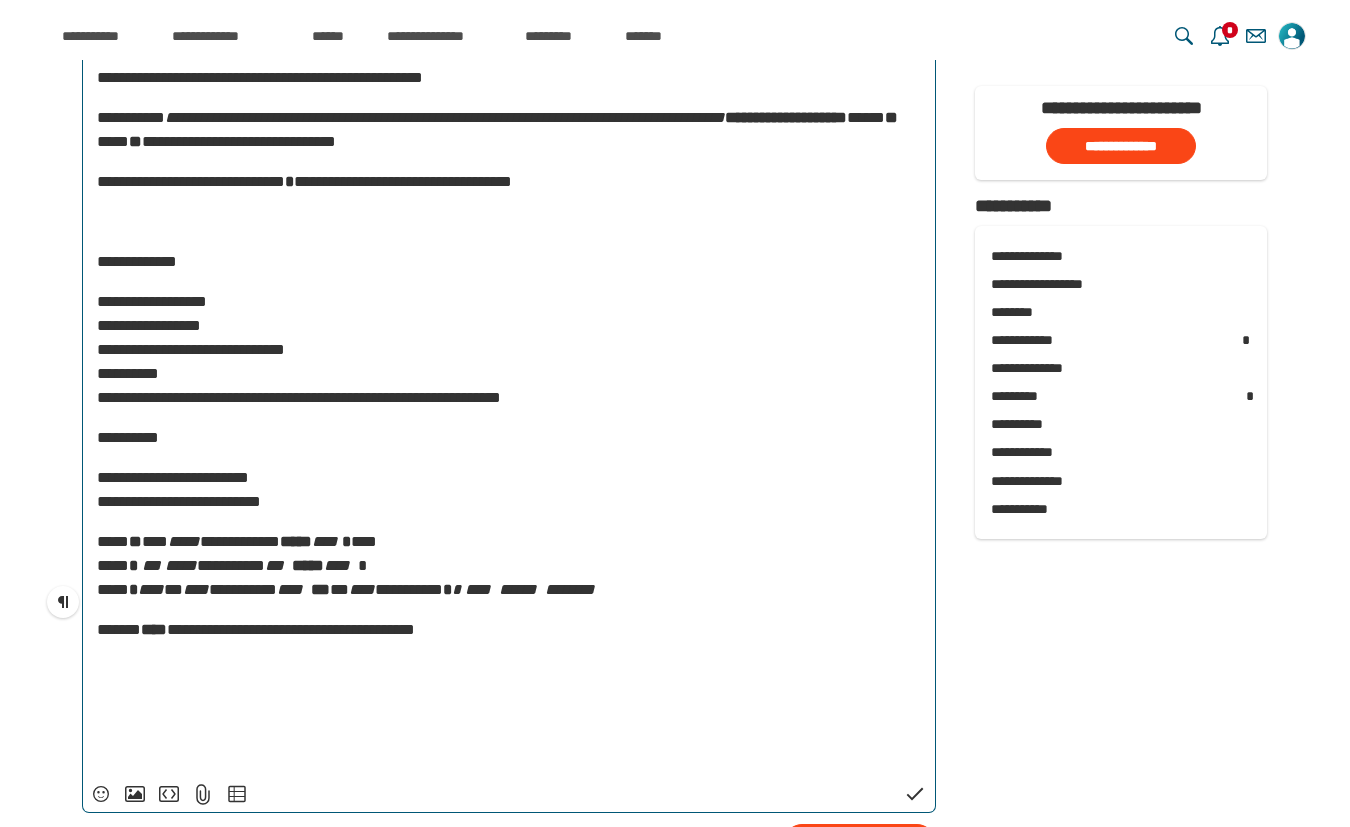 click on "**********" at bounding box center (299, 349) 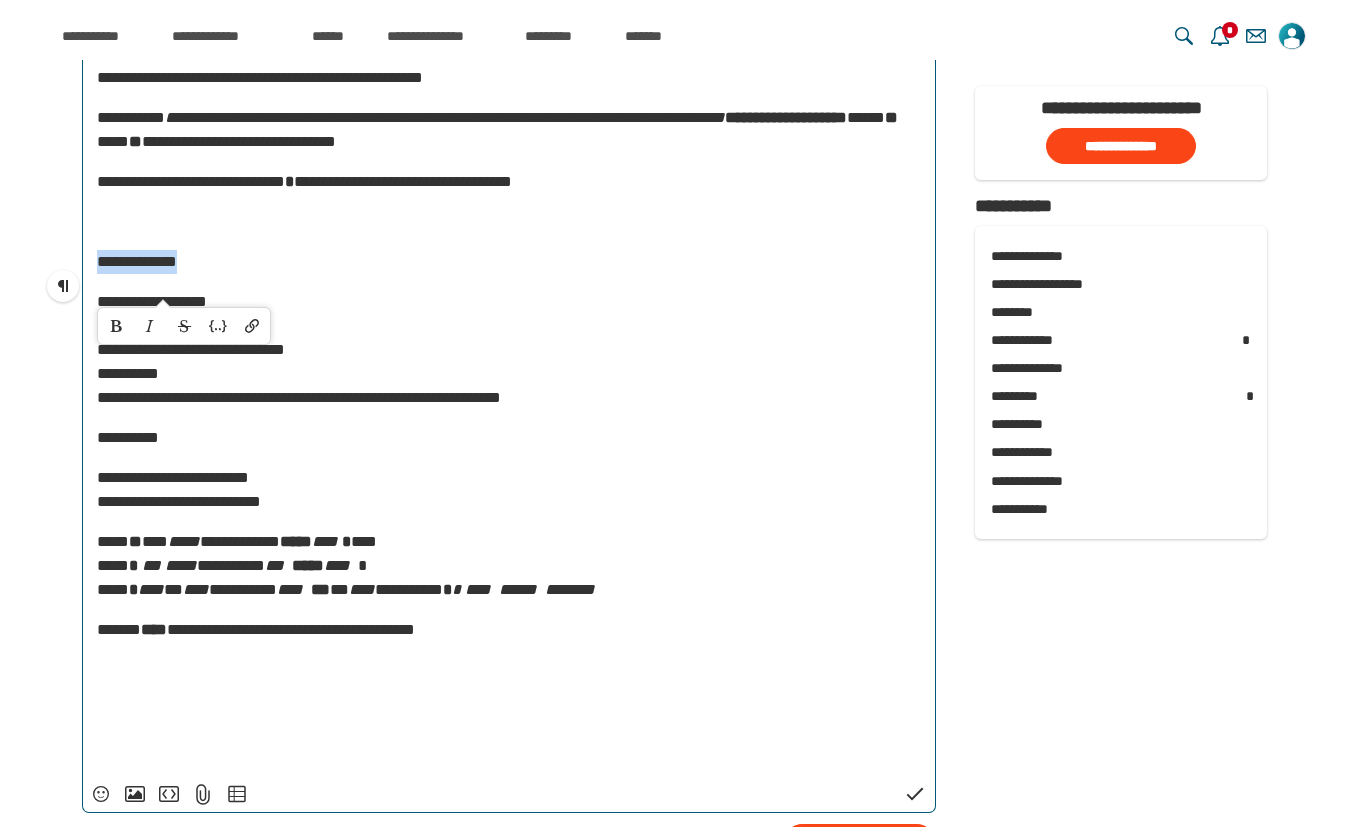drag, startPoint x: 97, startPoint y: 285, endPoint x: 229, endPoint y: 274, distance: 132.45753 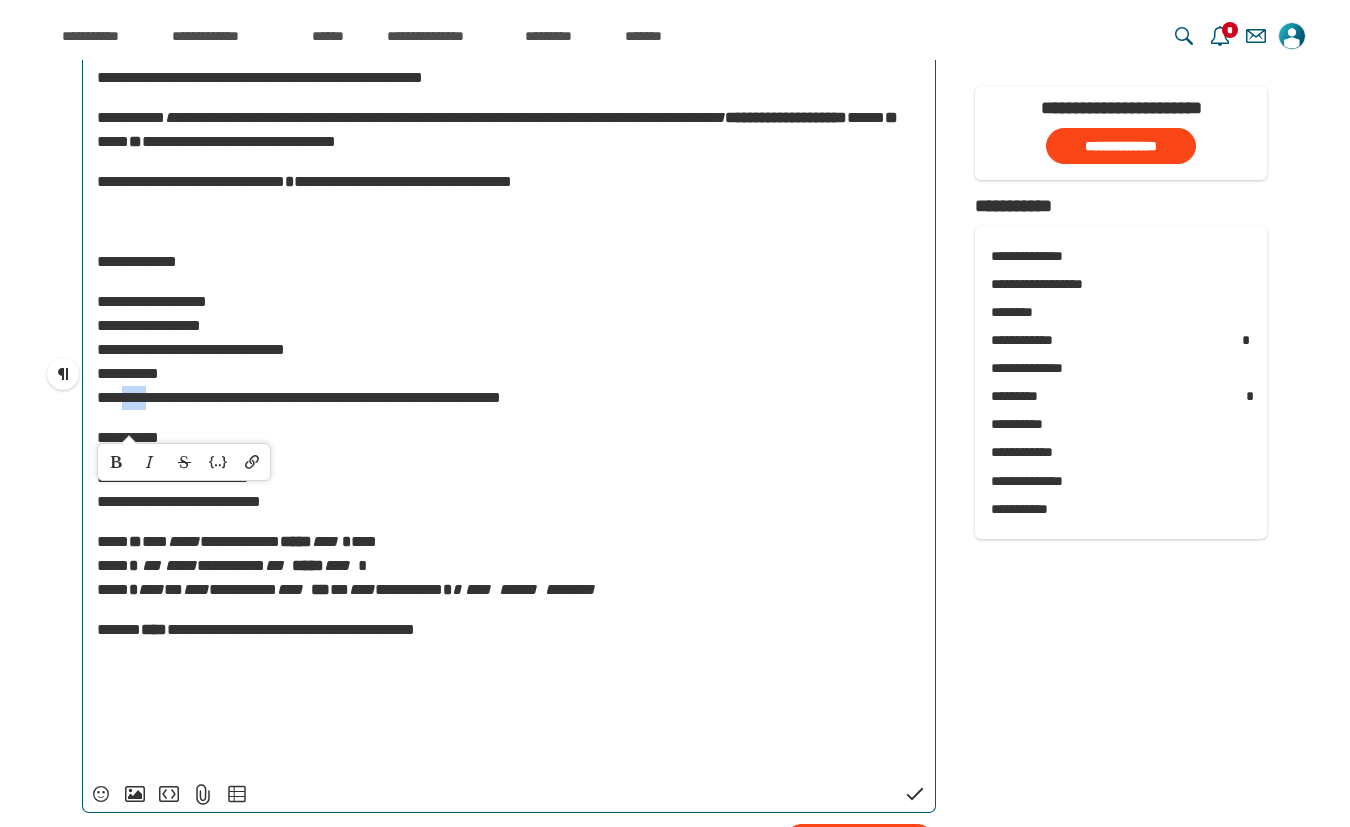 drag, startPoint x: 112, startPoint y: 417, endPoint x: 150, endPoint y: 412, distance: 38.327538 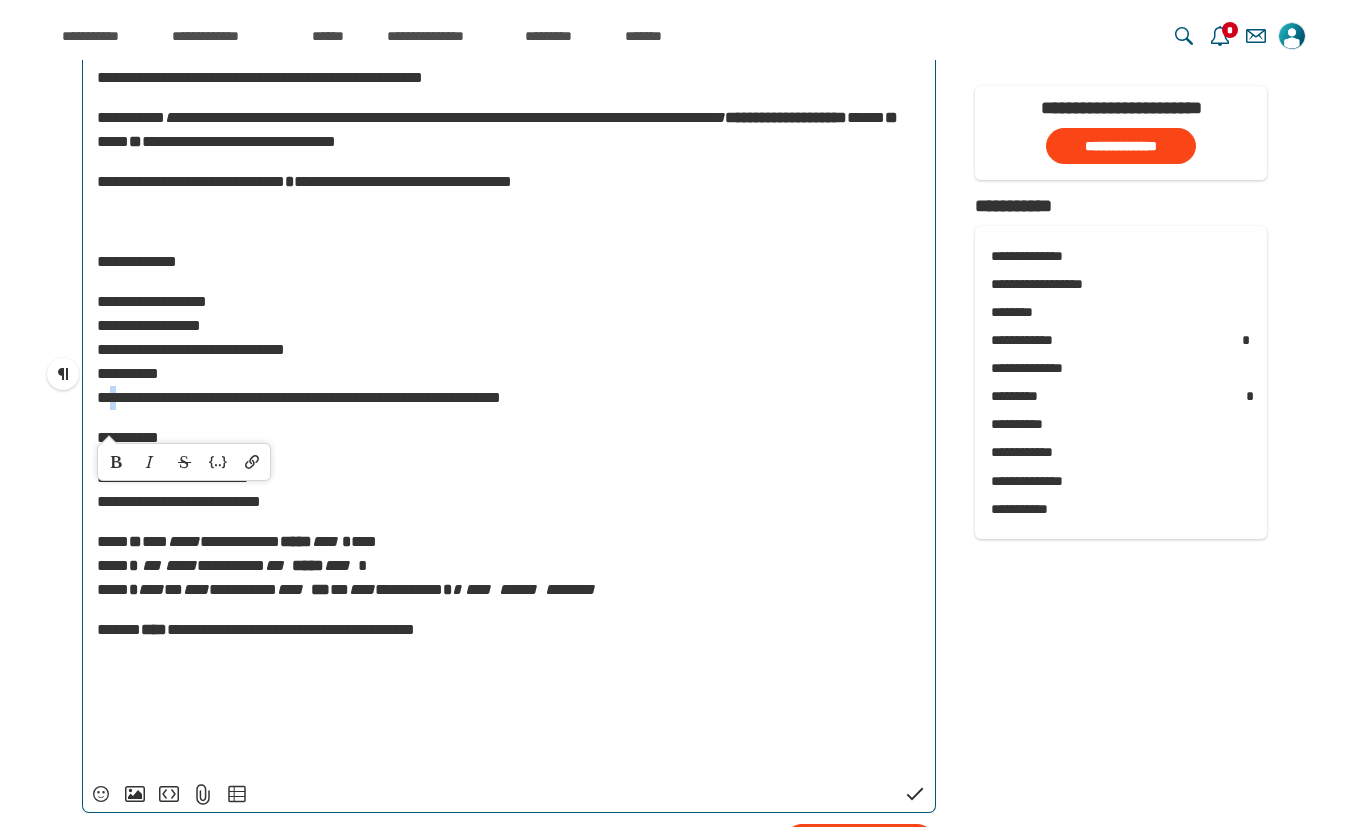 click on "**********" at bounding box center (299, 349) 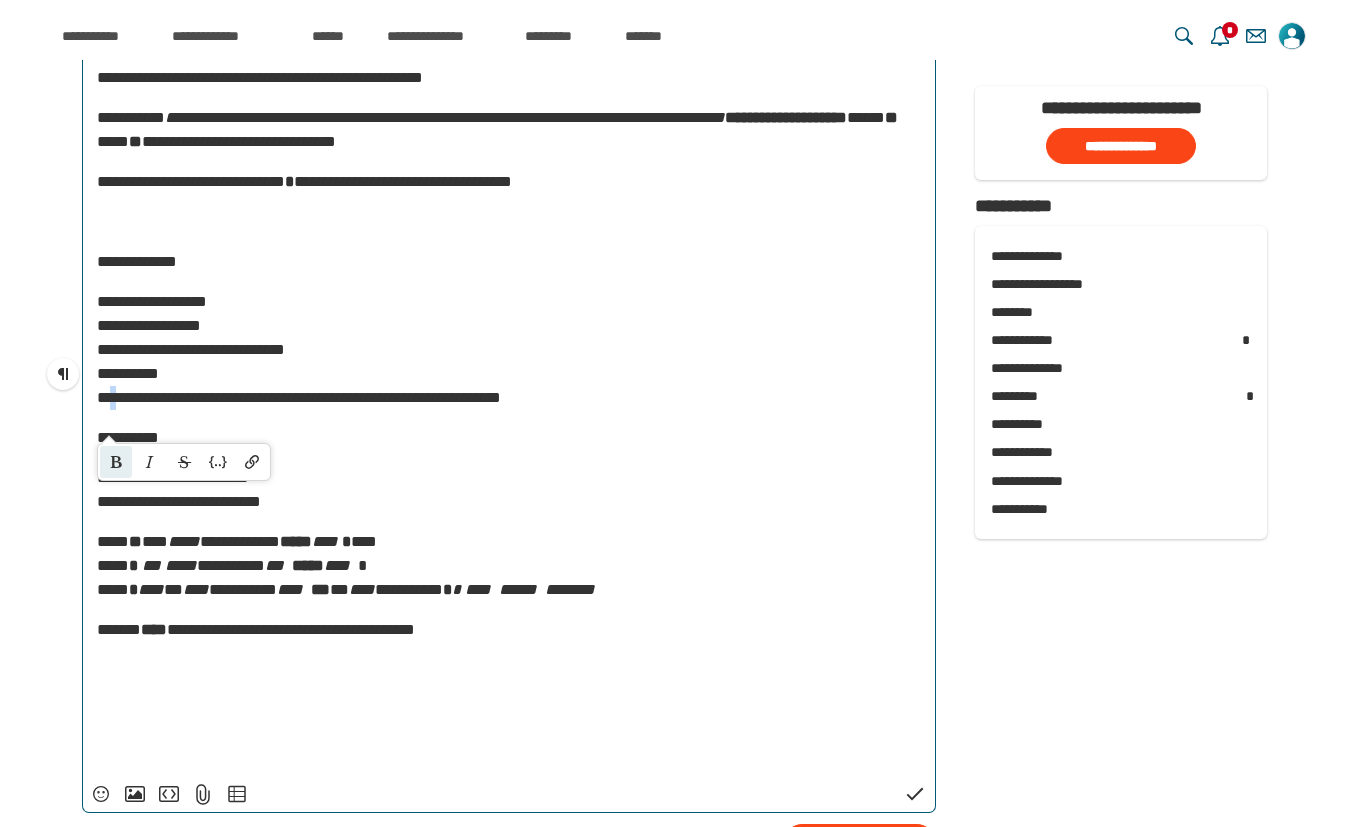 click on "****" at bounding box center [116, 462] 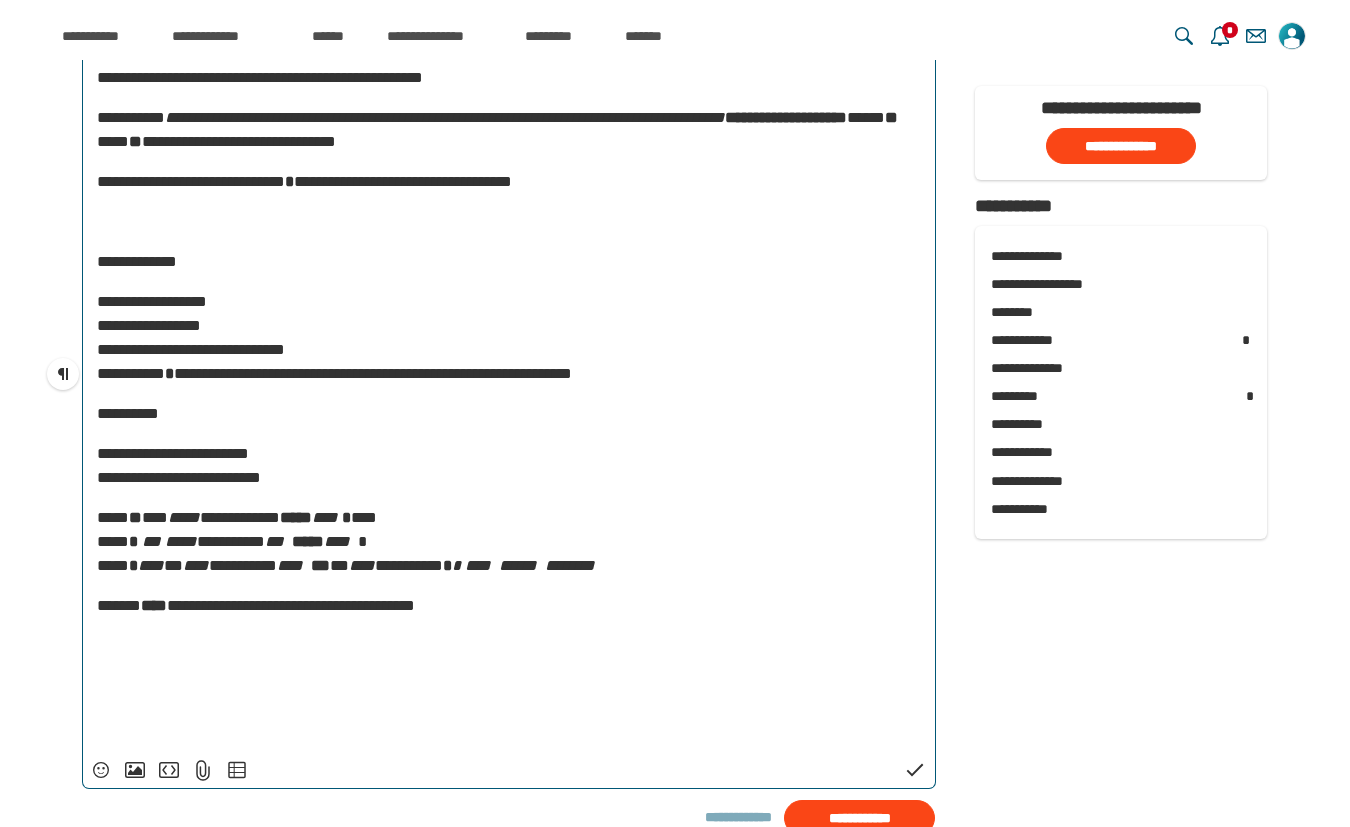 click on "**********" at bounding box center (373, 373) 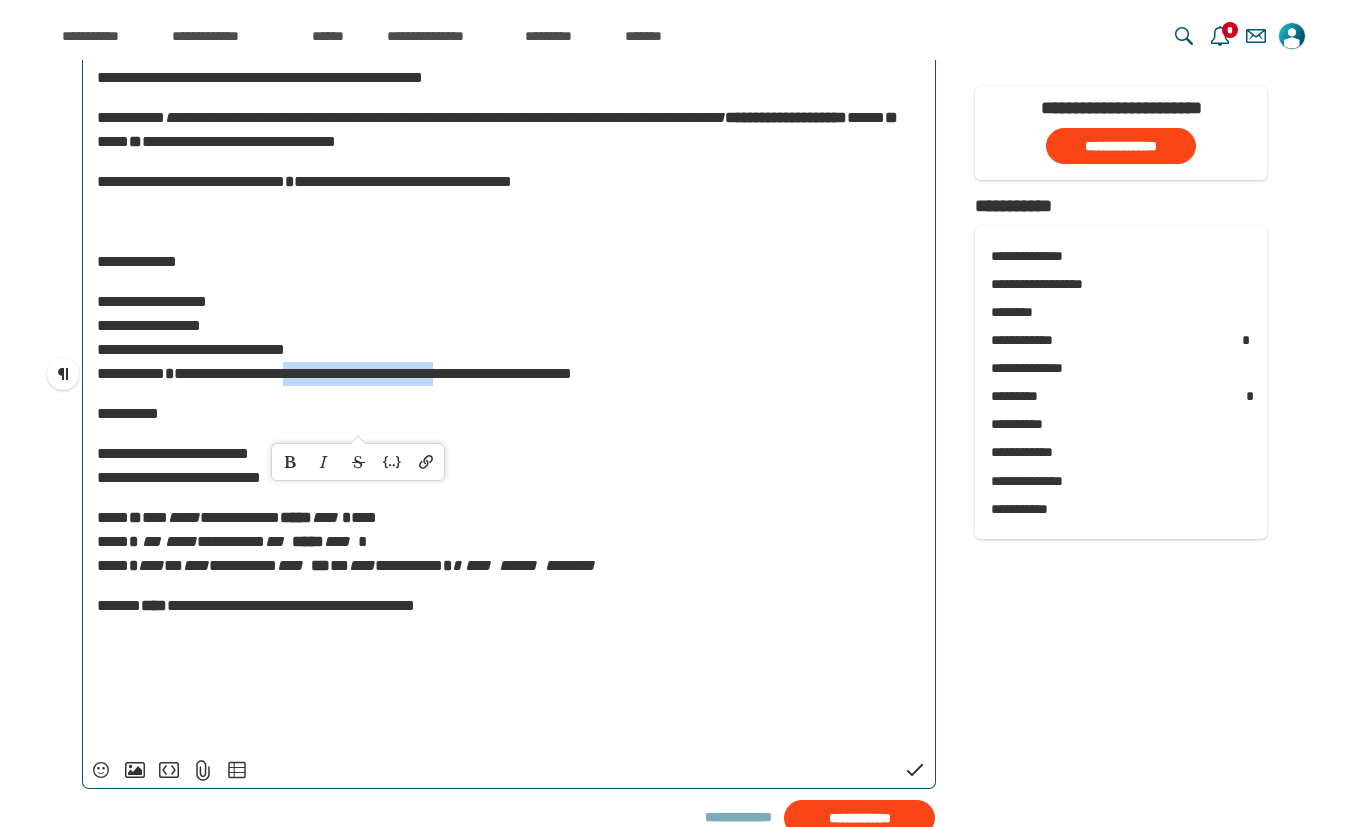 drag, startPoint x: 250, startPoint y: 420, endPoint x: 465, endPoint y: 421, distance: 215.00232 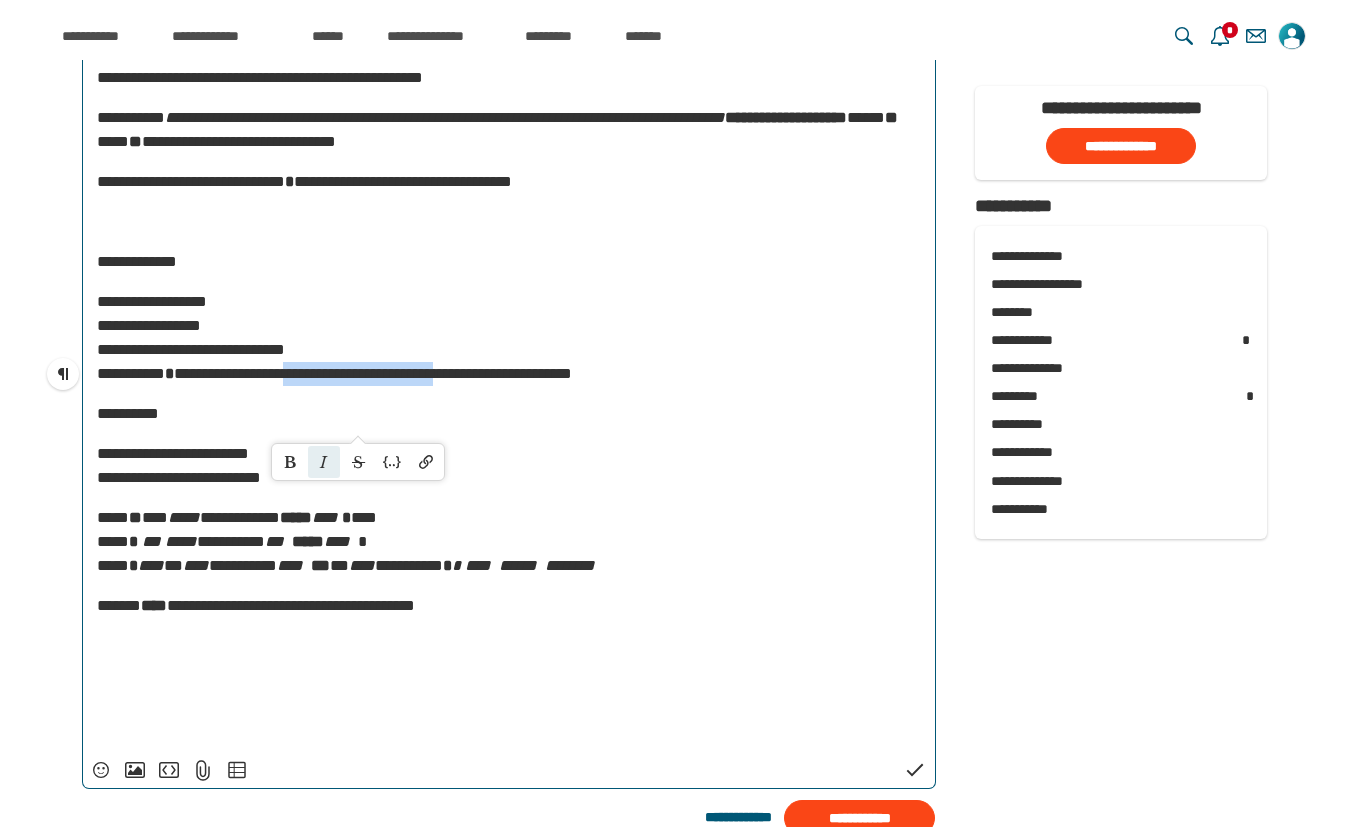 click on "******" at bounding box center [324, 462] 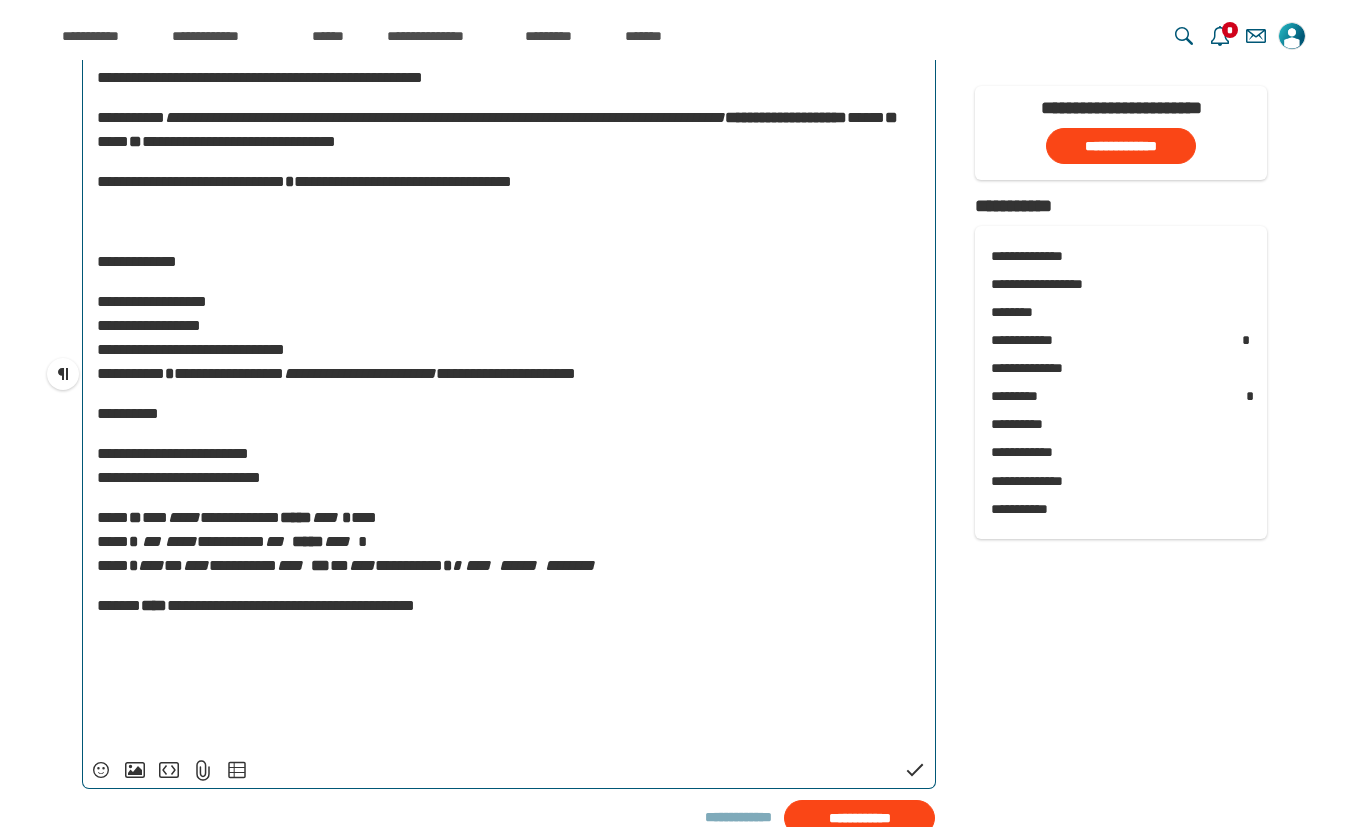 click on "**********" at bounding box center [509, 338] 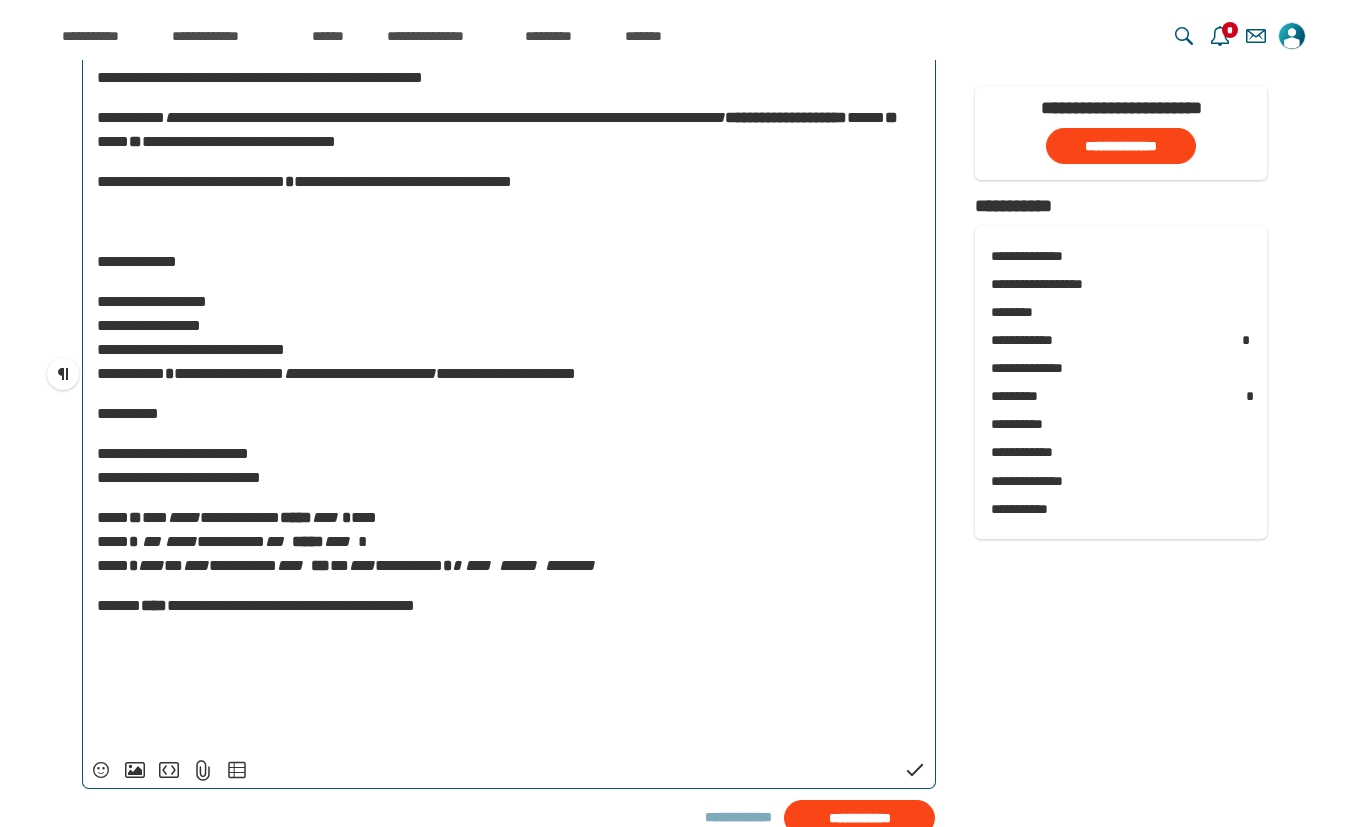 click on "**********" at bounding box center (506, 373) 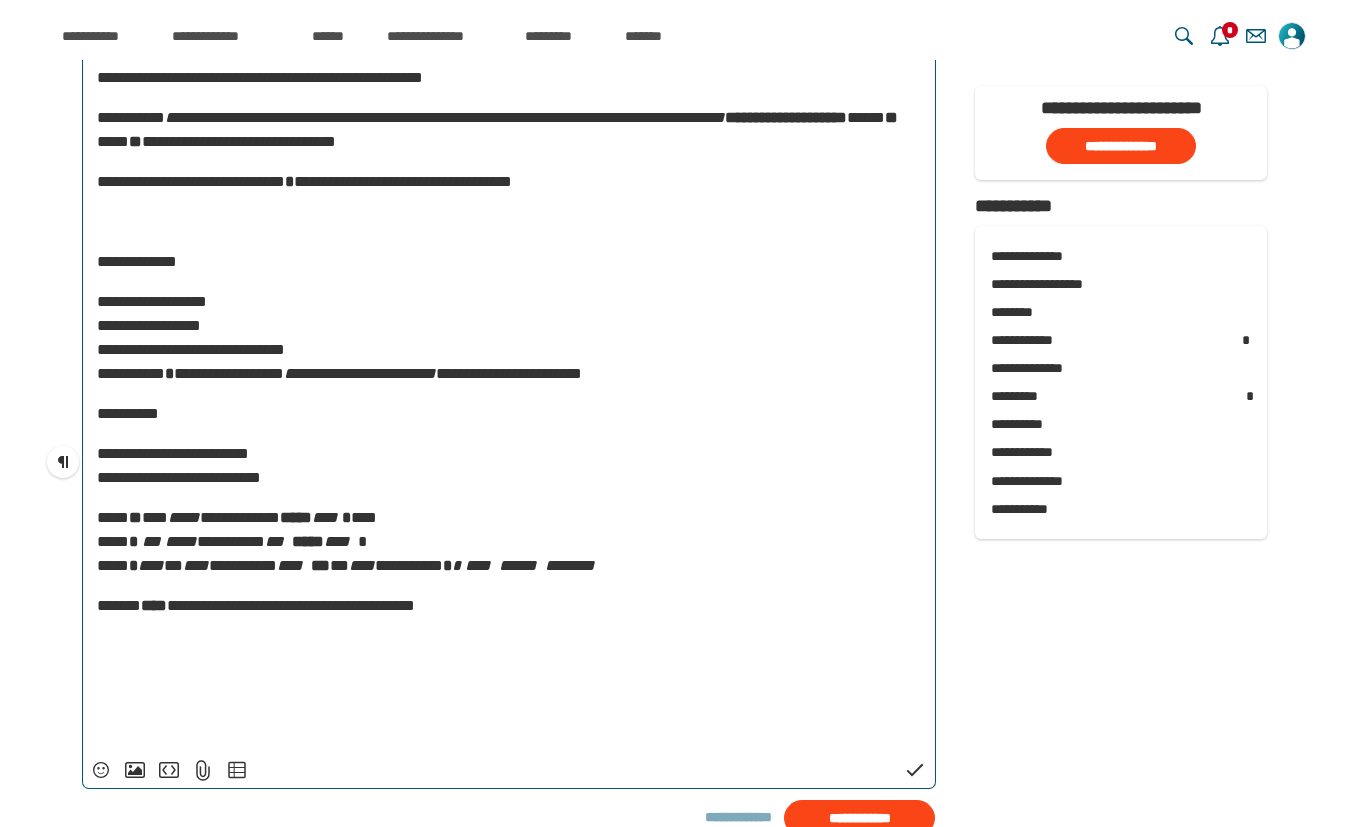 drag, startPoint x: 484, startPoint y: 448, endPoint x: 465, endPoint y: 440, distance: 20.615528 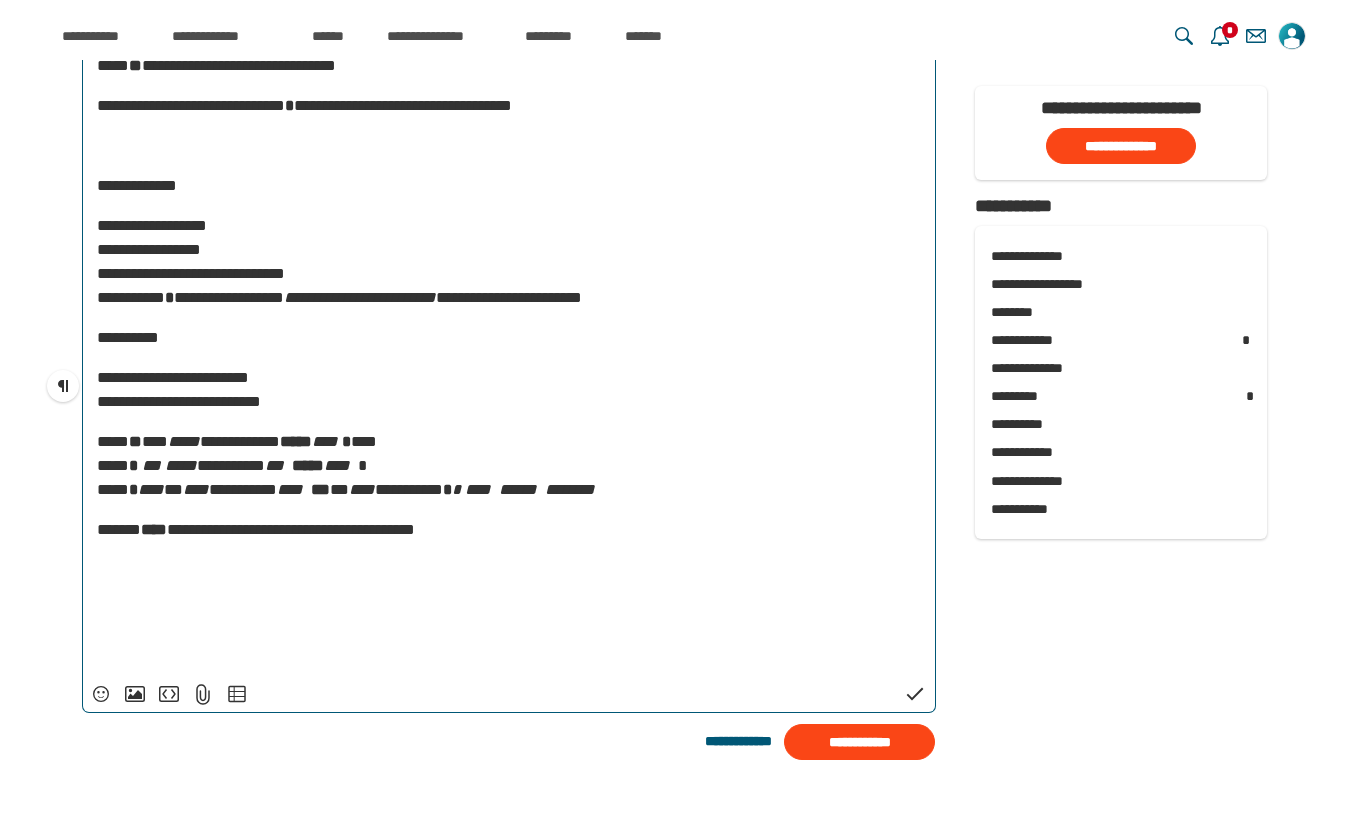 scroll, scrollTop: 3215, scrollLeft: 0, axis: vertical 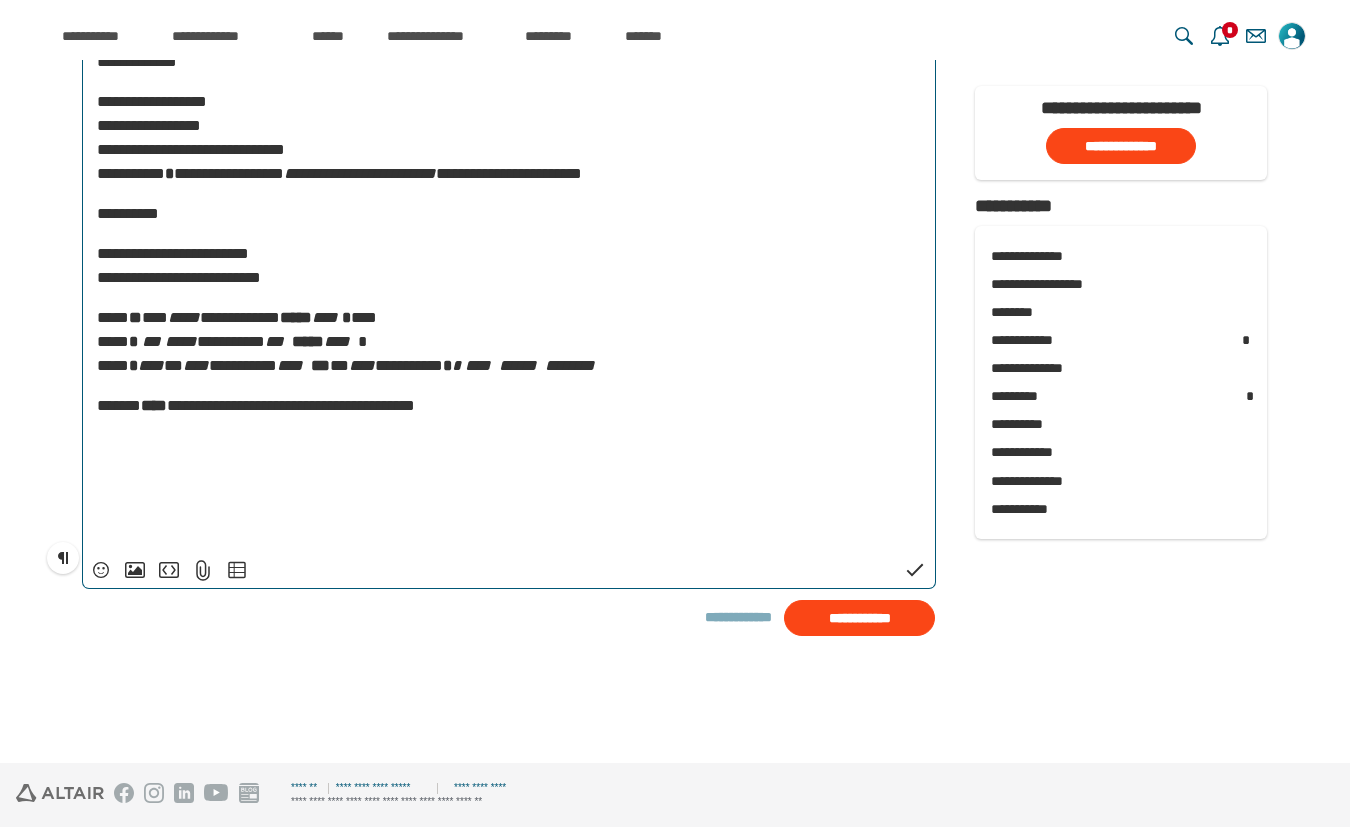 click on "﻿" at bounding box center [509, 486] 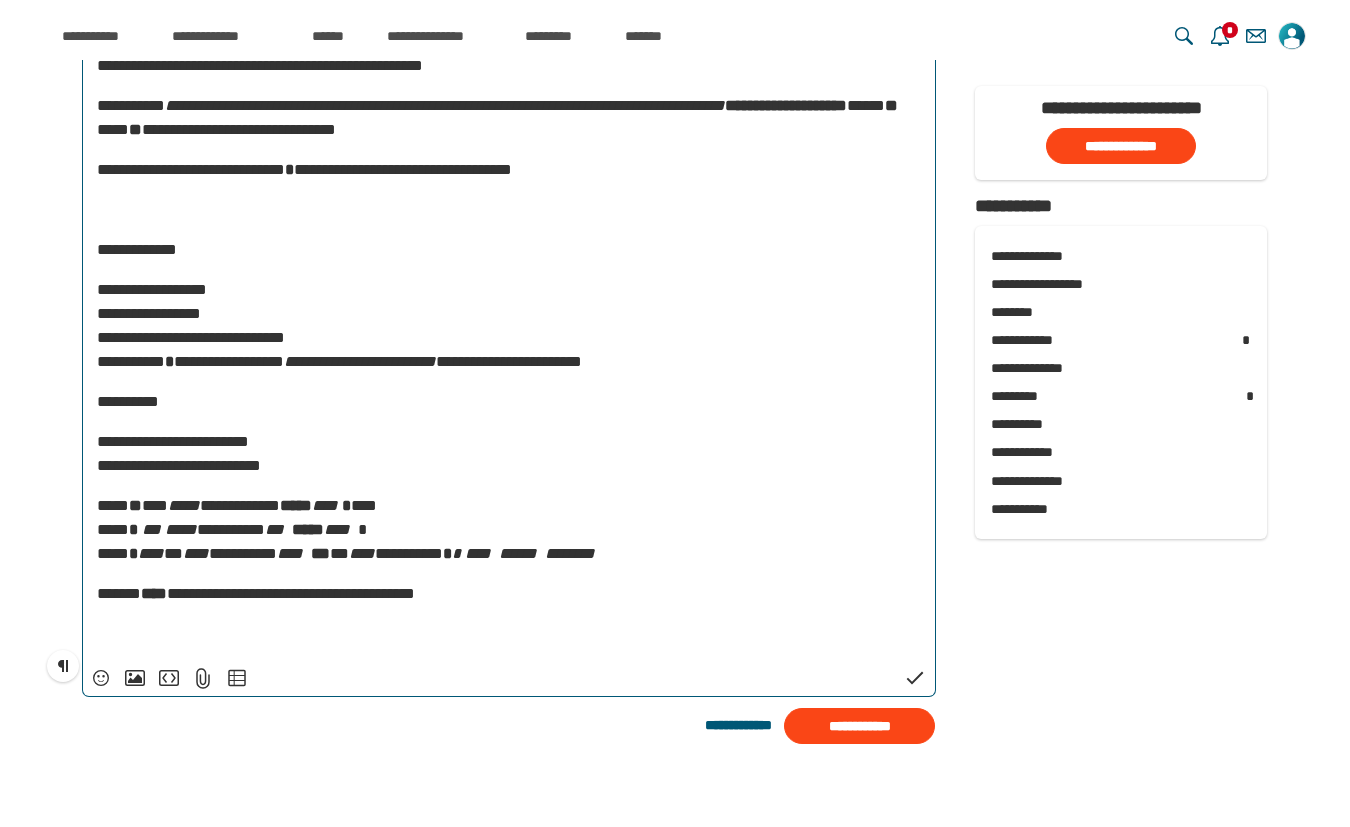scroll, scrollTop: 3035, scrollLeft: 0, axis: vertical 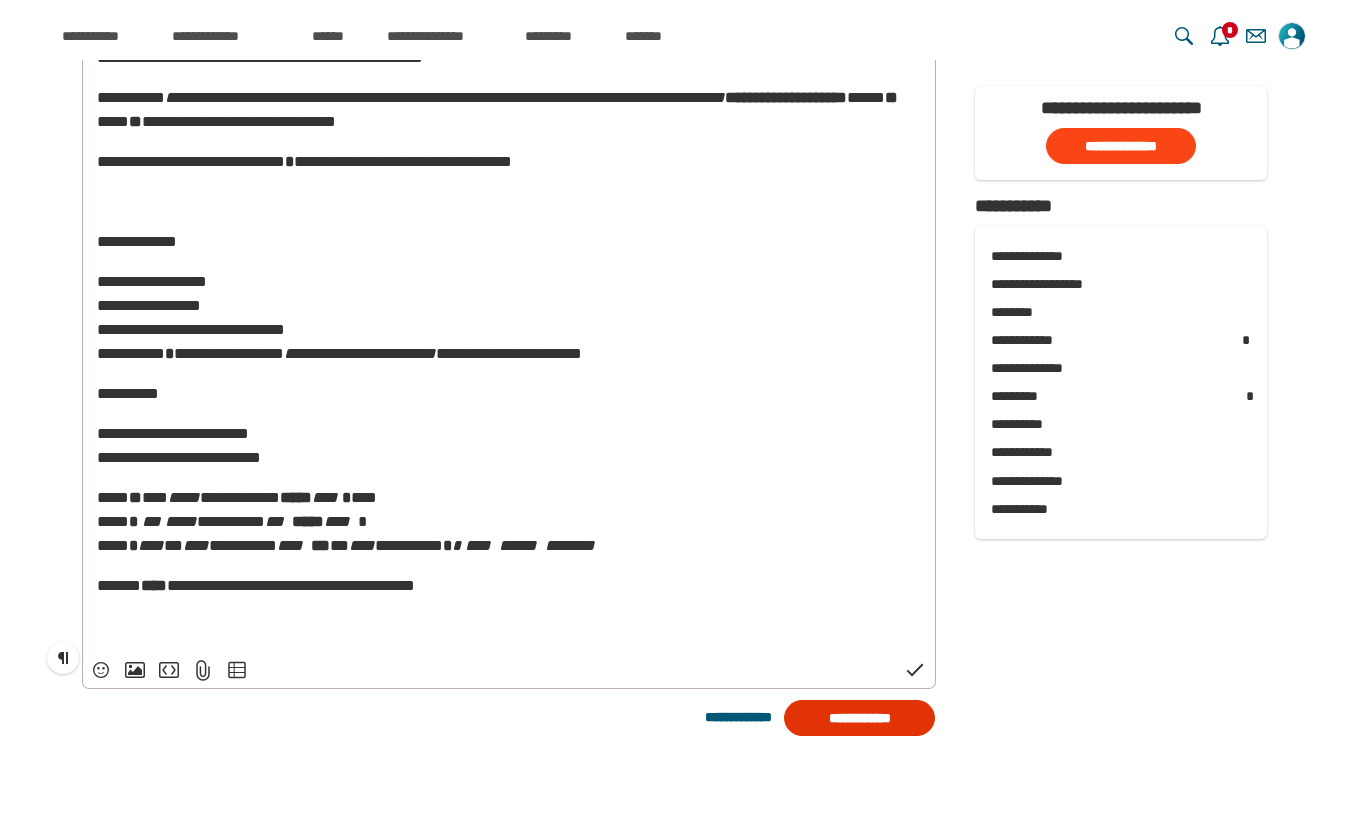 click on "**********" at bounding box center [859, 718] 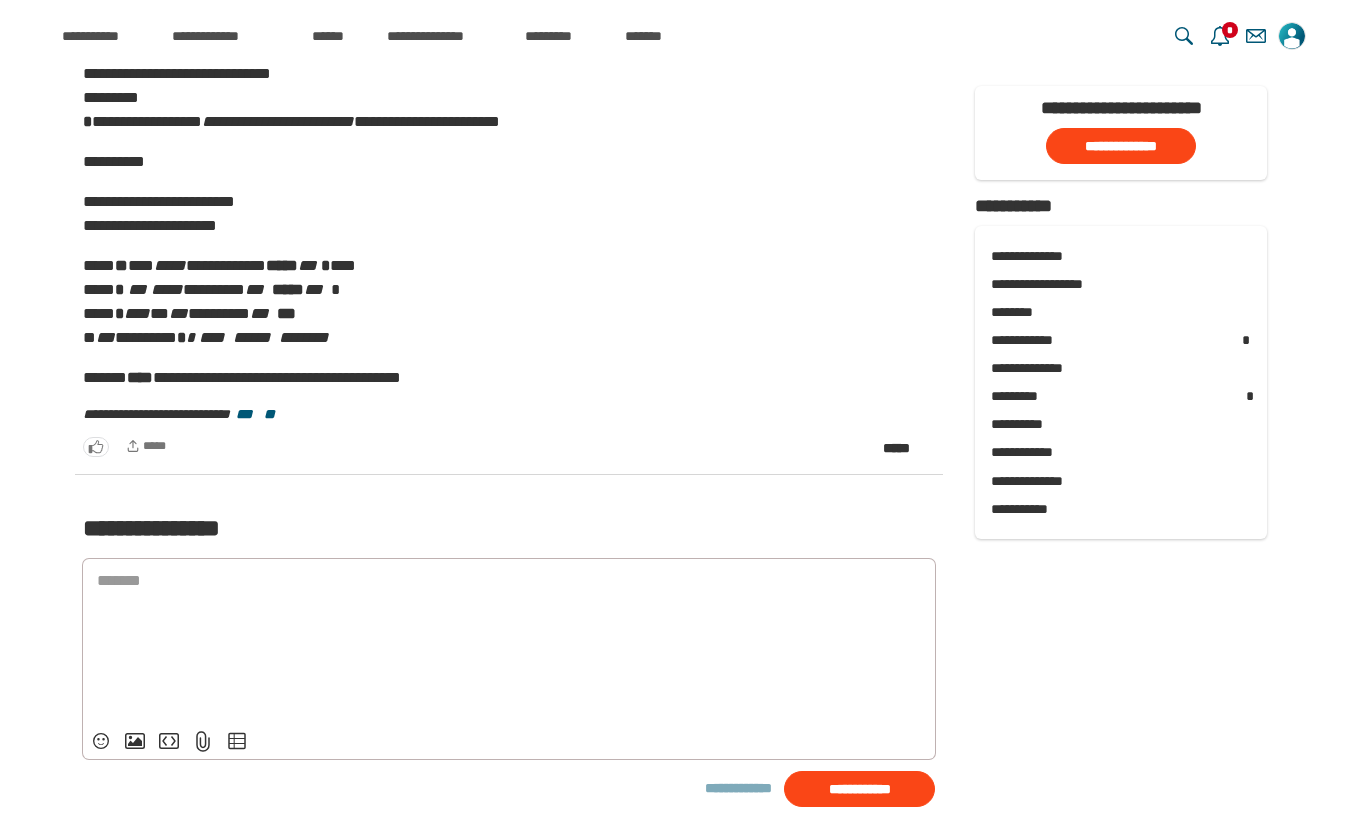 scroll, scrollTop: 3147, scrollLeft: 0, axis: vertical 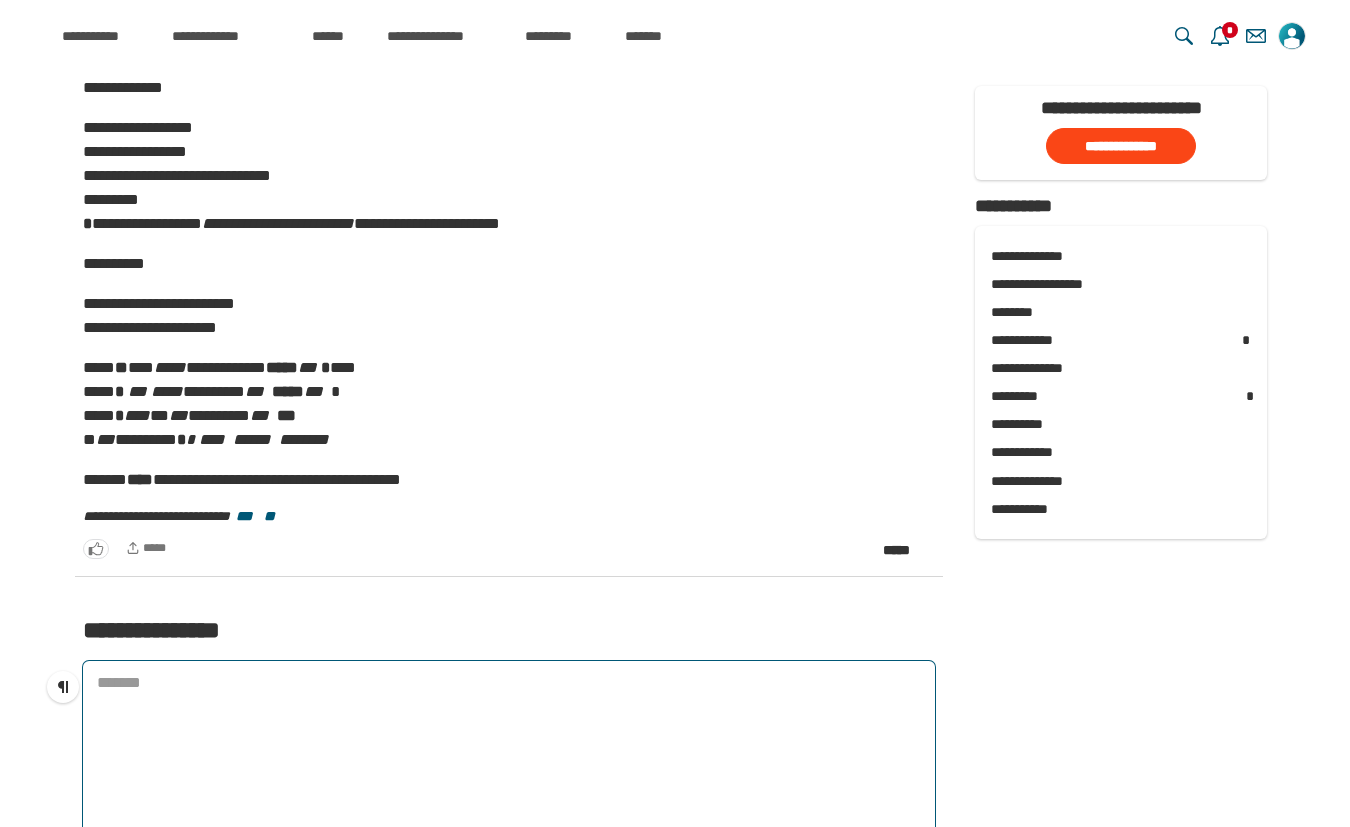 click on "﻿" at bounding box center (509, 687) 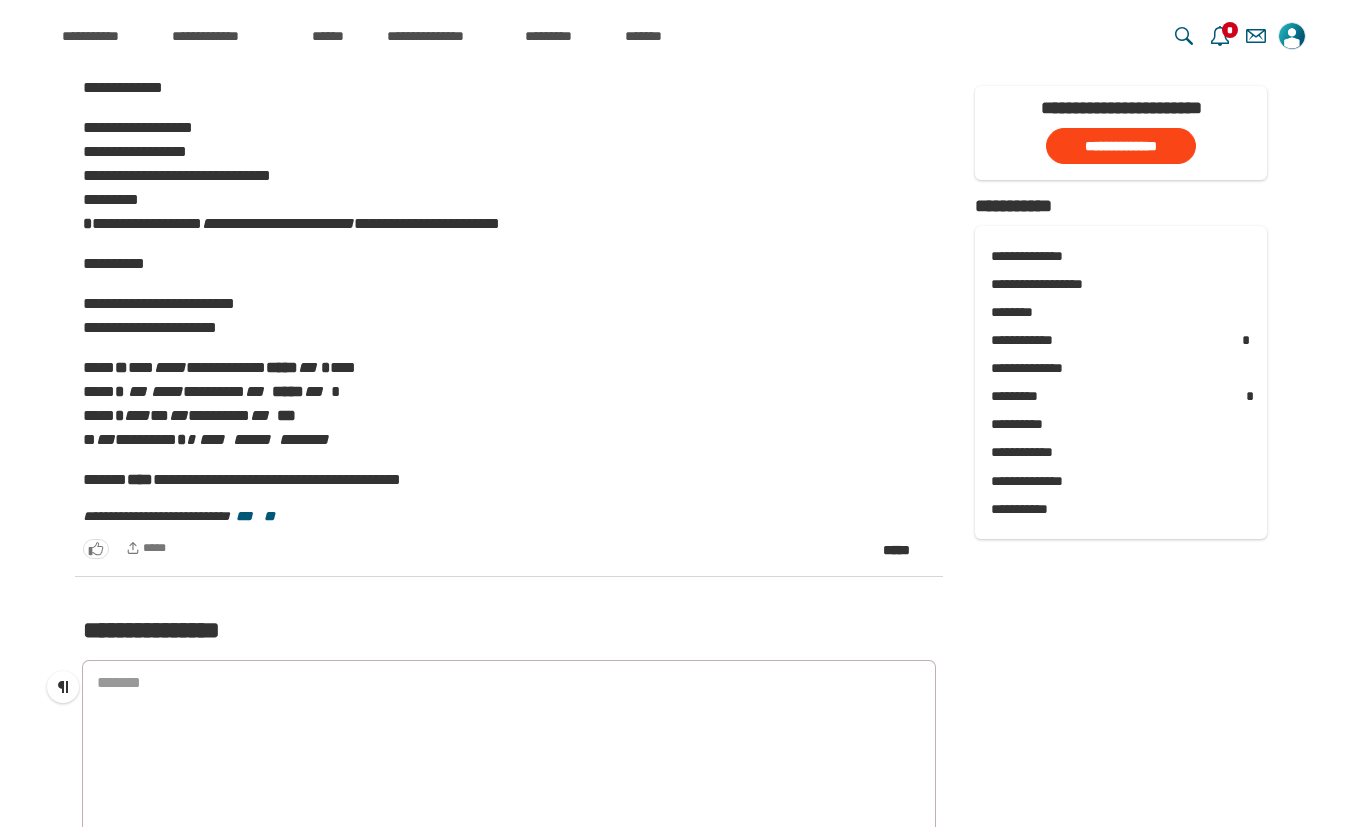 click on "**********" at bounding box center [675, -897] 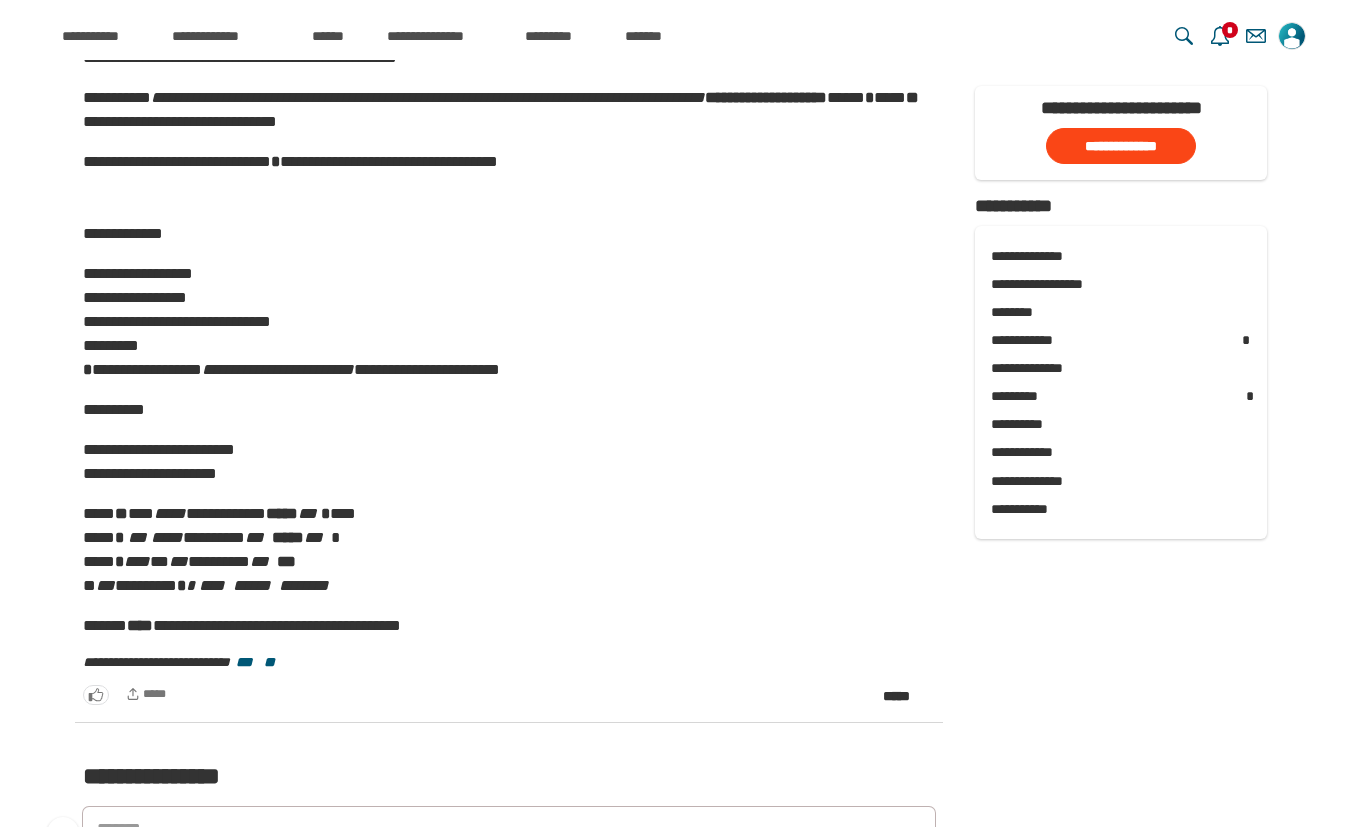 scroll, scrollTop: 3047, scrollLeft: 0, axis: vertical 